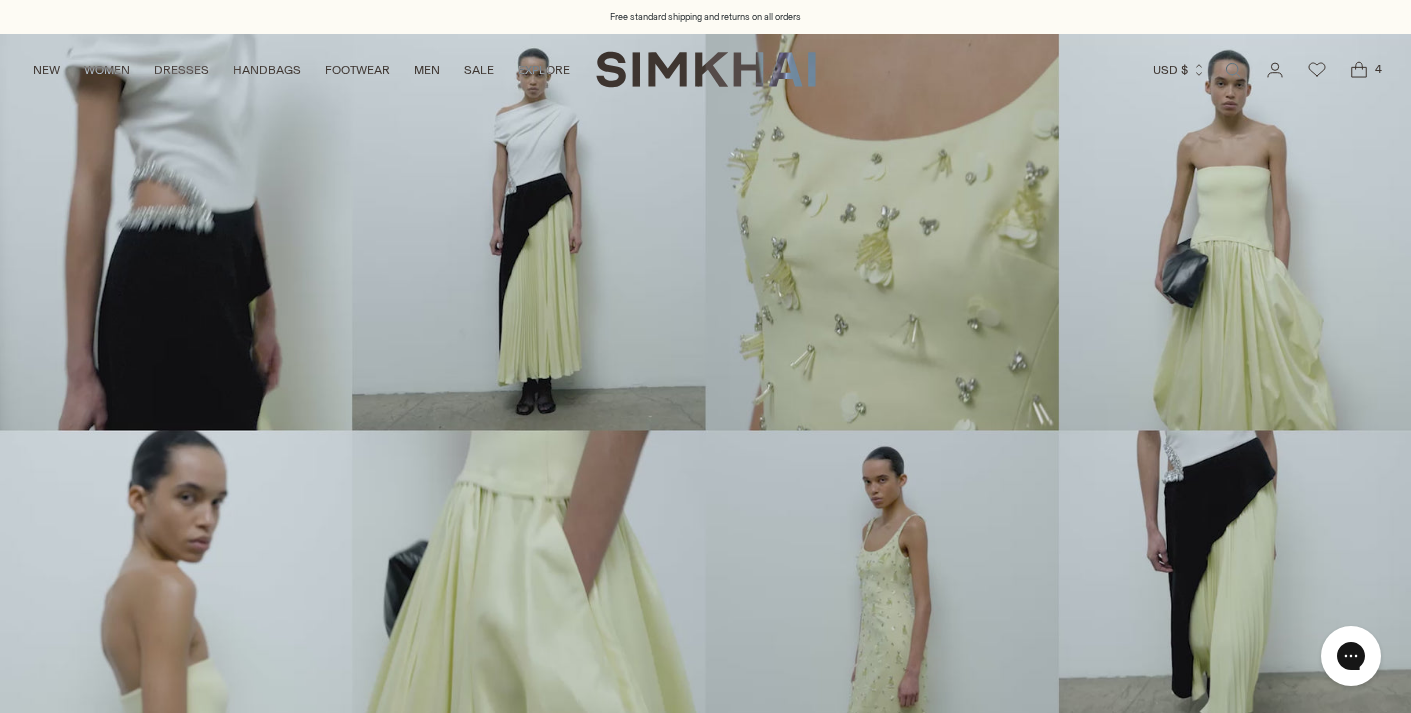 scroll, scrollTop: 0, scrollLeft: 0, axis: both 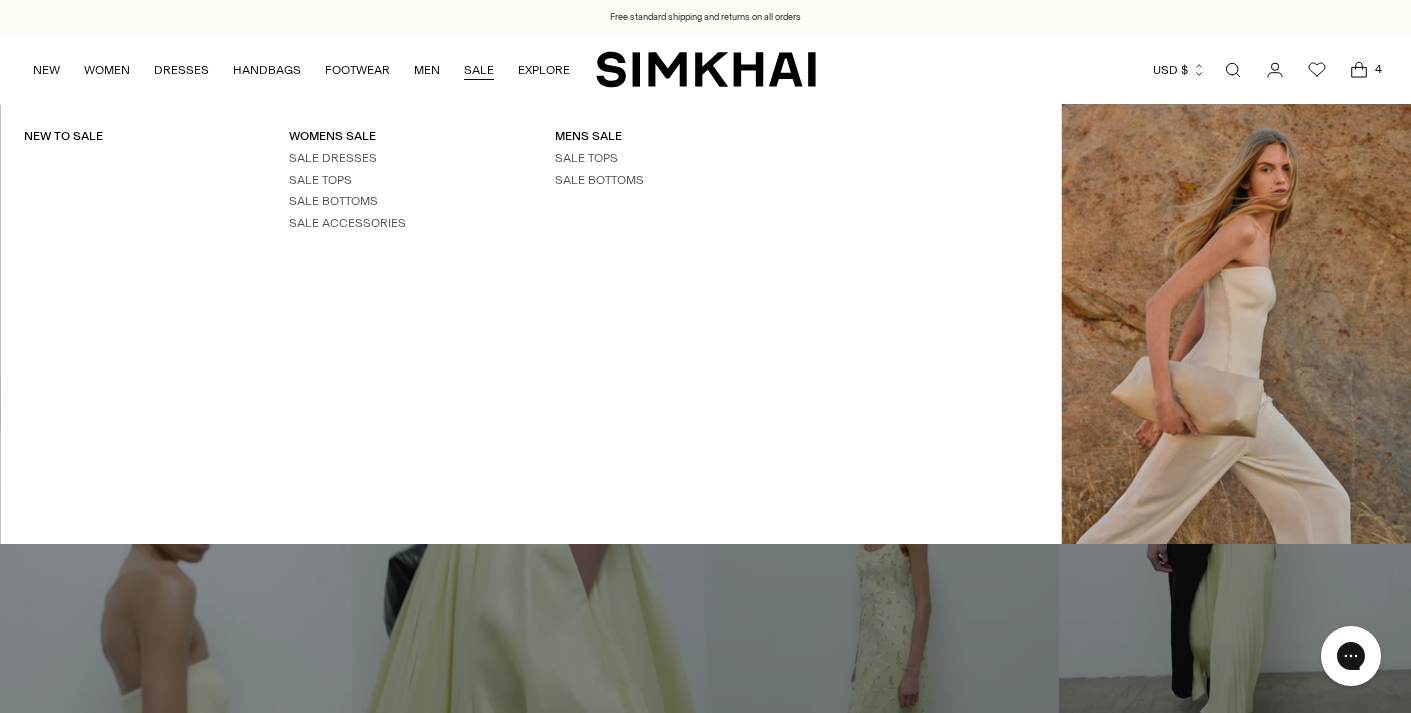 click on "SALE" at bounding box center [479, 70] 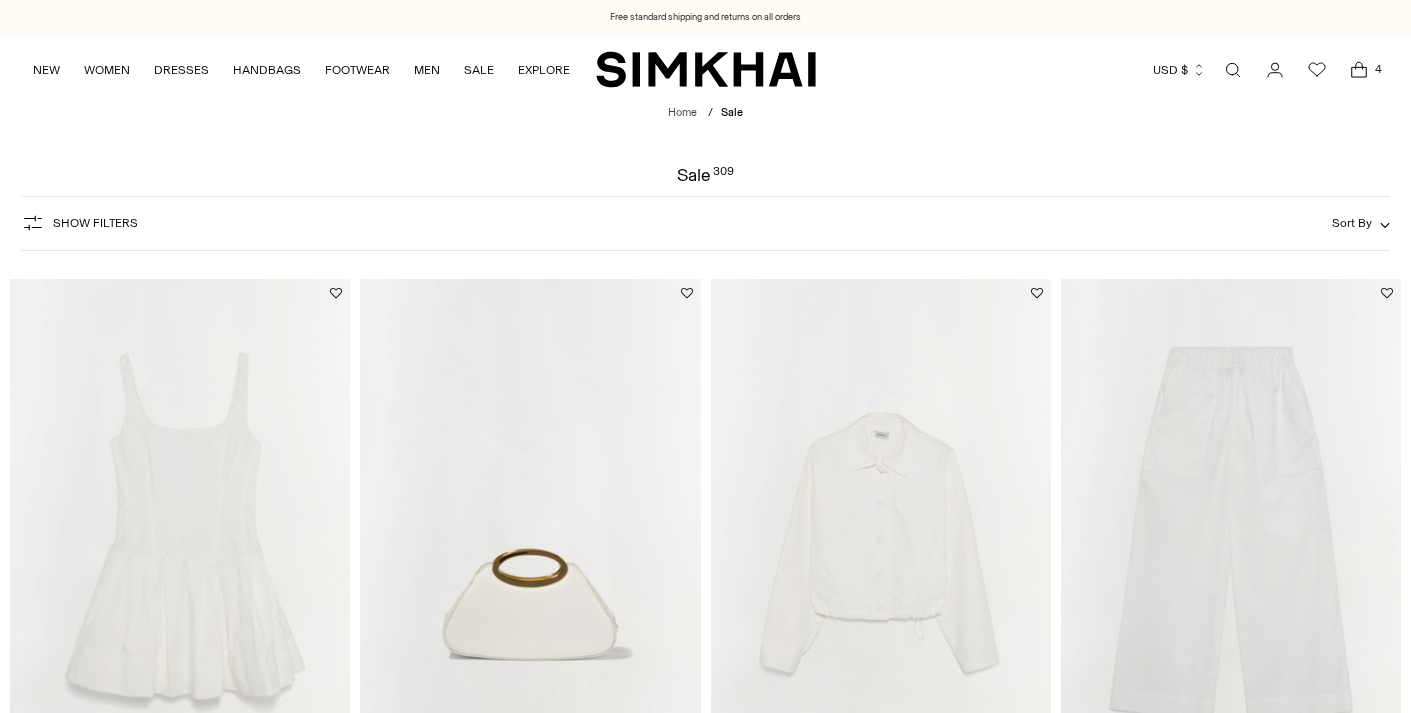 scroll, scrollTop: 0, scrollLeft: 0, axis: both 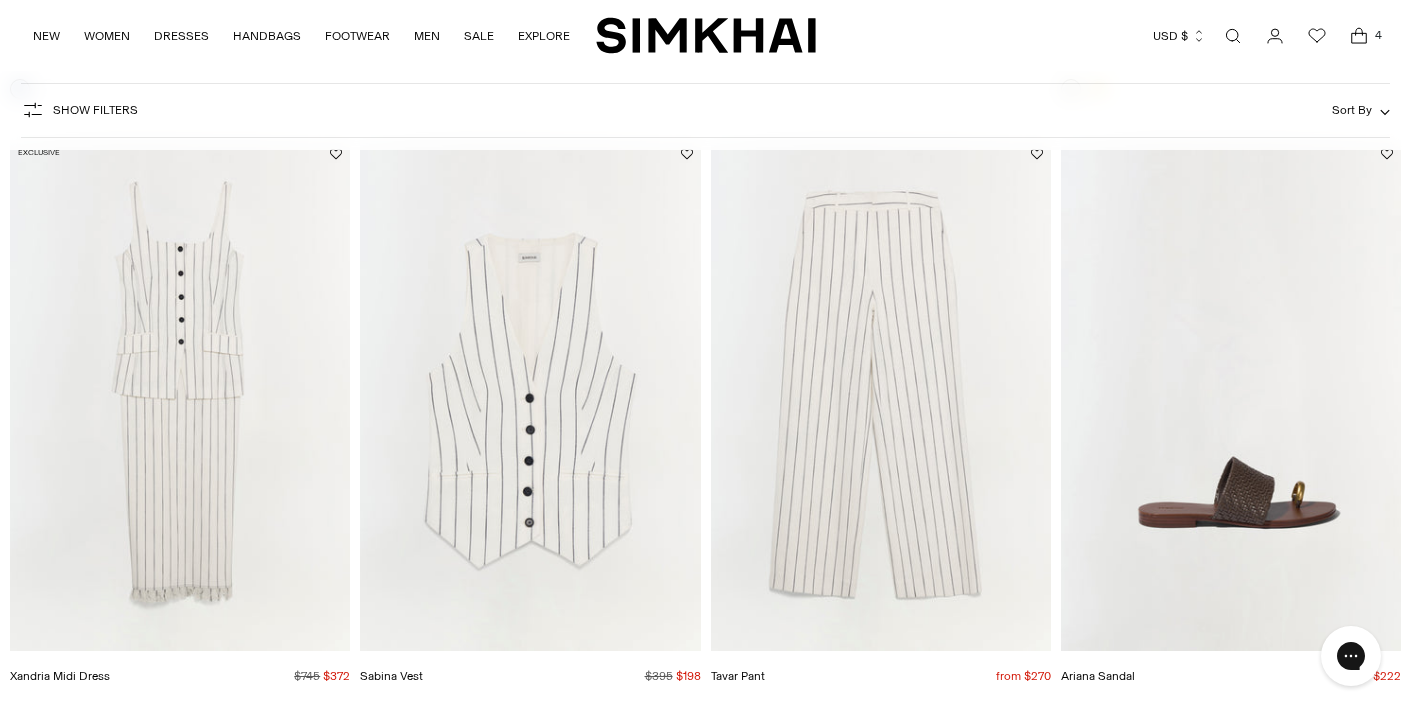 click at bounding box center (0, 0) 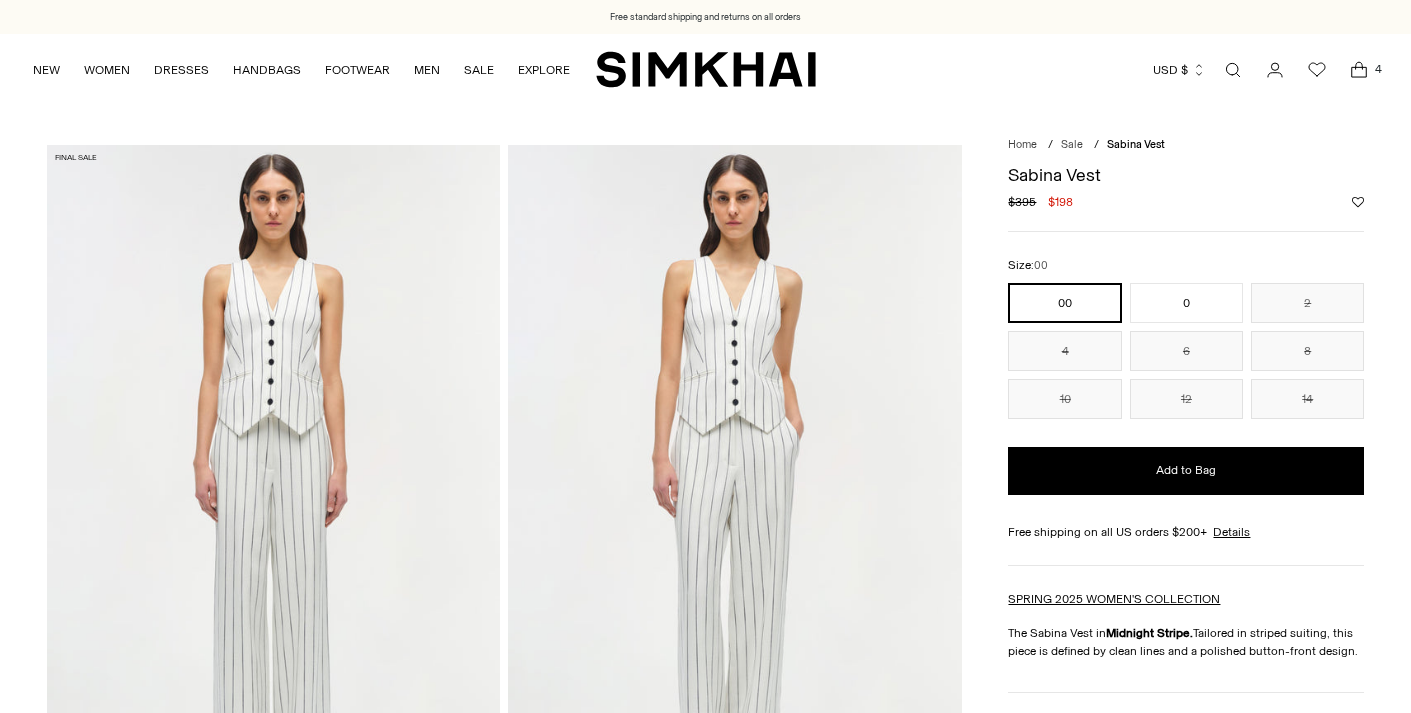 scroll, scrollTop: 0, scrollLeft: 0, axis: both 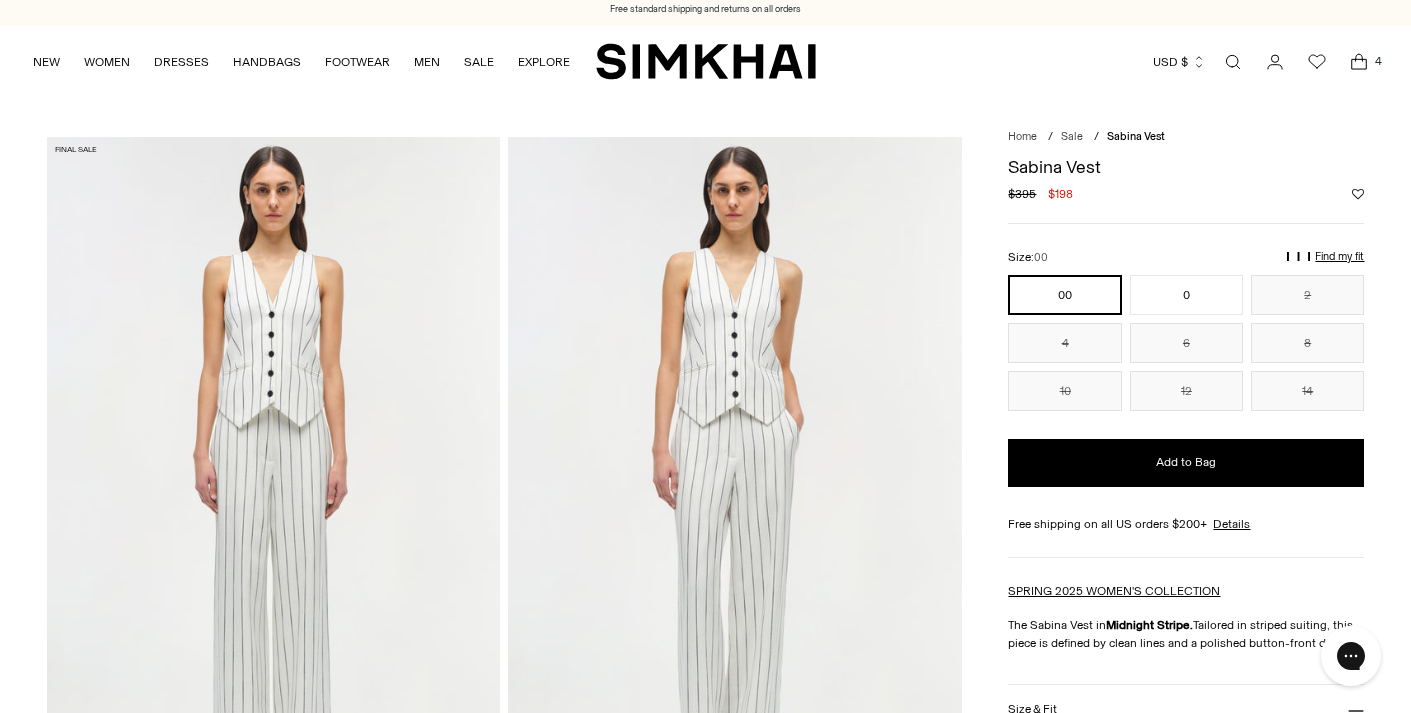 click at bounding box center [1233, 62] 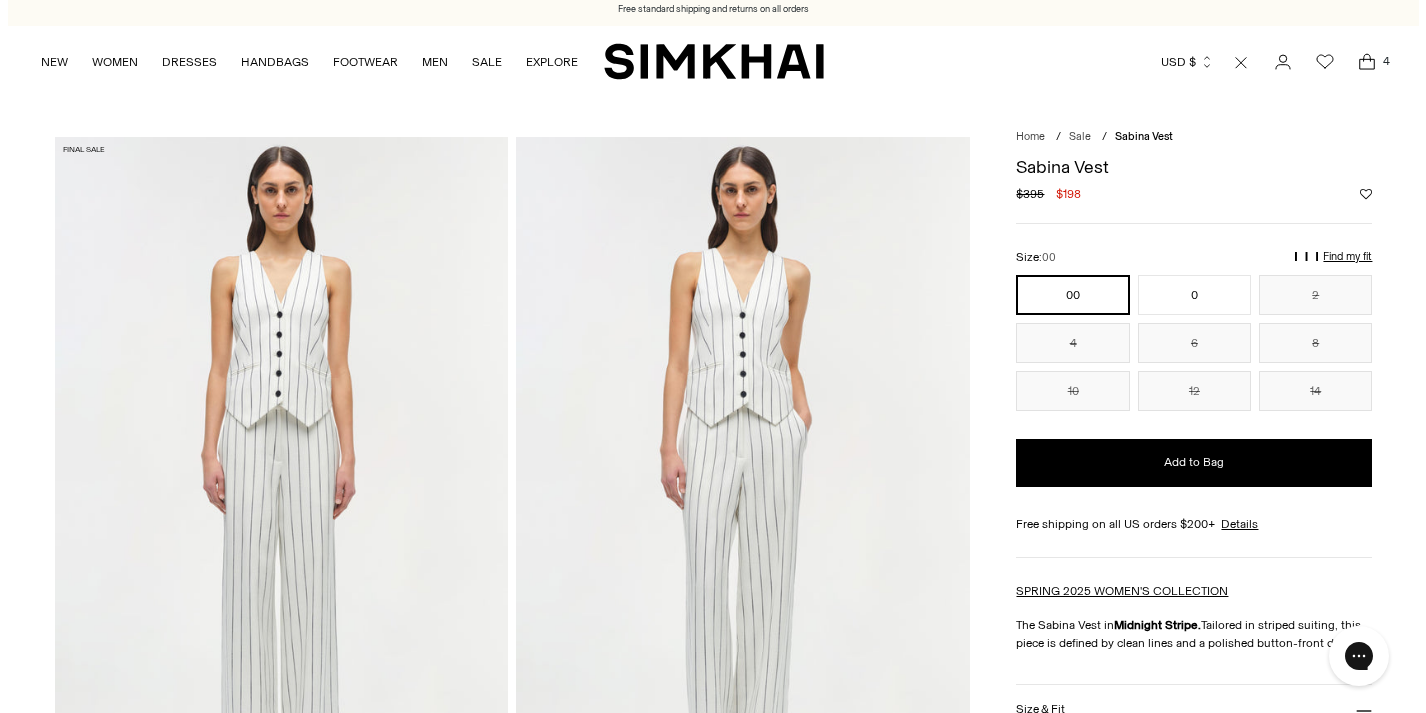 scroll, scrollTop: 0, scrollLeft: 0, axis: both 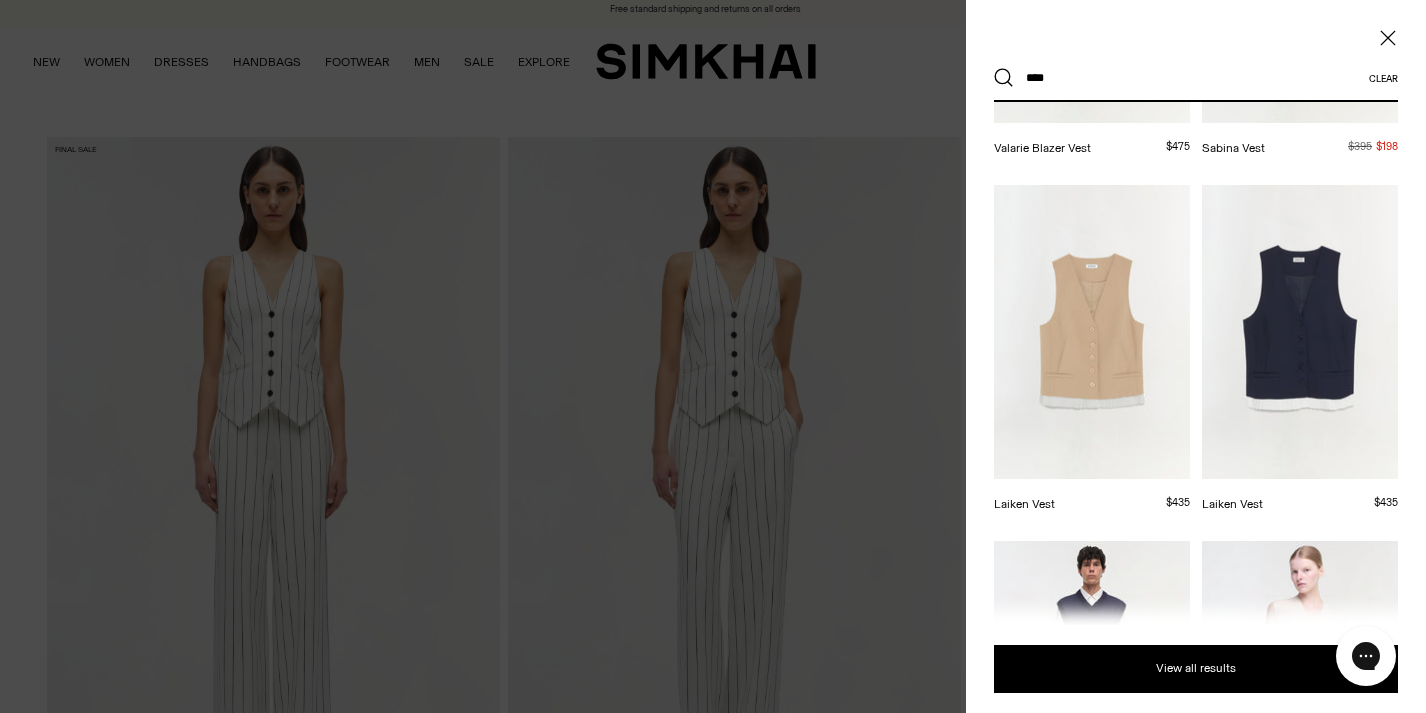 type on "****" 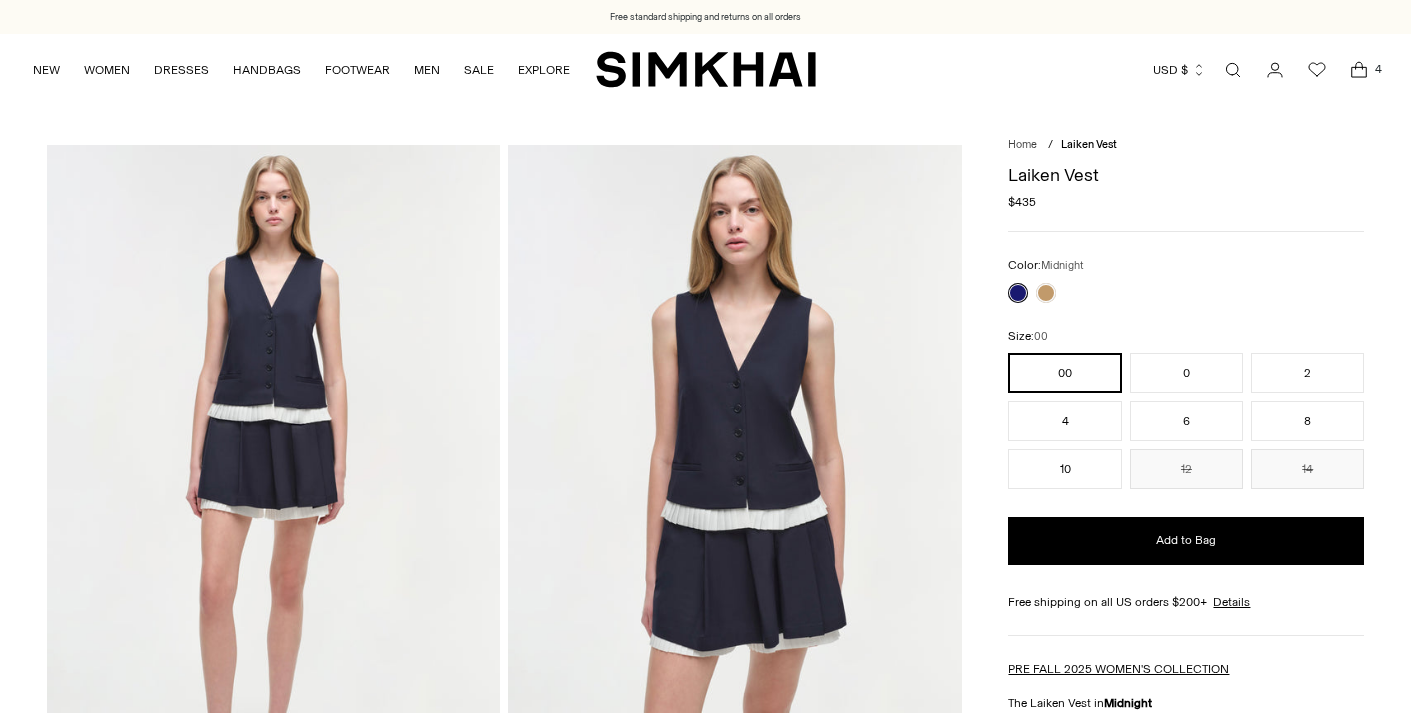 scroll, scrollTop: 0, scrollLeft: 0, axis: both 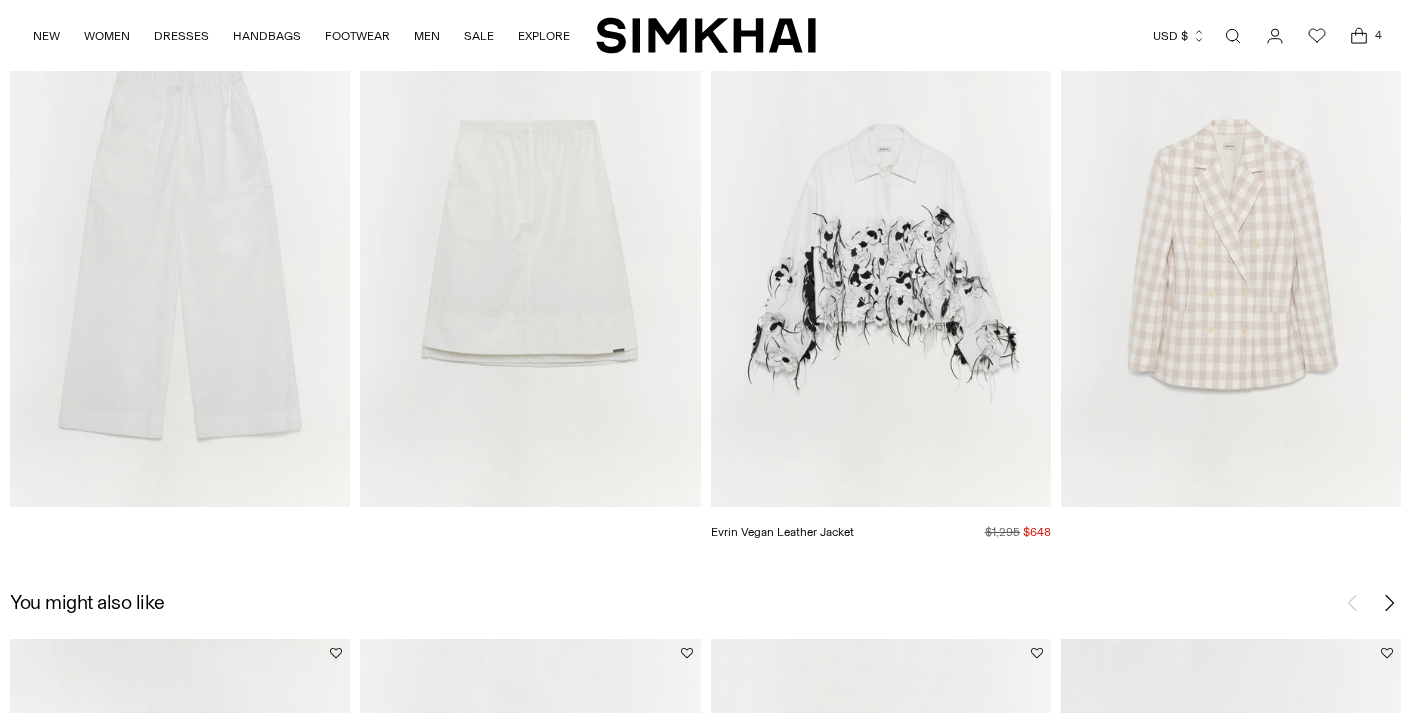 click at bounding box center [0, 0] 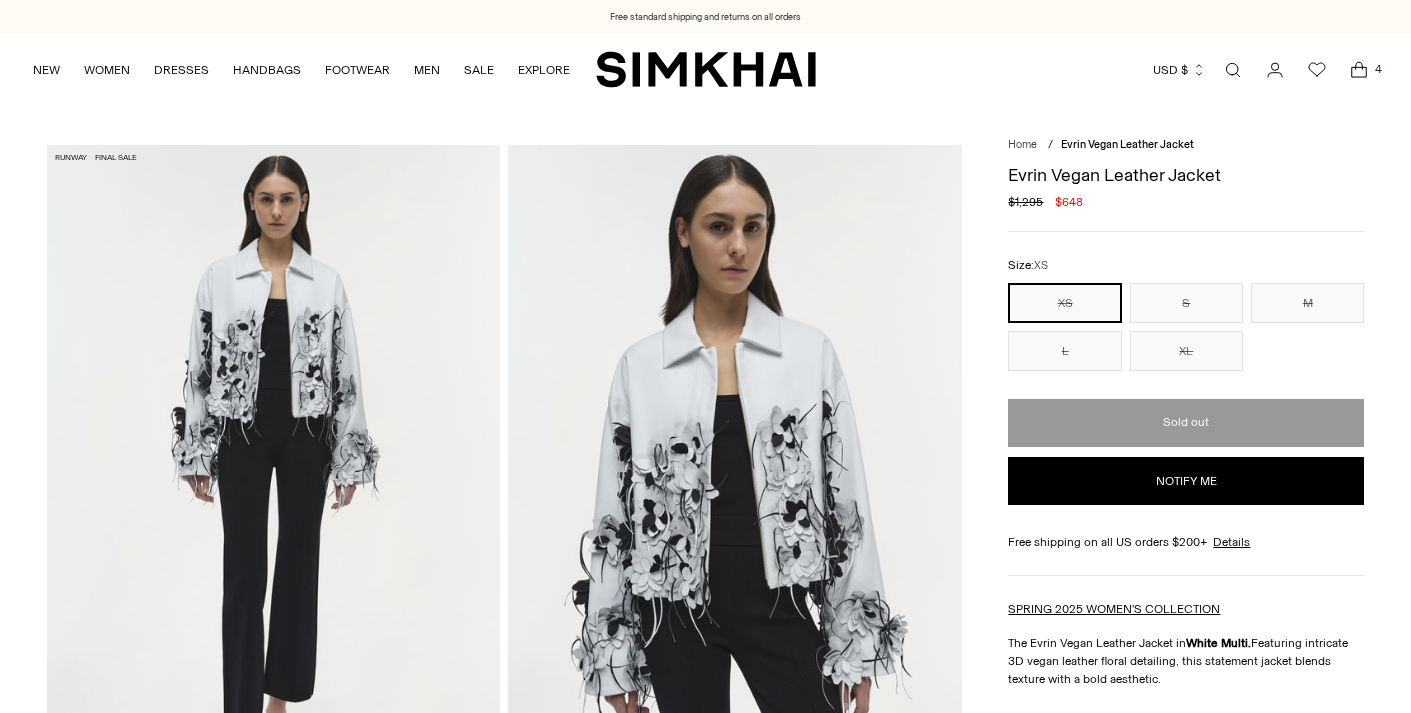 scroll, scrollTop: 0, scrollLeft: 0, axis: both 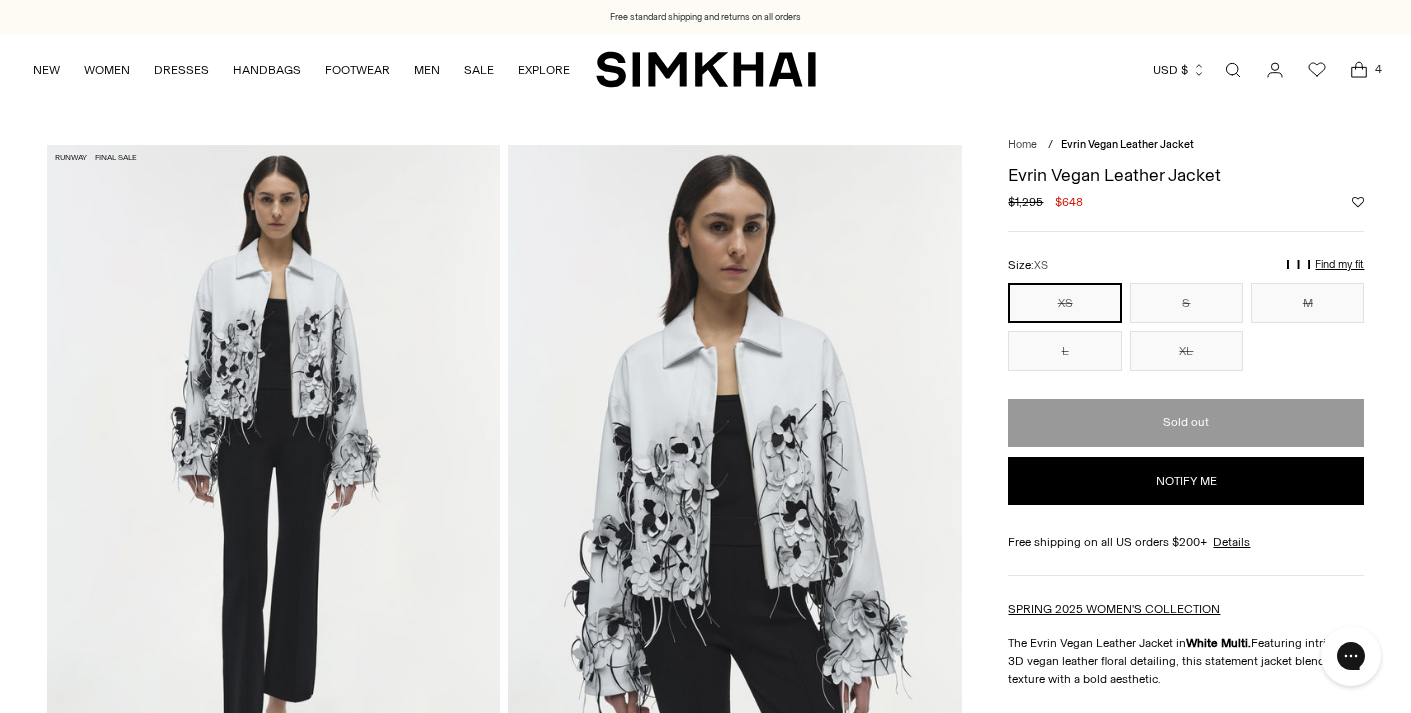 click on "Find my fit" at bounding box center [1121, 274] 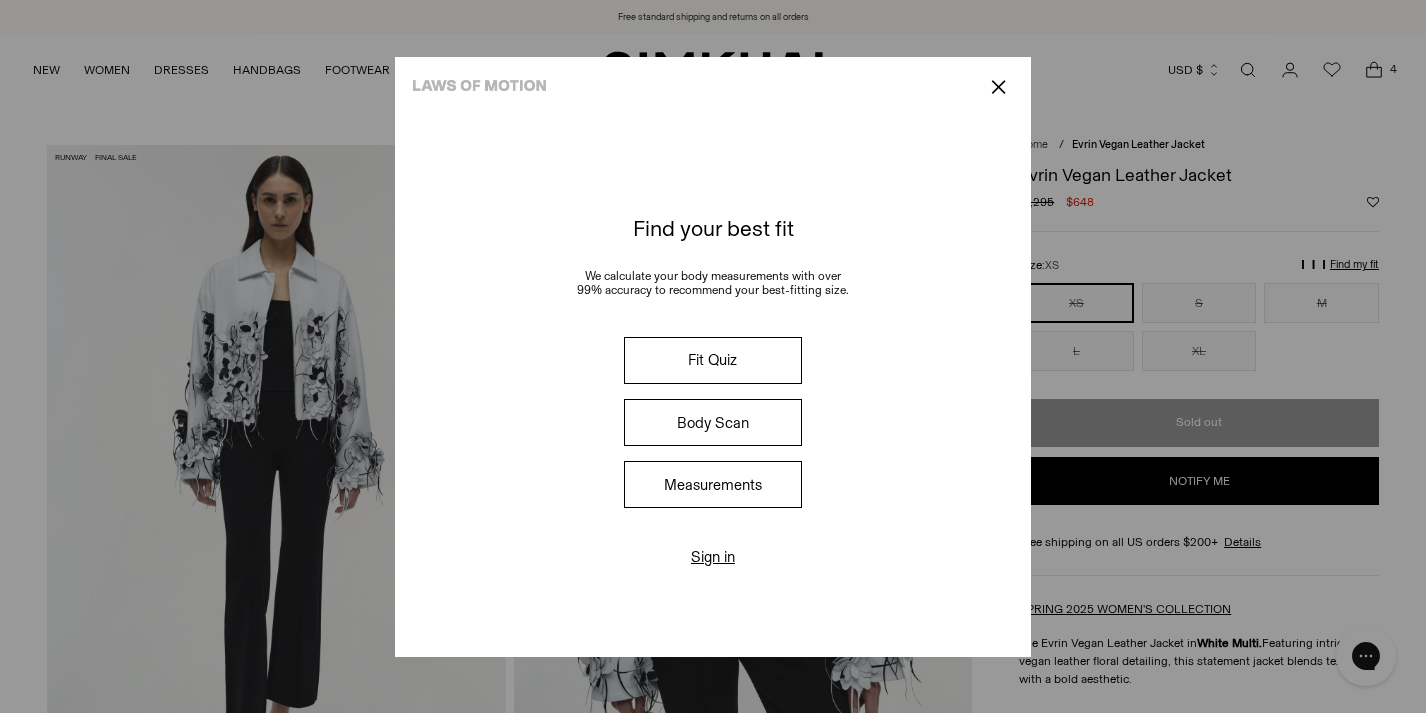 click on "✕" at bounding box center (998, 87) 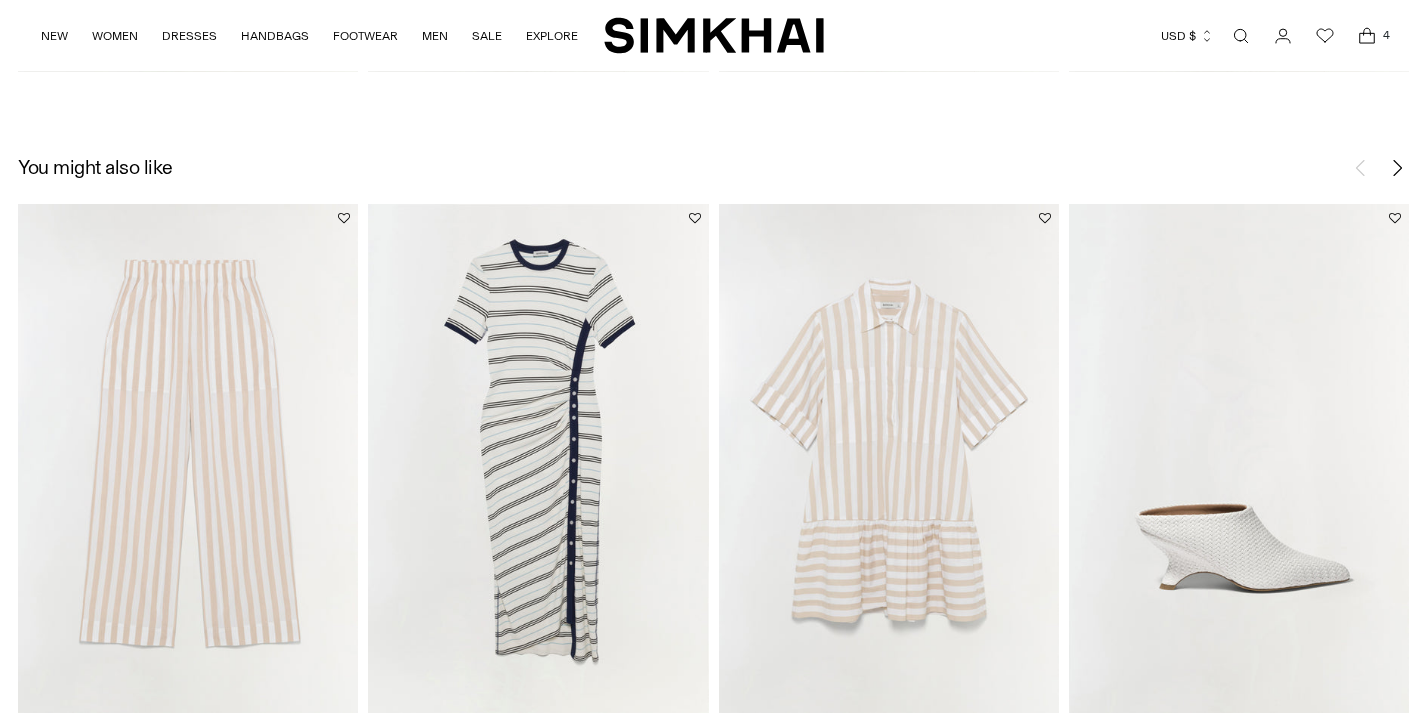 scroll, scrollTop: 3457, scrollLeft: 0, axis: vertical 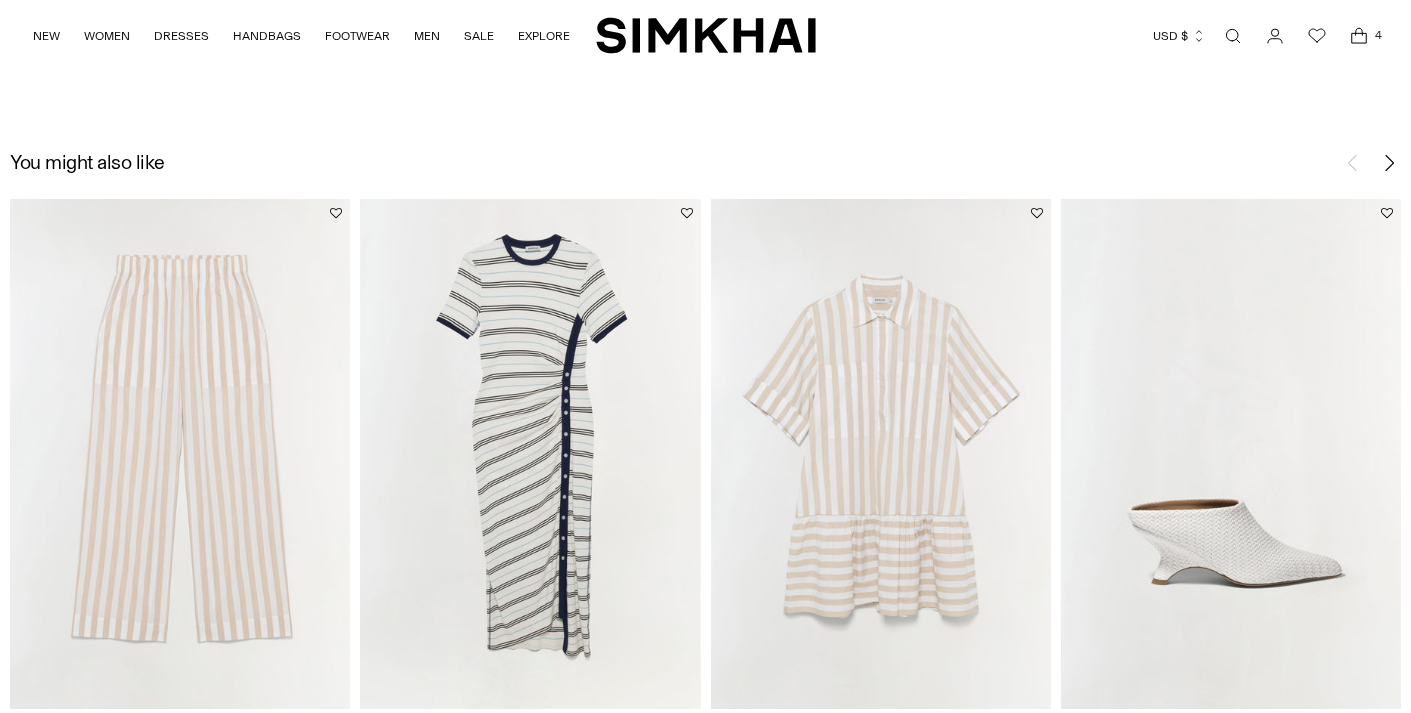 click 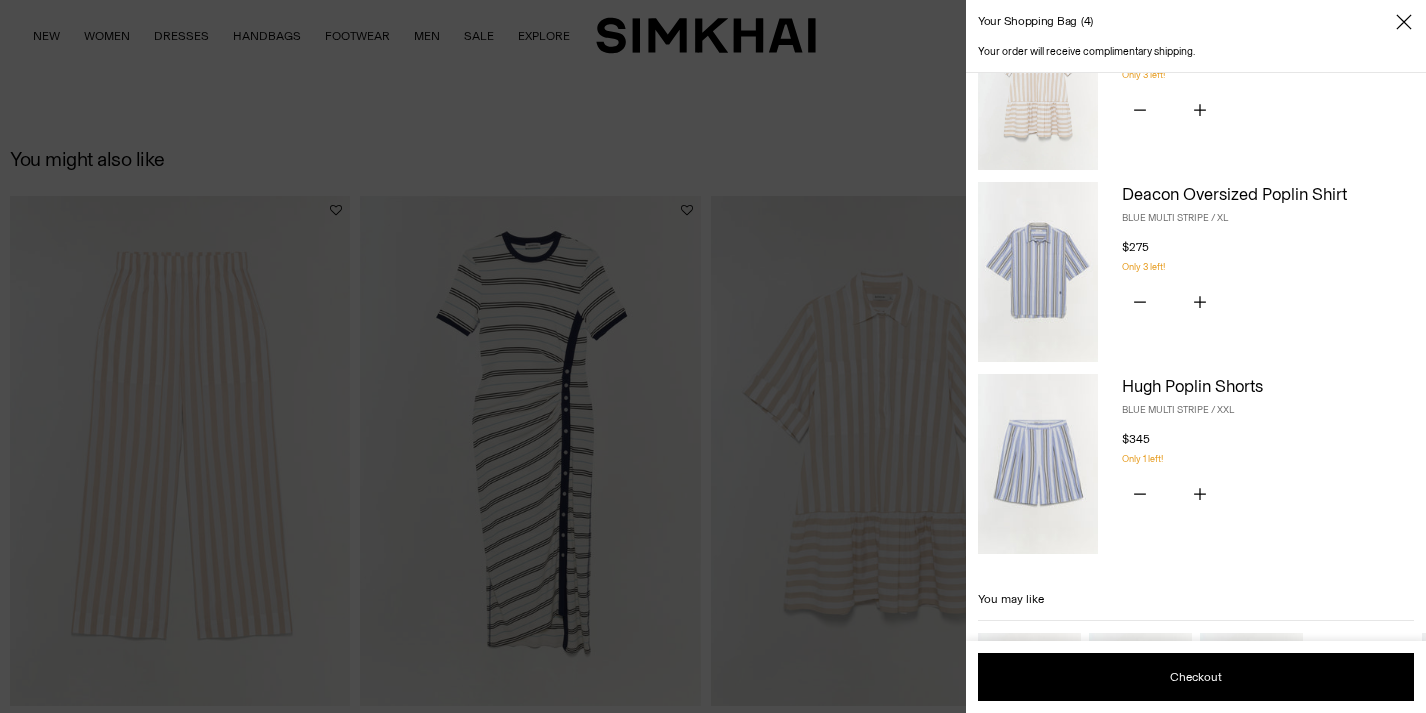 scroll, scrollTop: 457, scrollLeft: 0, axis: vertical 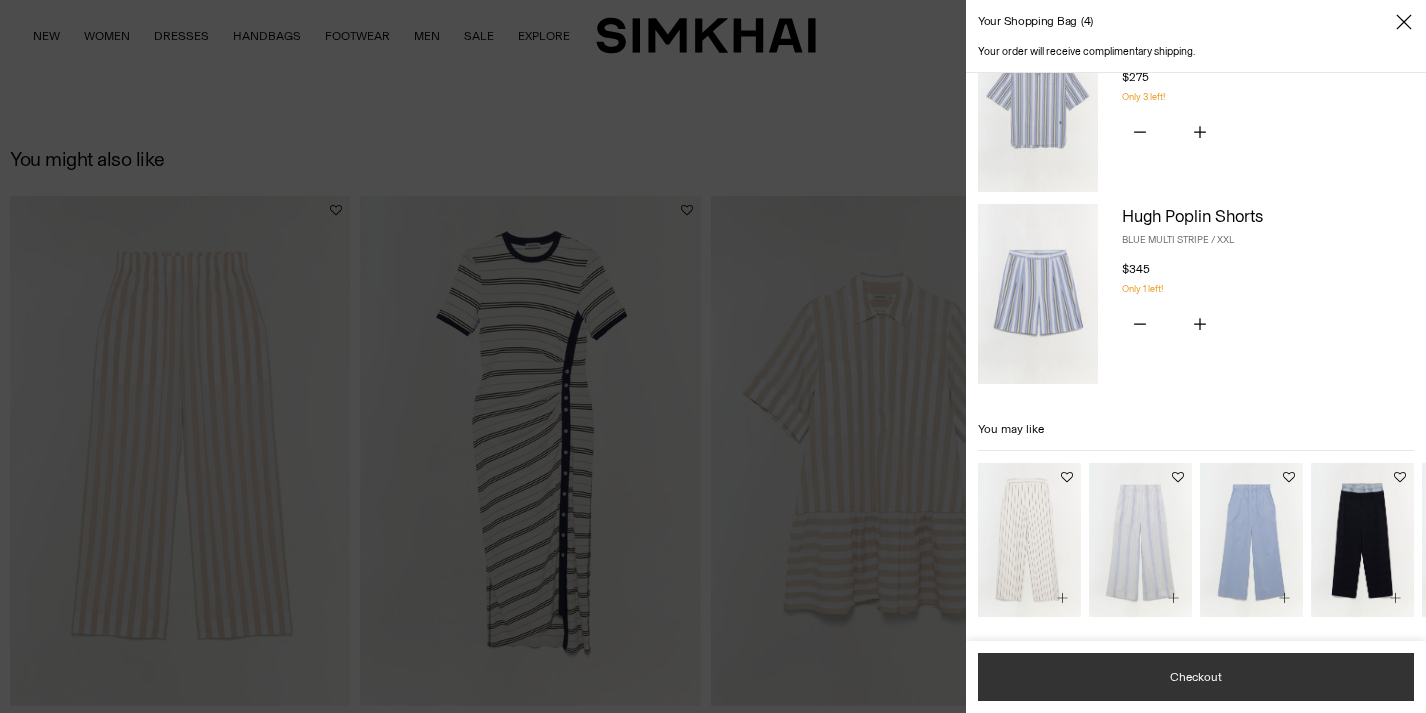 click on "Checkout" at bounding box center (1196, 677) 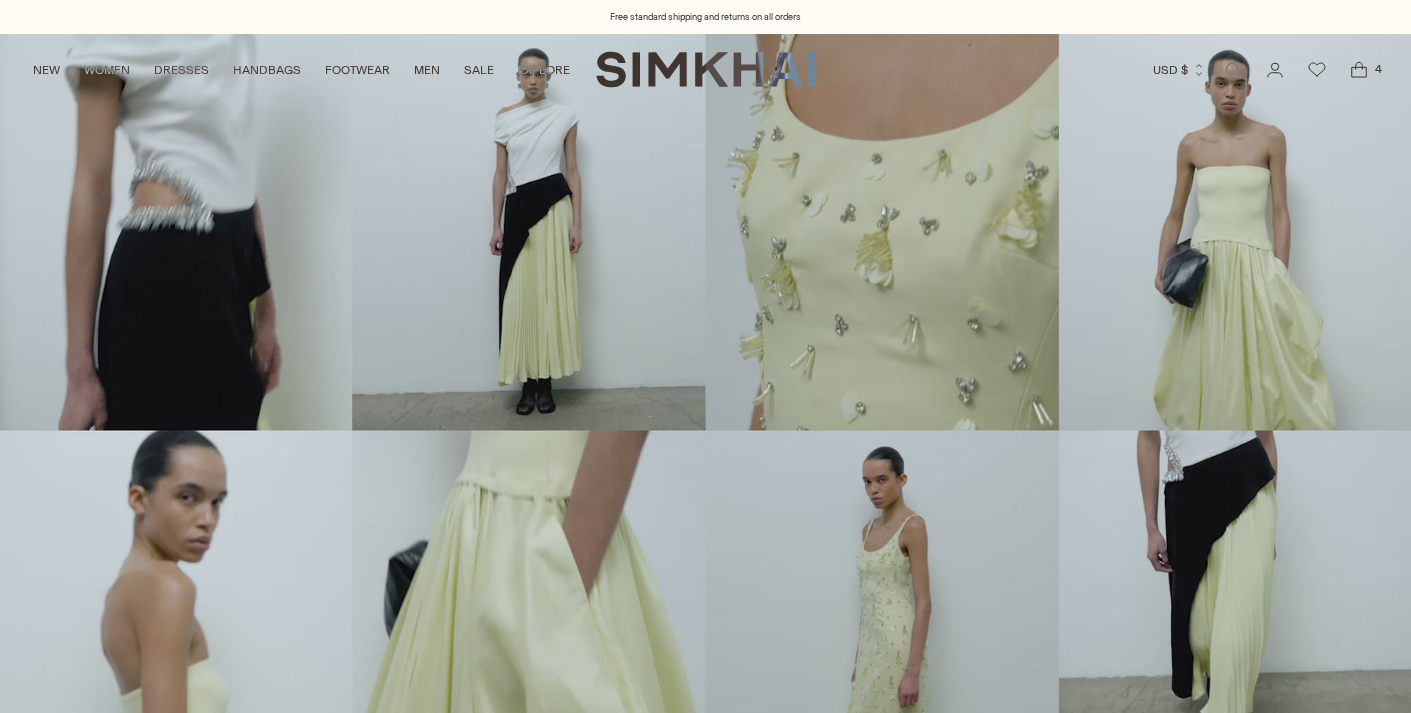 scroll, scrollTop: 0, scrollLeft: 0, axis: both 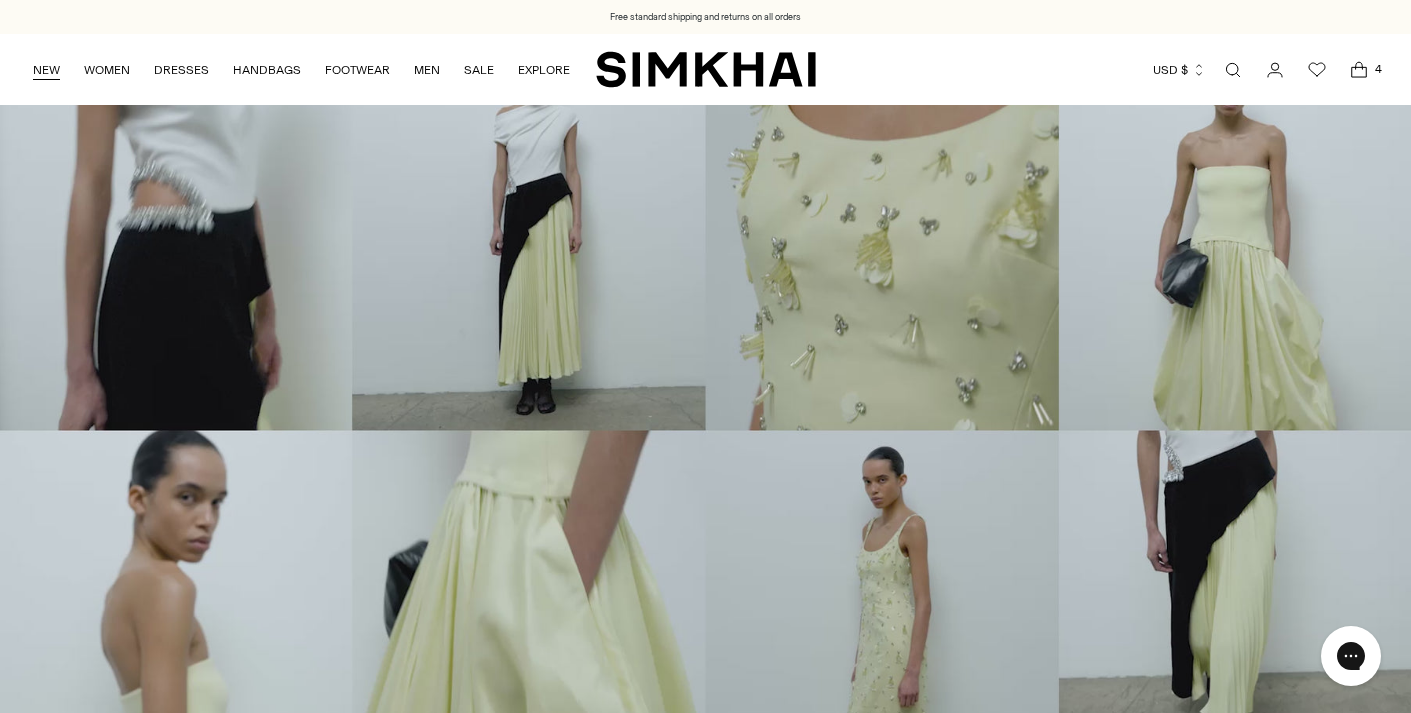 click on "NEW" at bounding box center (46, 70) 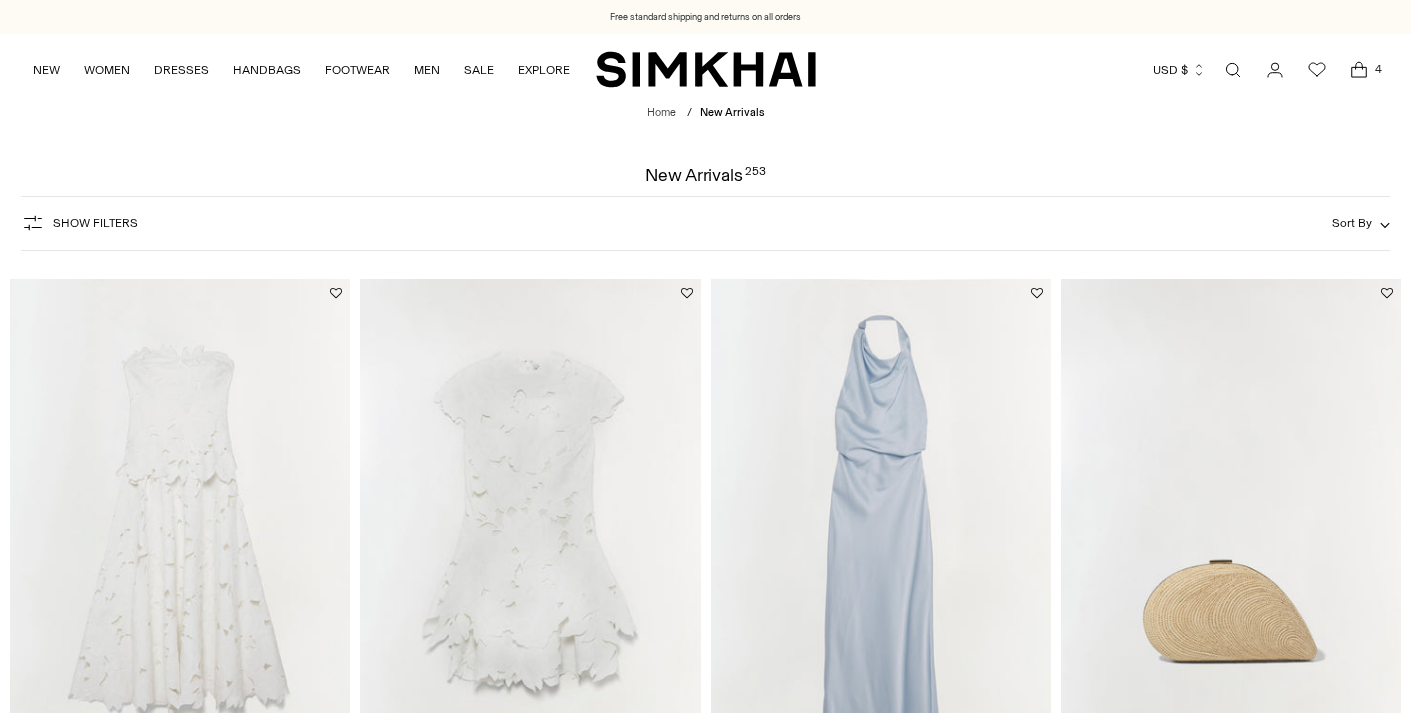 scroll, scrollTop: 640, scrollLeft: 0, axis: vertical 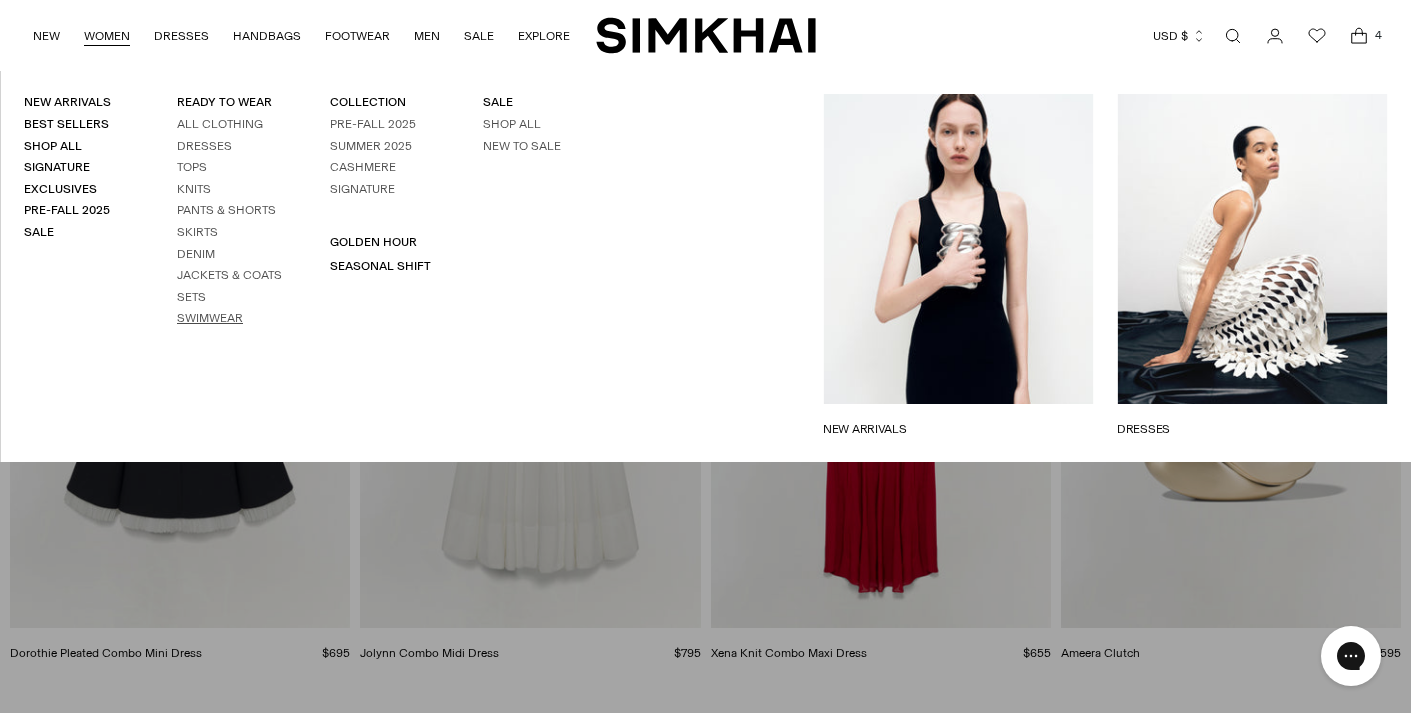 click on "Swimwear" at bounding box center (210, 318) 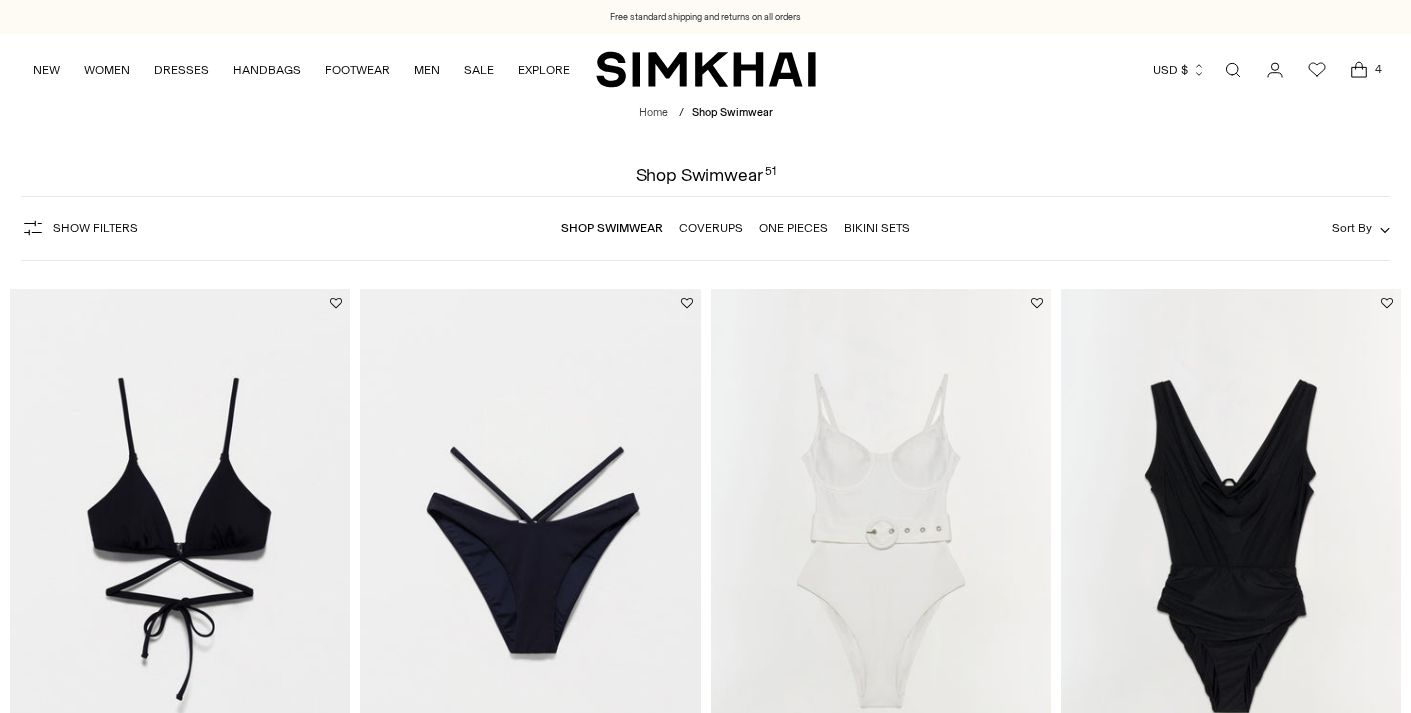 scroll, scrollTop: 0, scrollLeft: 0, axis: both 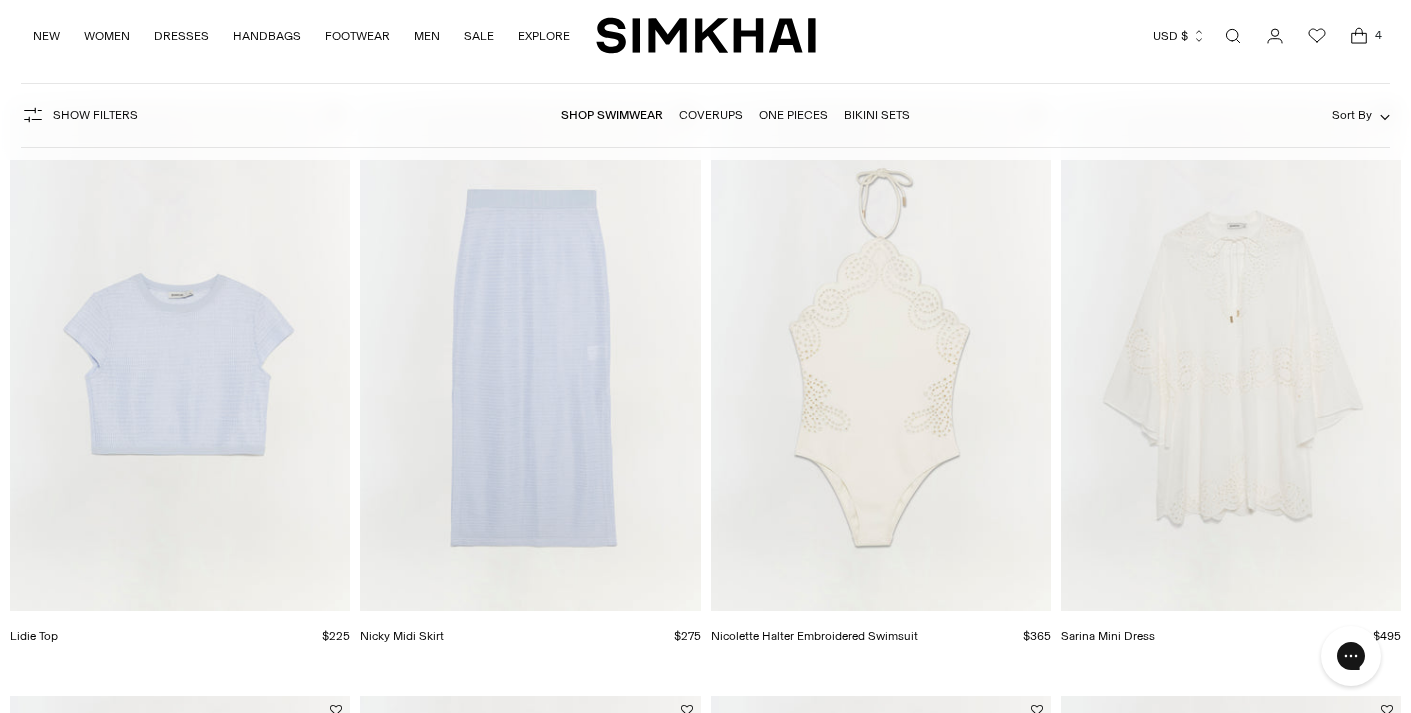 click at bounding box center (0, 0) 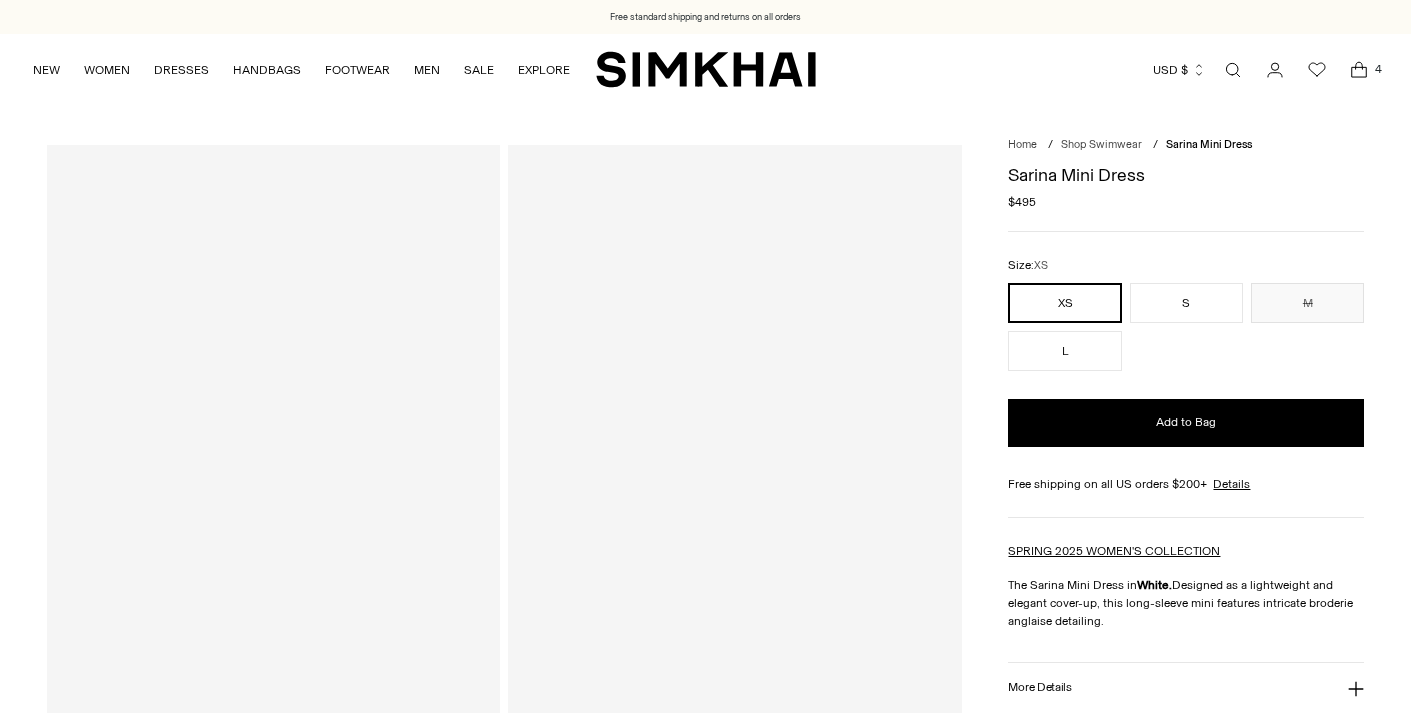 scroll, scrollTop: 0, scrollLeft: 0, axis: both 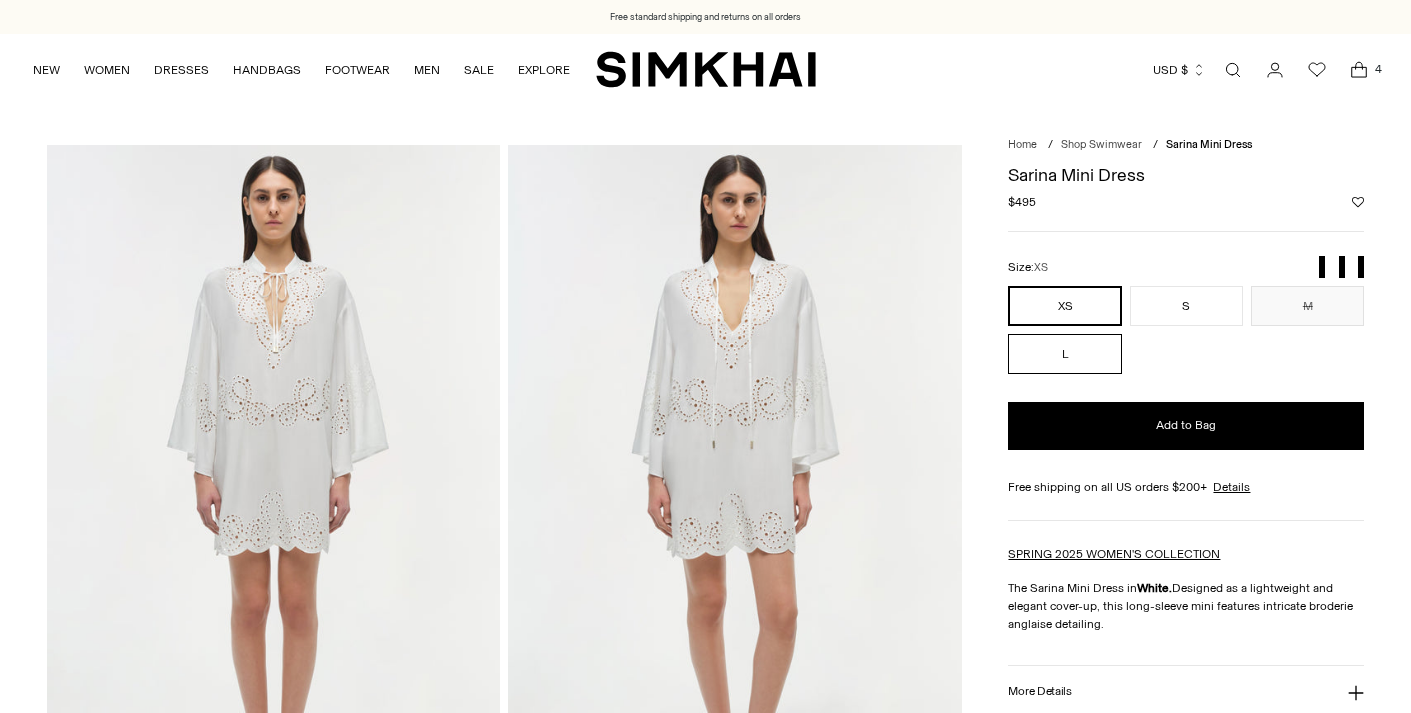 click on "L" at bounding box center [1064, 354] 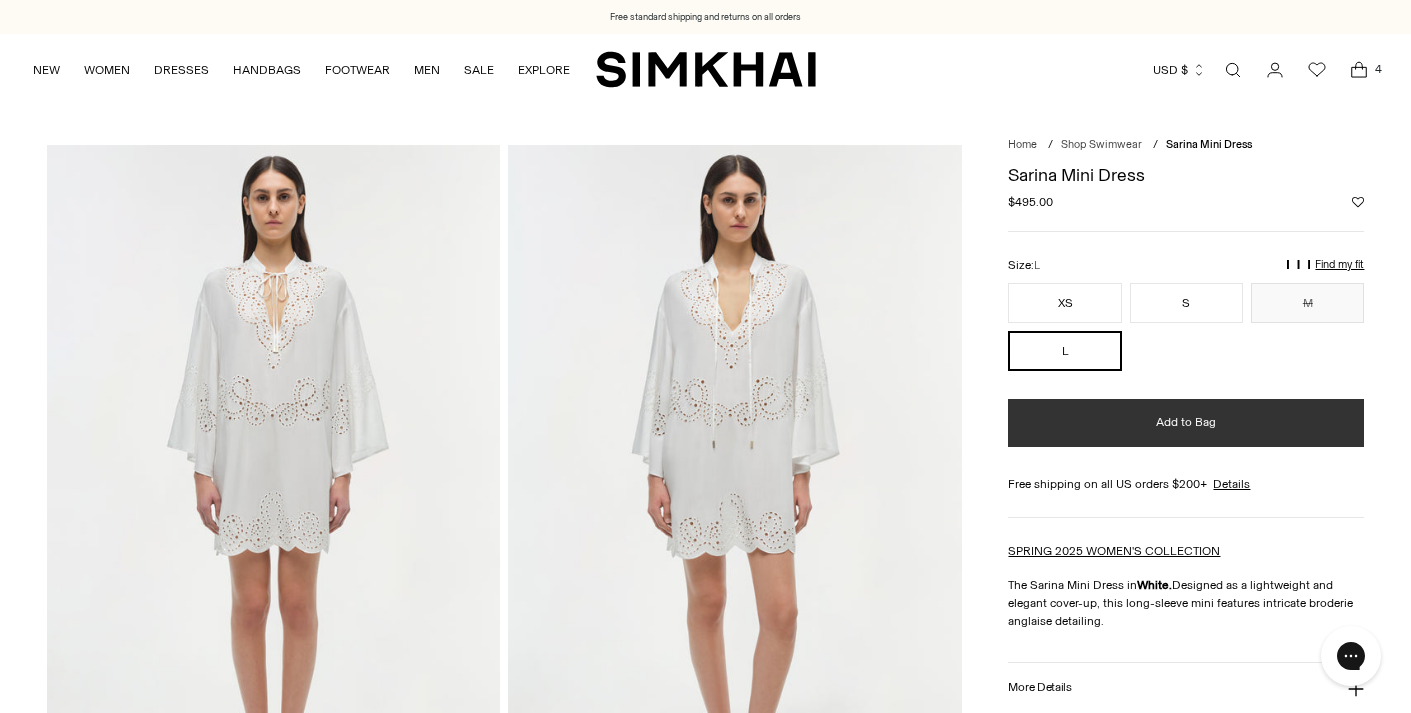 click on "Add to Bag" at bounding box center (1186, 423) 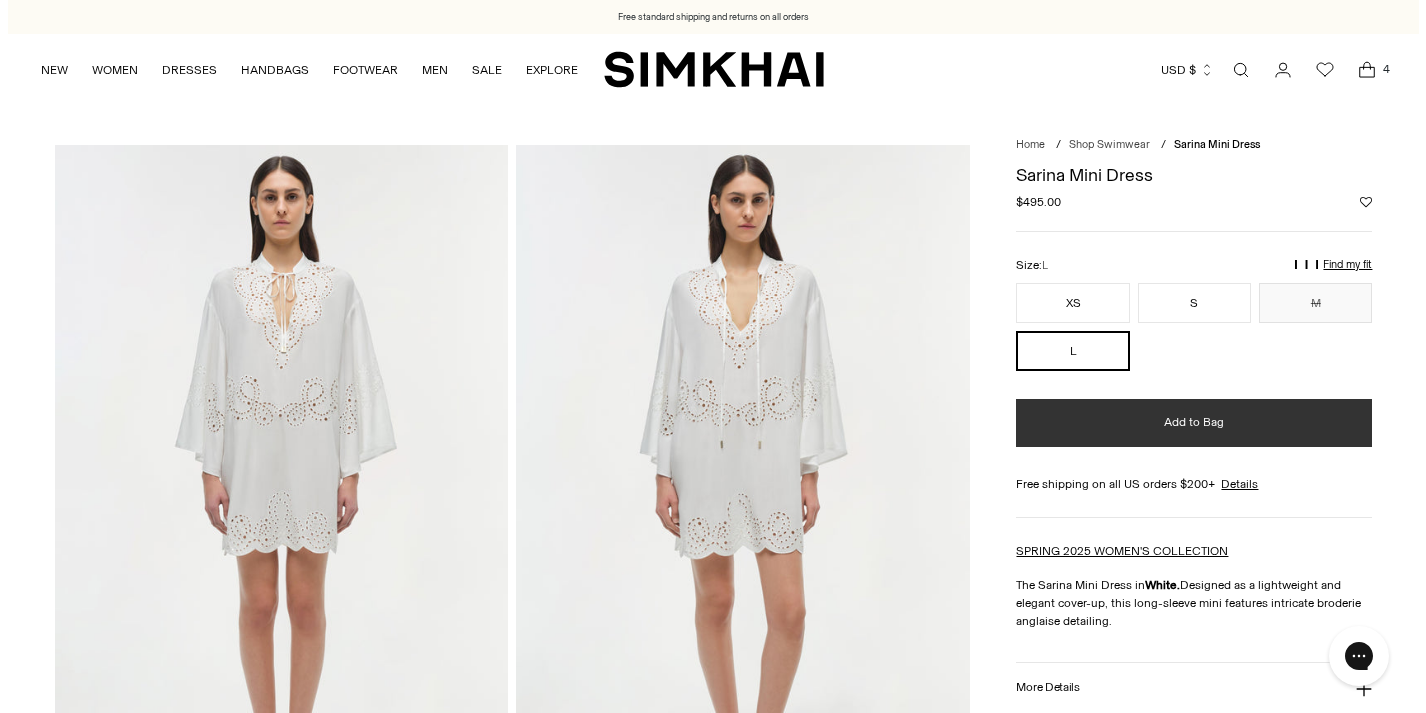 scroll, scrollTop: 0, scrollLeft: 0, axis: both 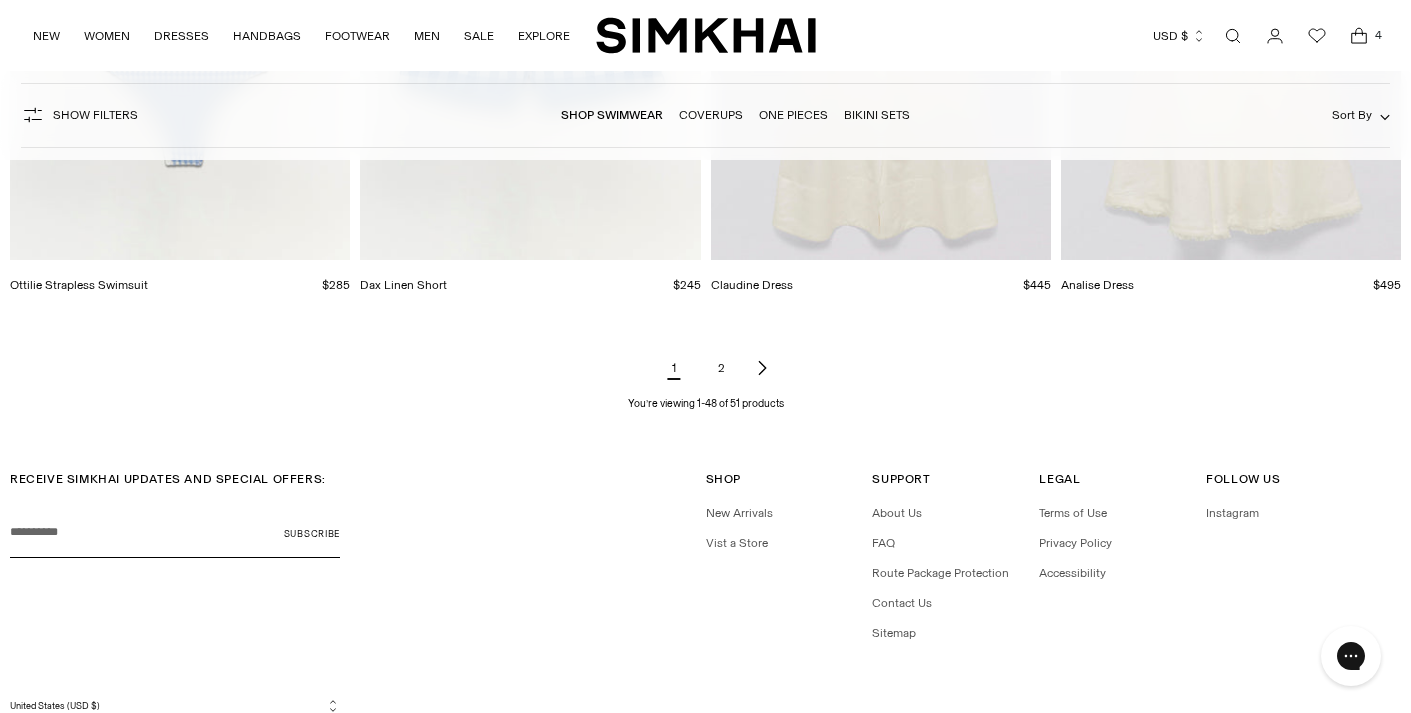 click on "2" at bounding box center [722, 368] 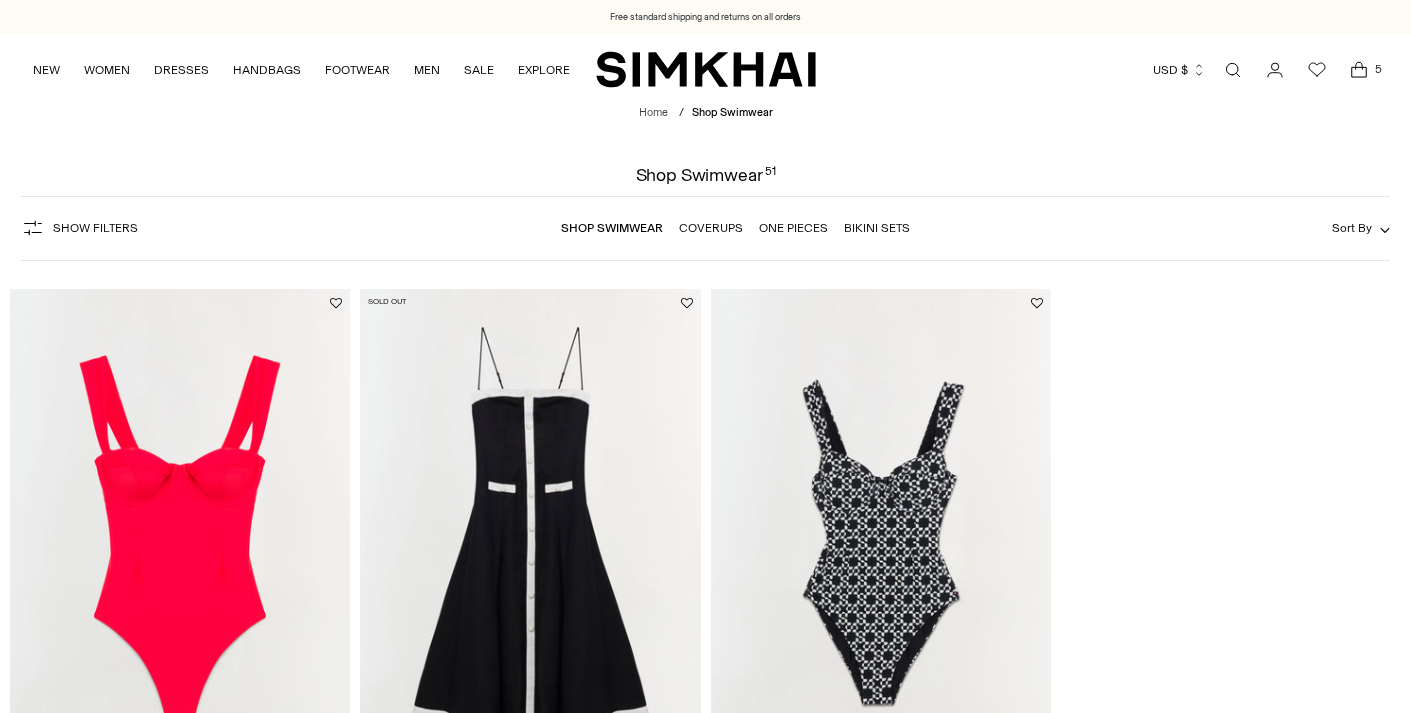 scroll, scrollTop: 0, scrollLeft: 0, axis: both 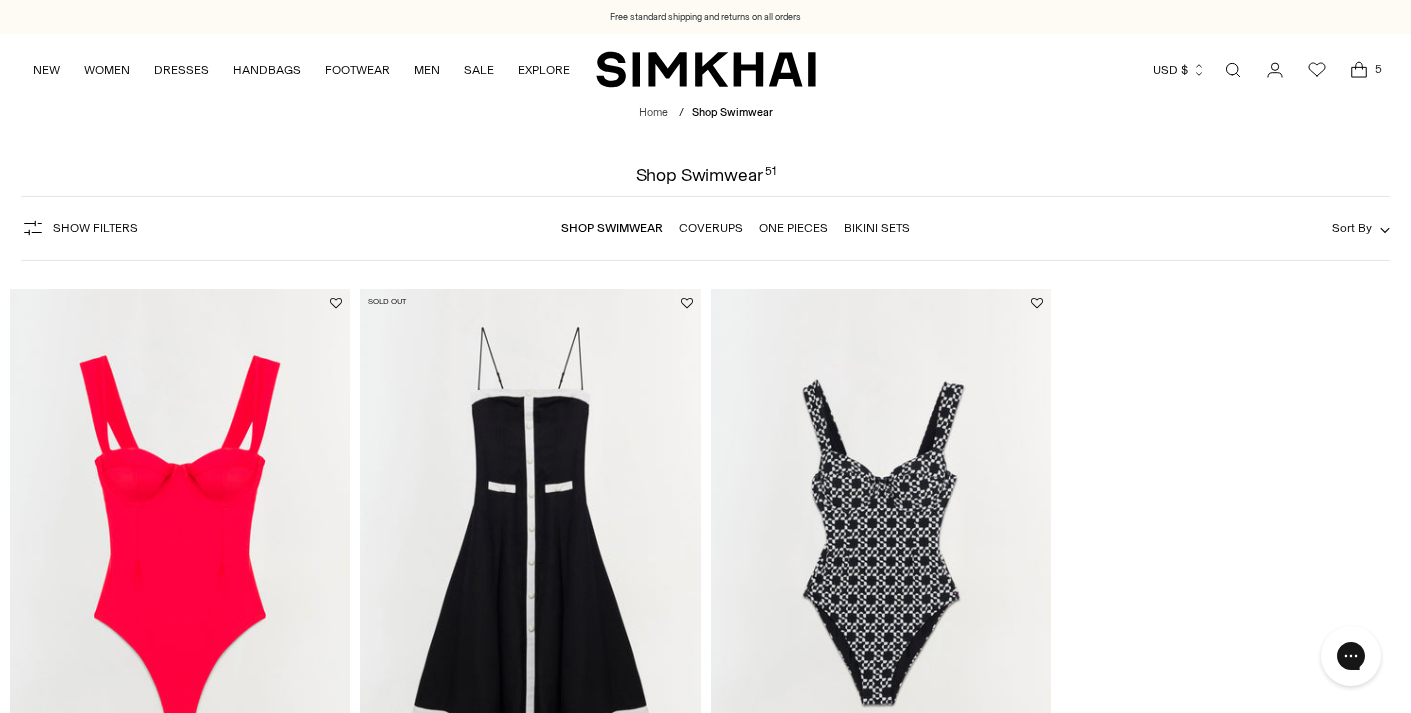 click at bounding box center (1233, 70) 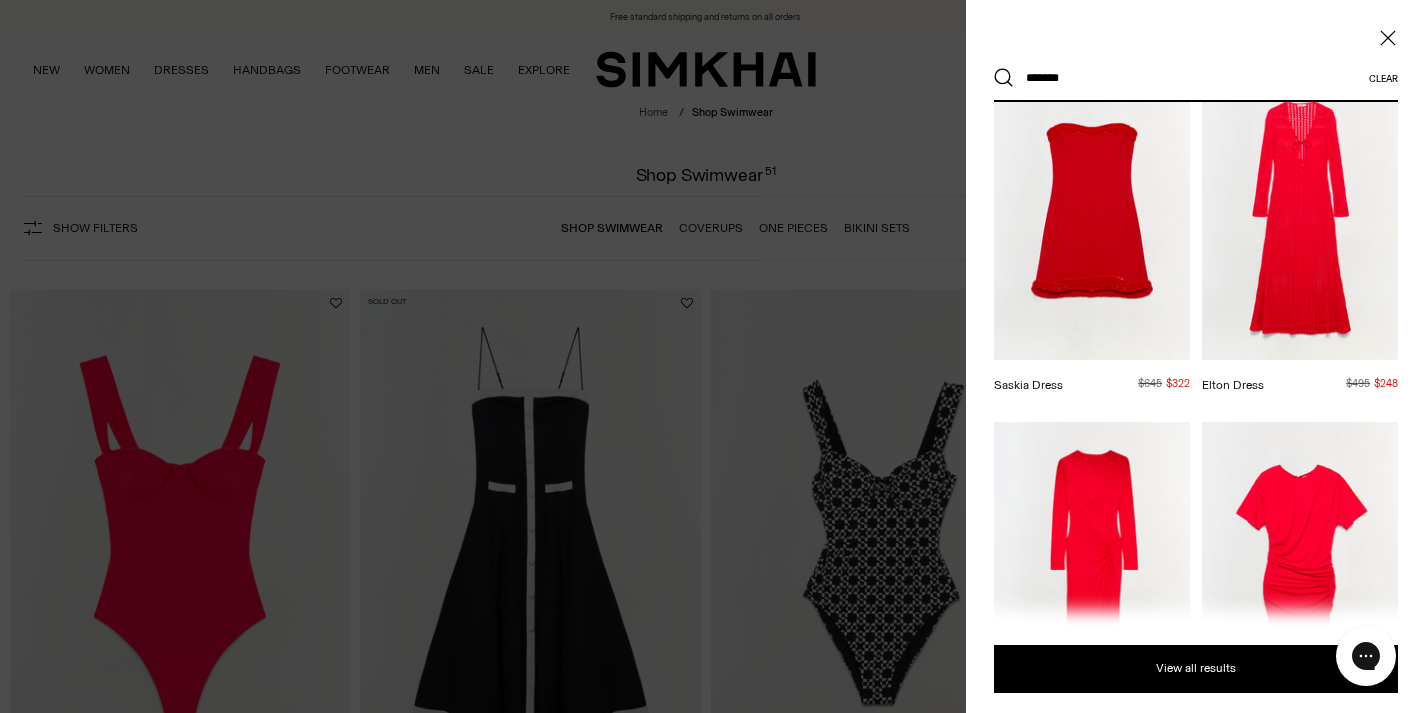scroll, scrollTop: 450, scrollLeft: 0, axis: vertical 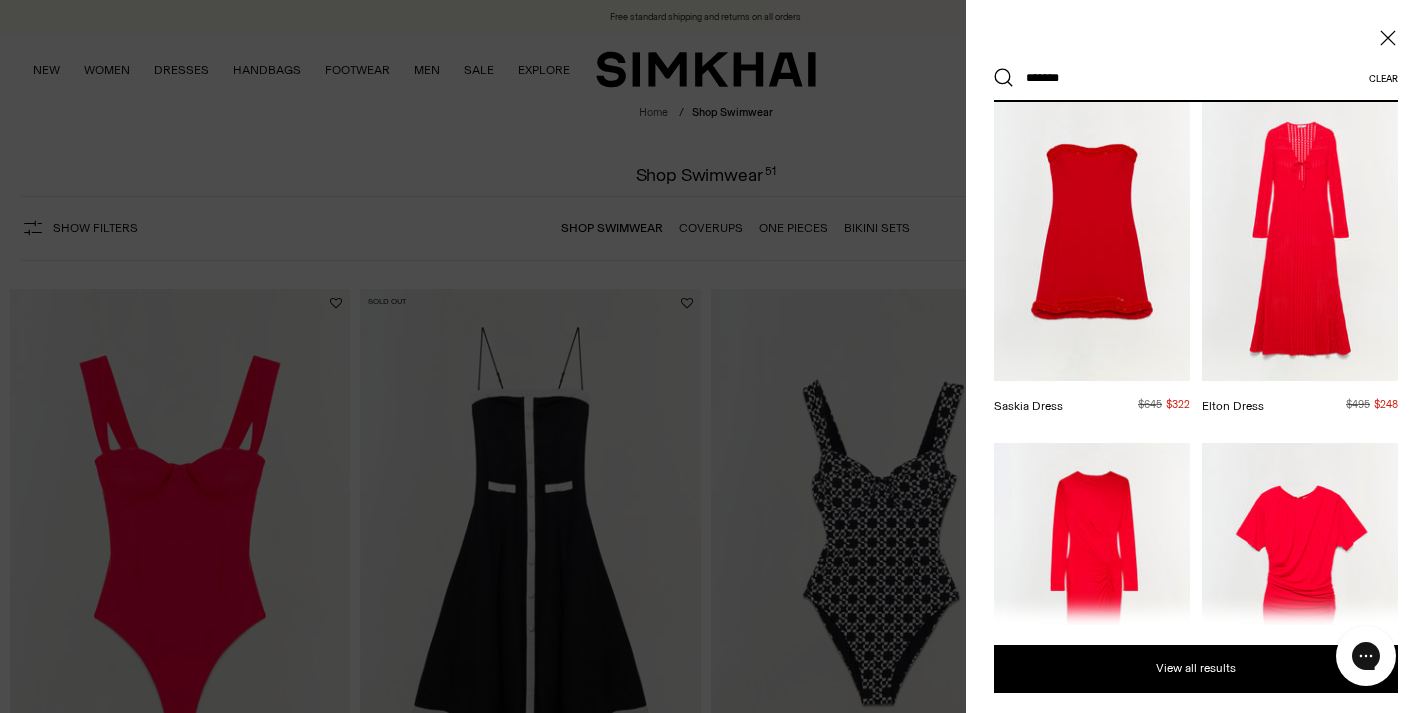 type on "*******" 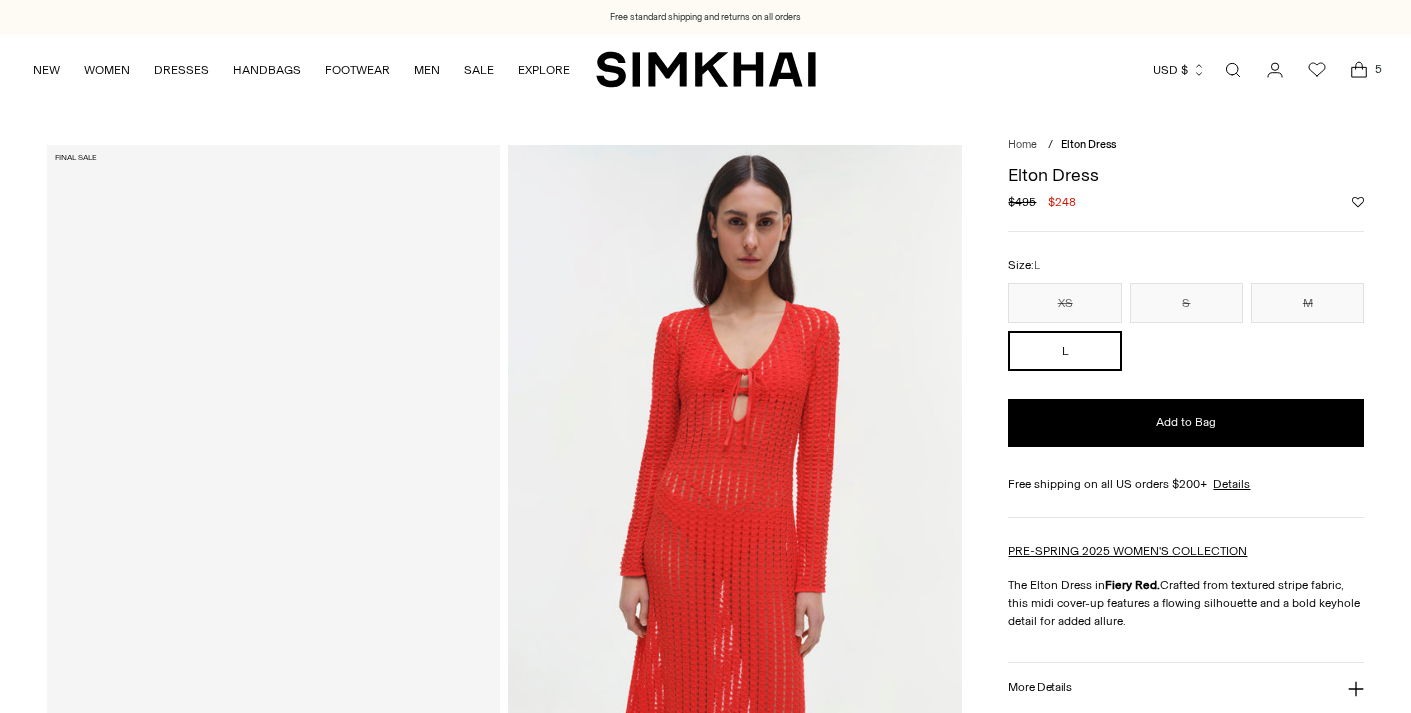 scroll, scrollTop: 0, scrollLeft: 0, axis: both 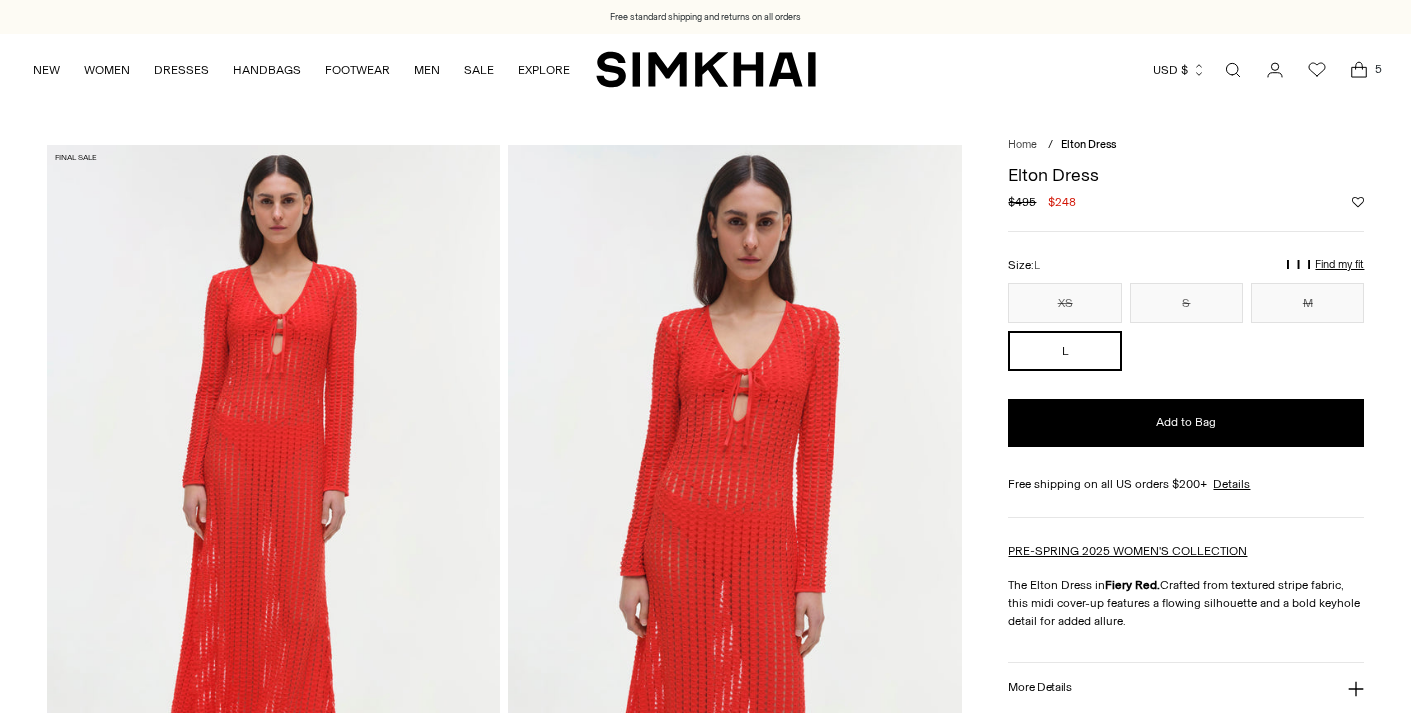 click on "L" at bounding box center [1064, 351] 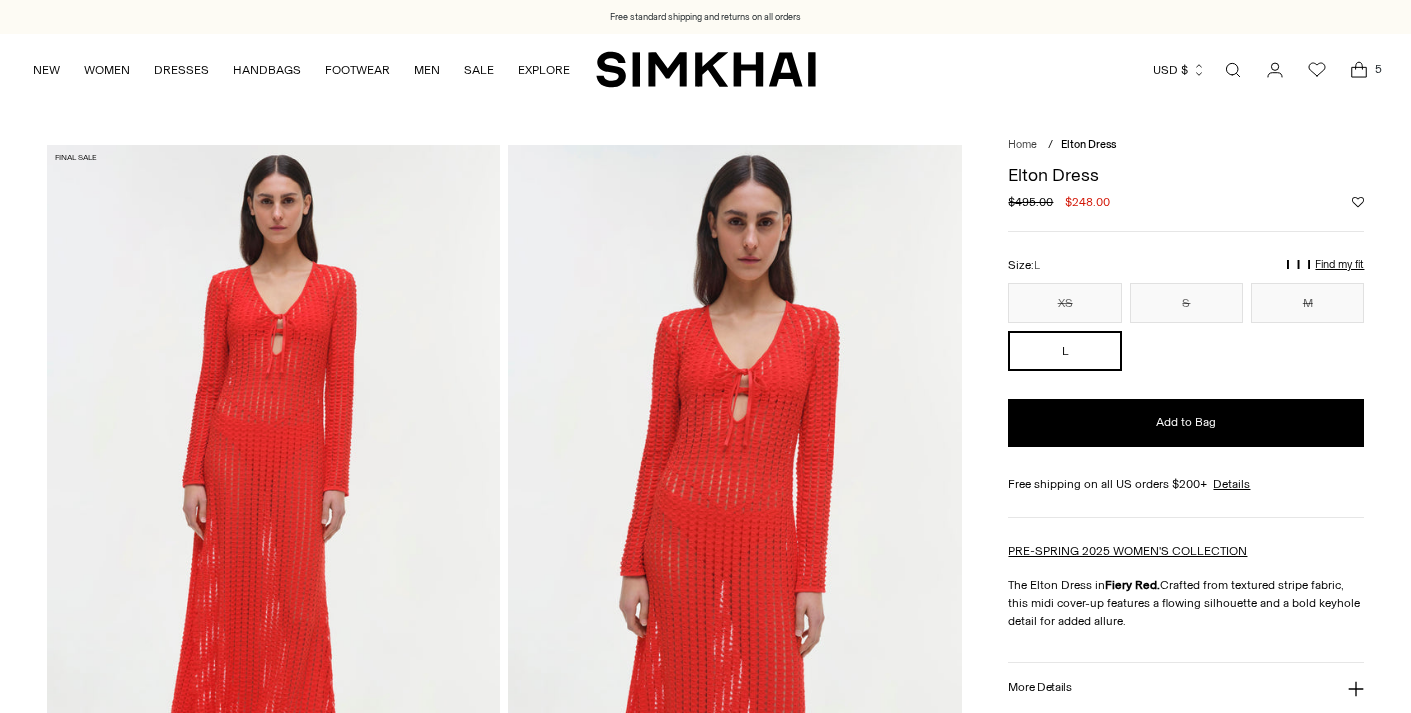 scroll, scrollTop: 0, scrollLeft: 0, axis: both 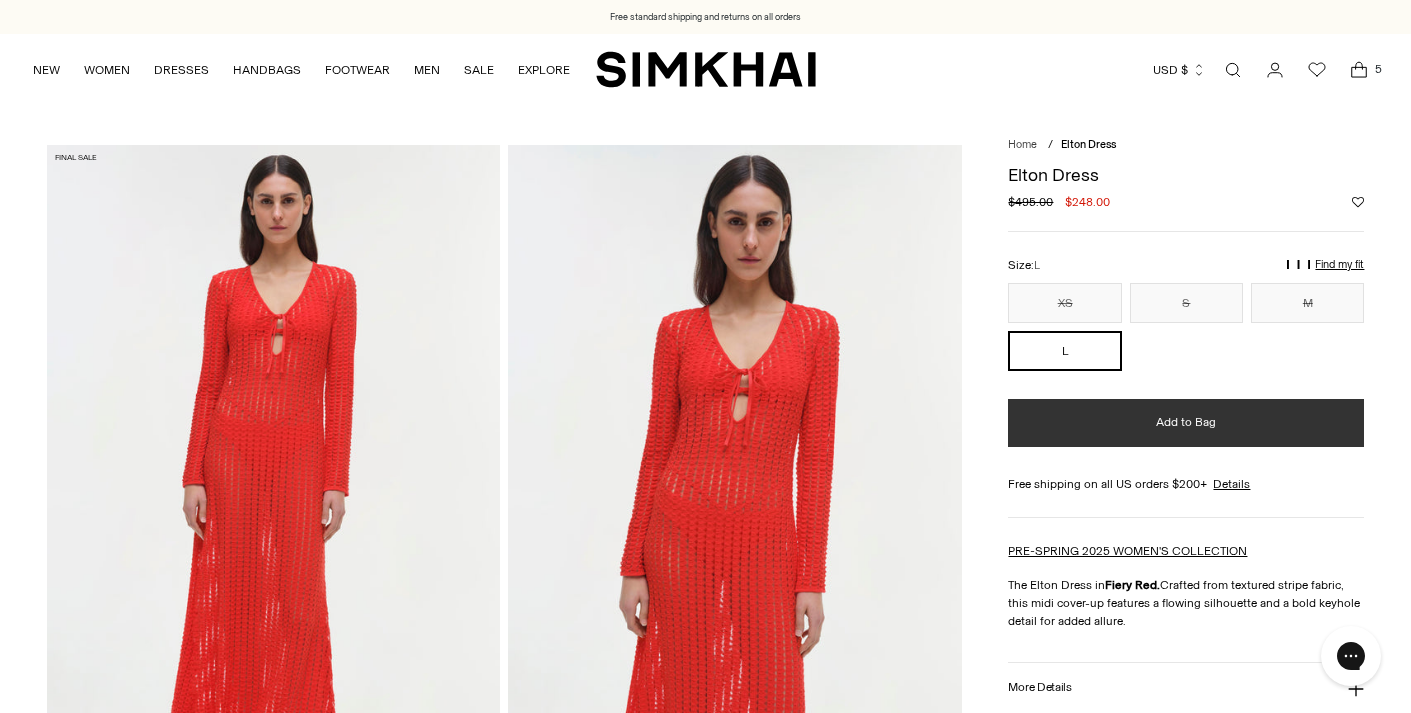 click on "Add to Bag" at bounding box center [1186, 423] 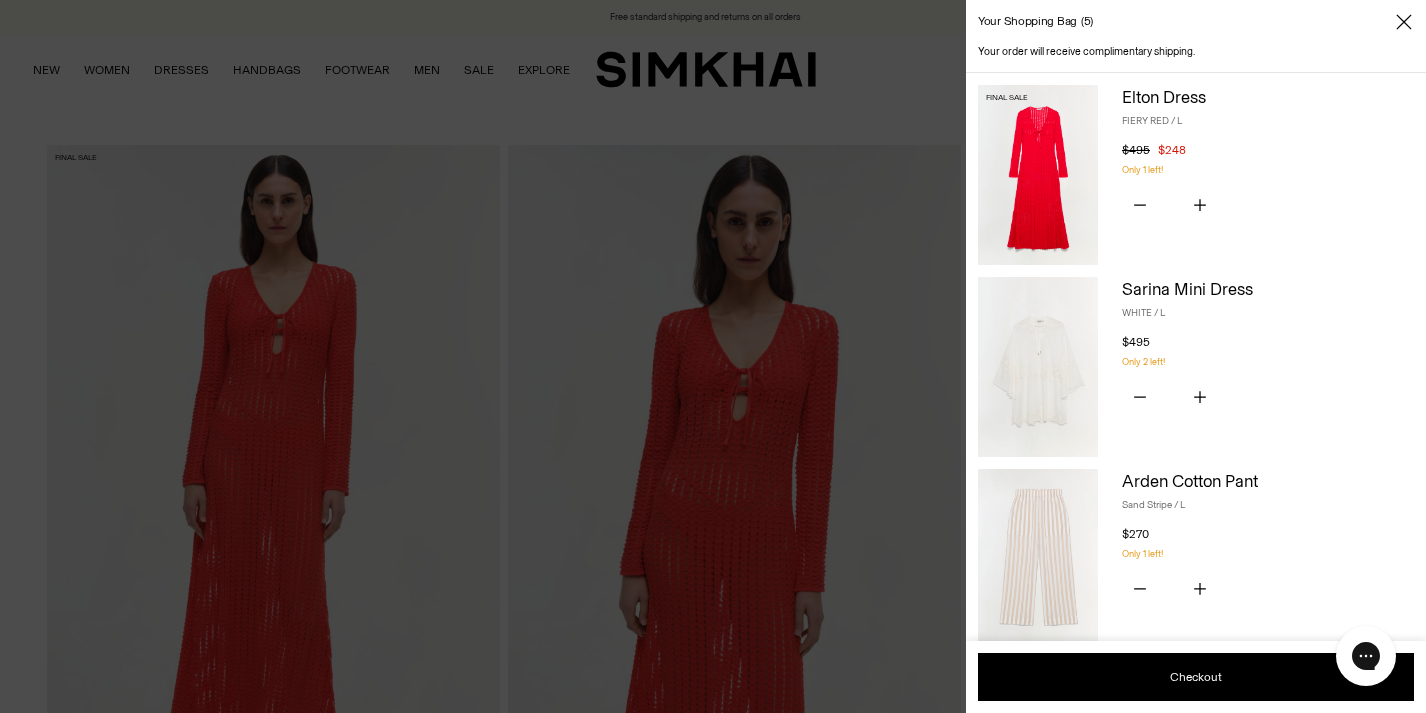click 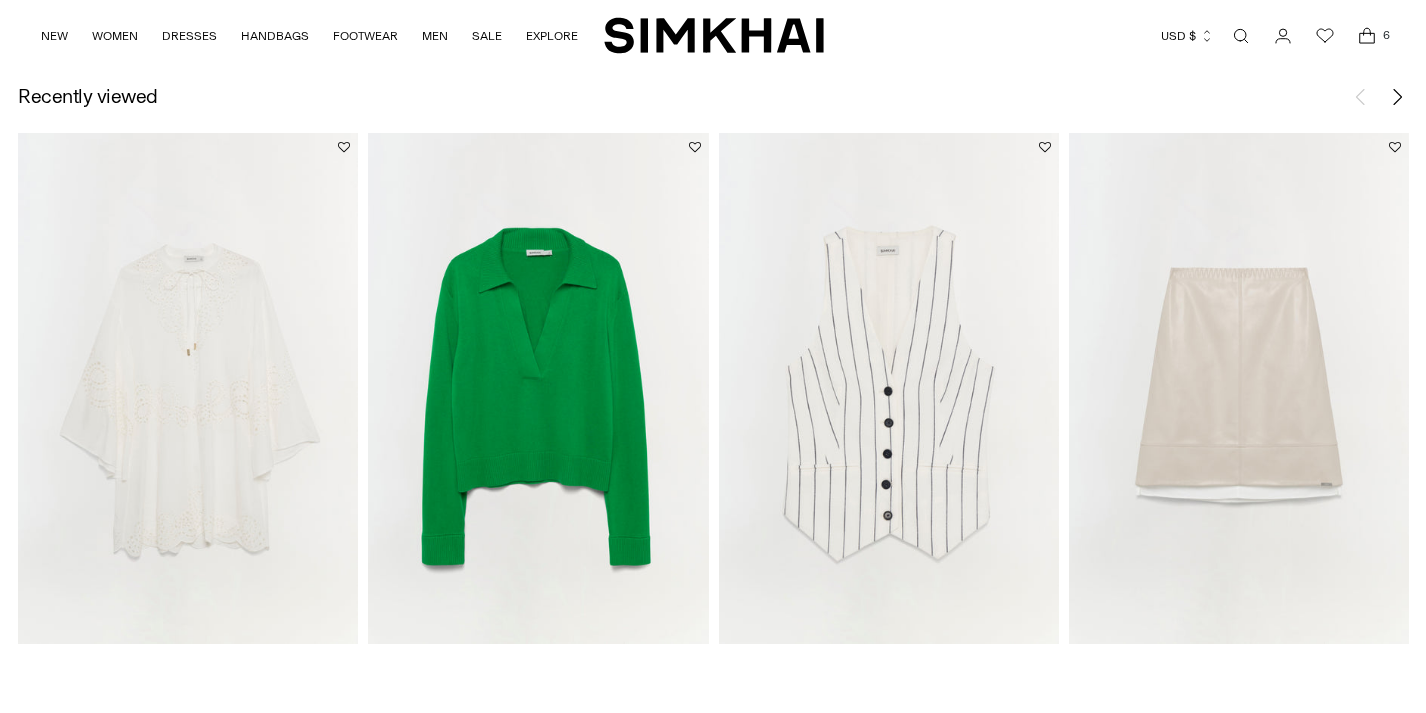 scroll, scrollTop: 2998, scrollLeft: 0, axis: vertical 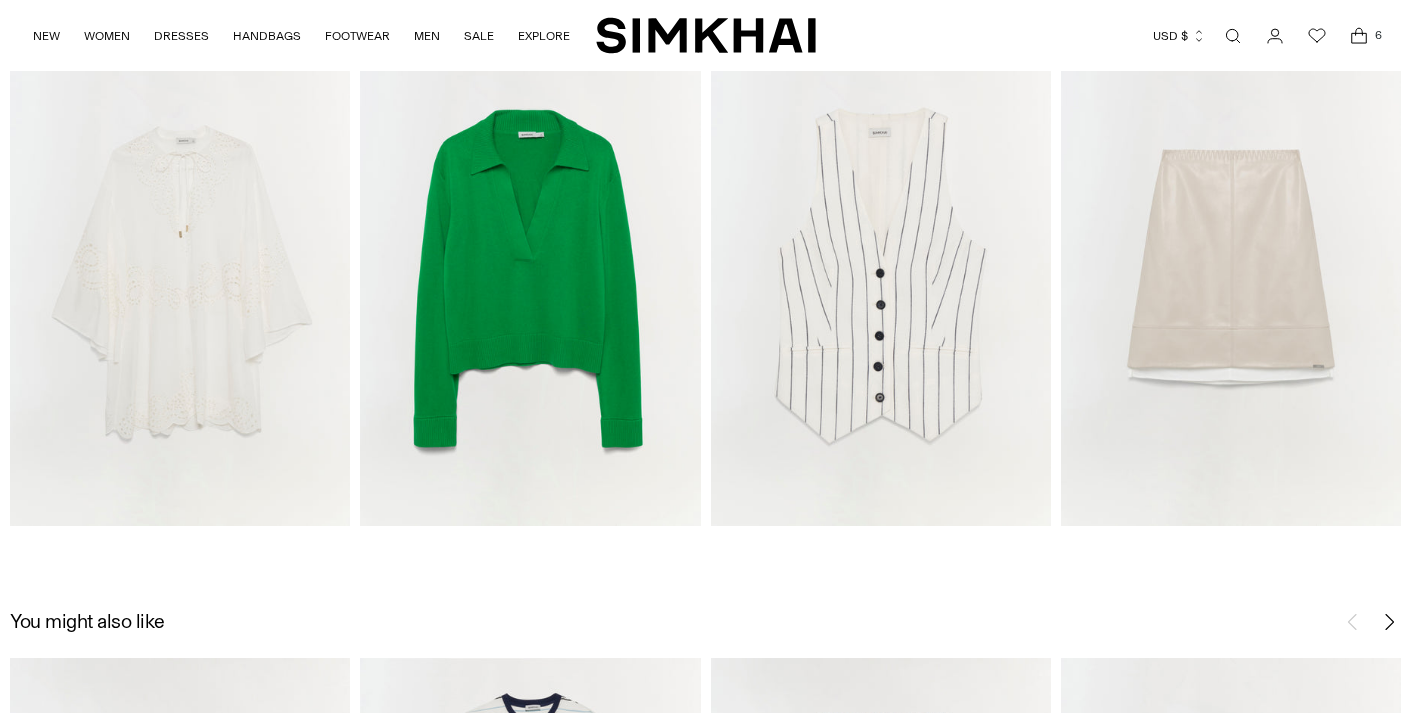click on "6" at bounding box center [1378, 35] 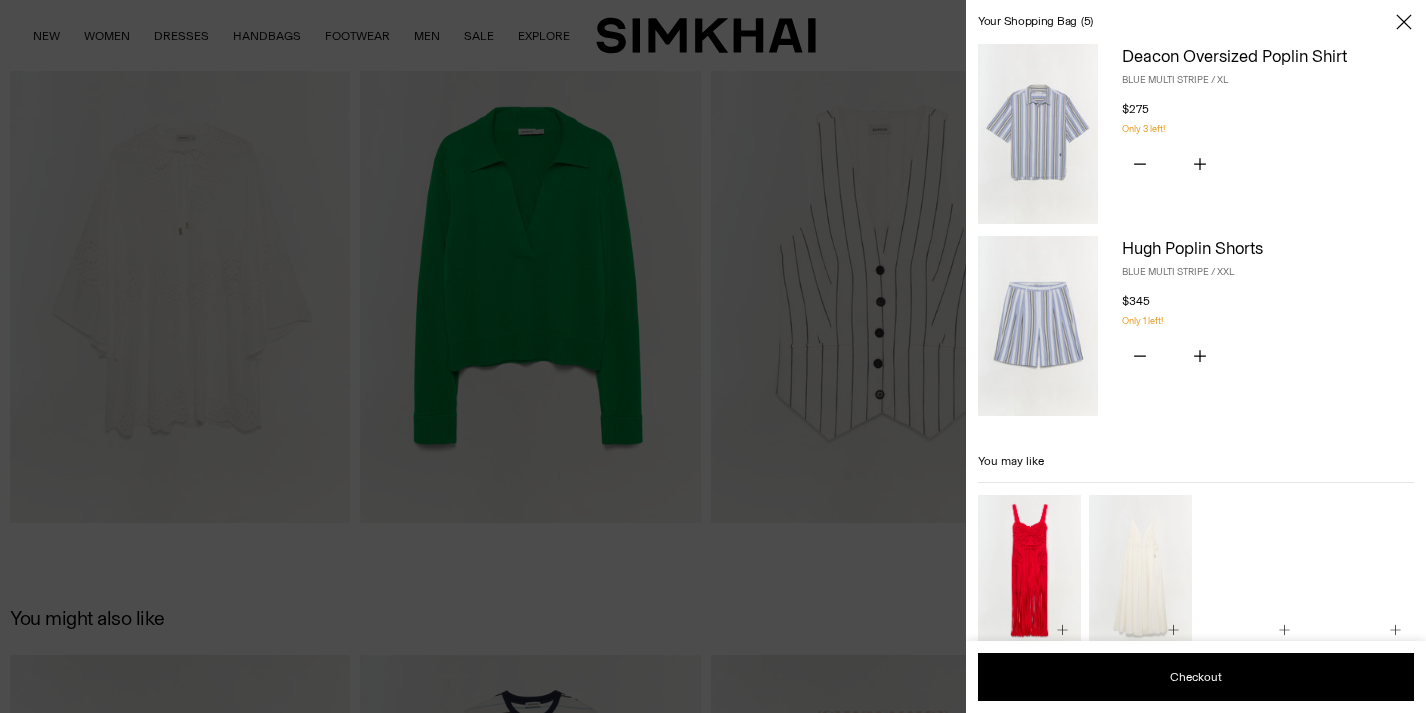 scroll, scrollTop: 841, scrollLeft: 0, axis: vertical 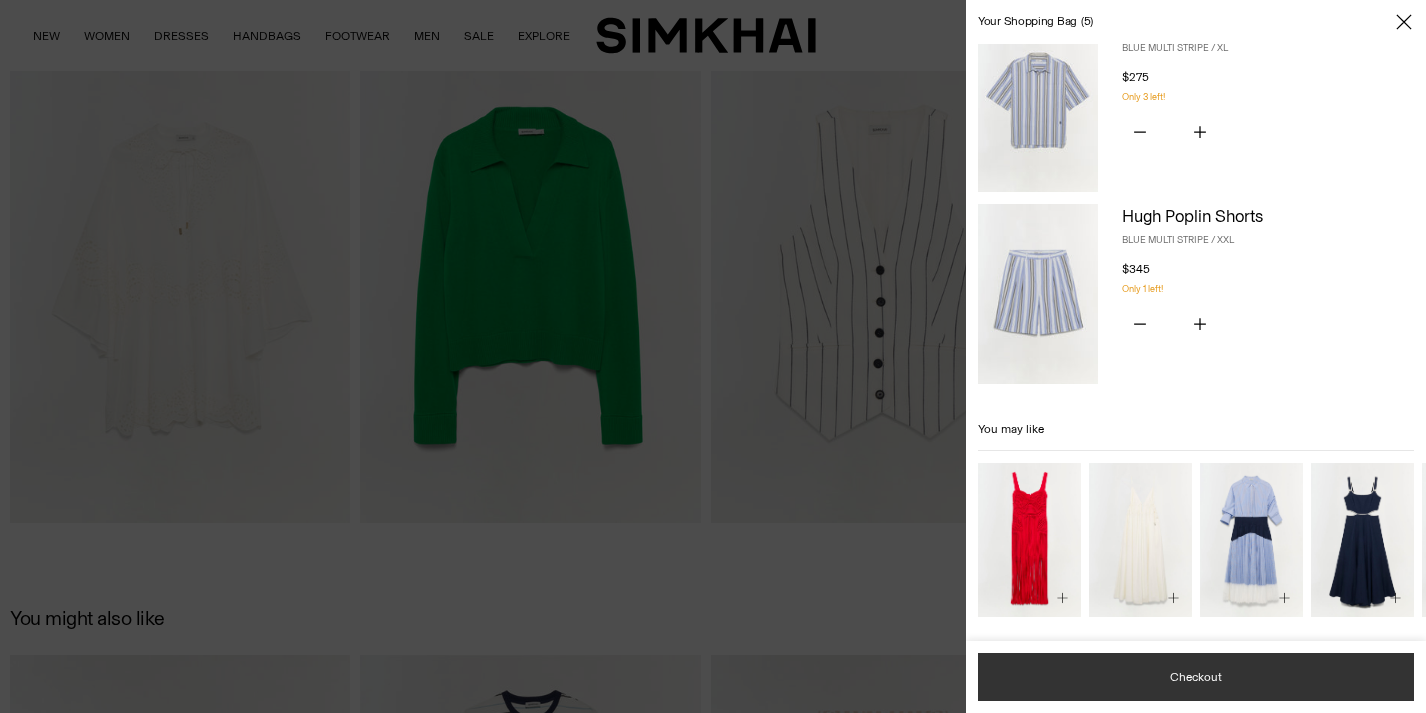 click on "Checkout" at bounding box center [1196, 677] 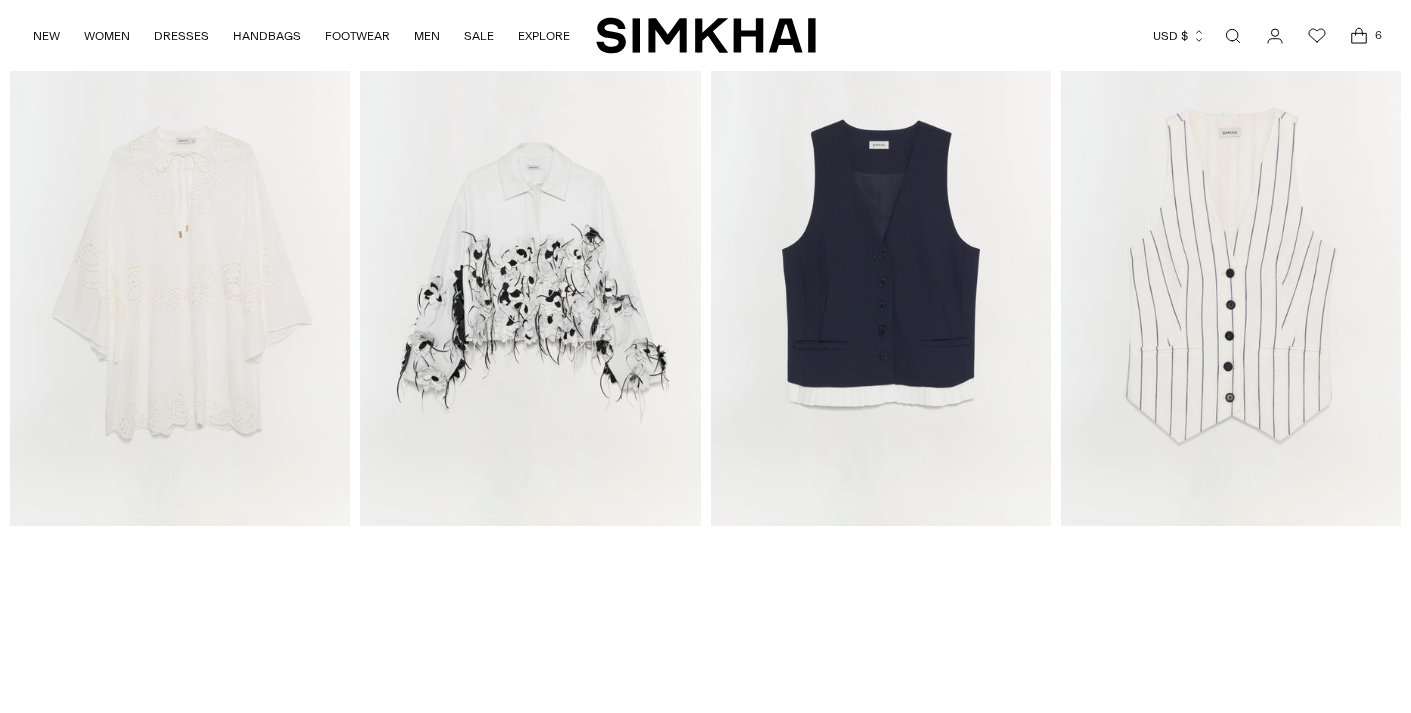 scroll, scrollTop: 2998, scrollLeft: 0, axis: vertical 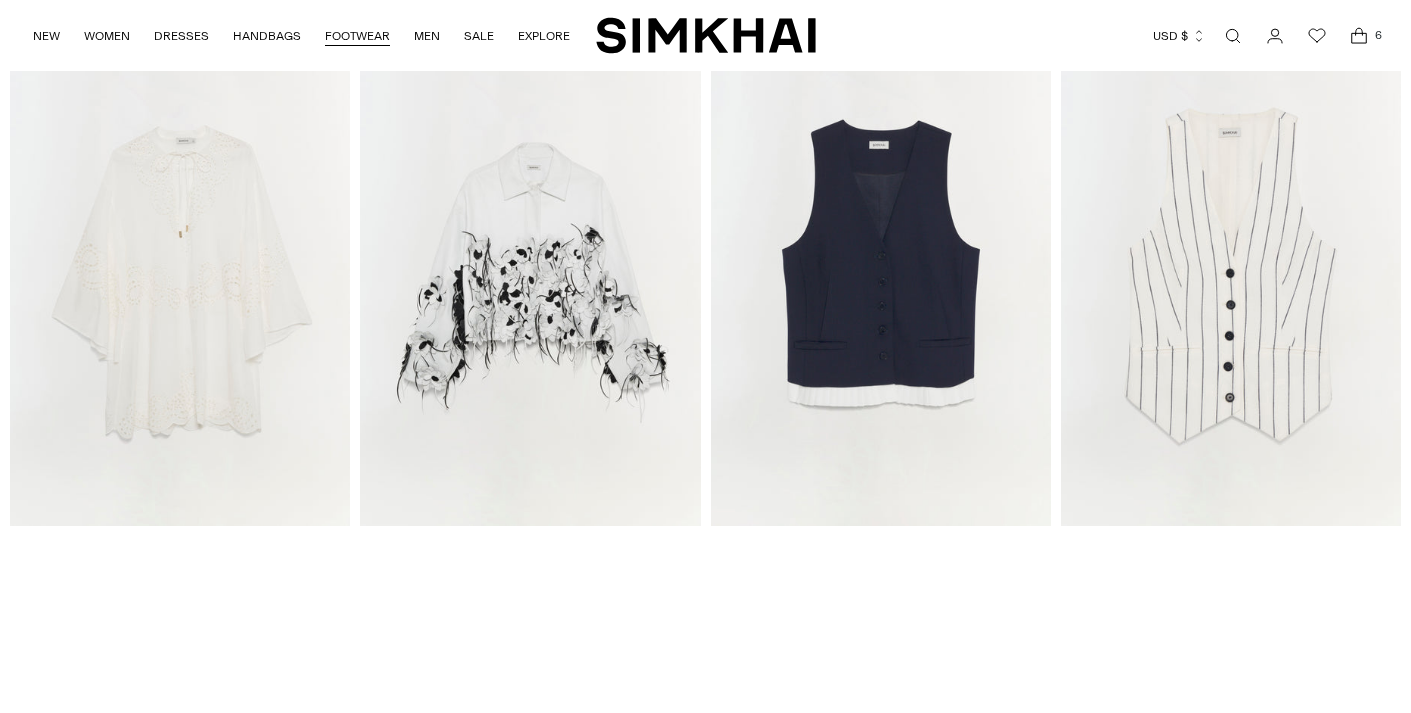 click on "FOOTWEAR" at bounding box center (357, 36) 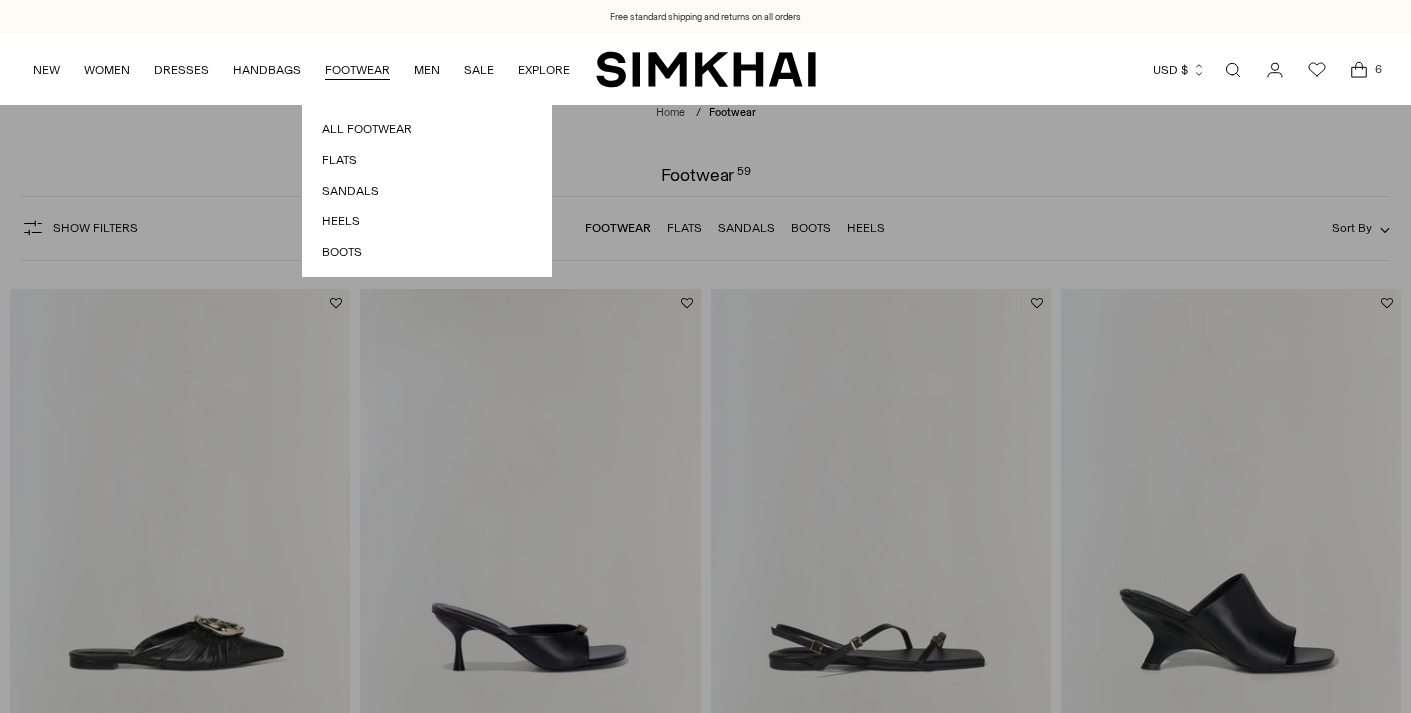 scroll, scrollTop: 454, scrollLeft: 0, axis: vertical 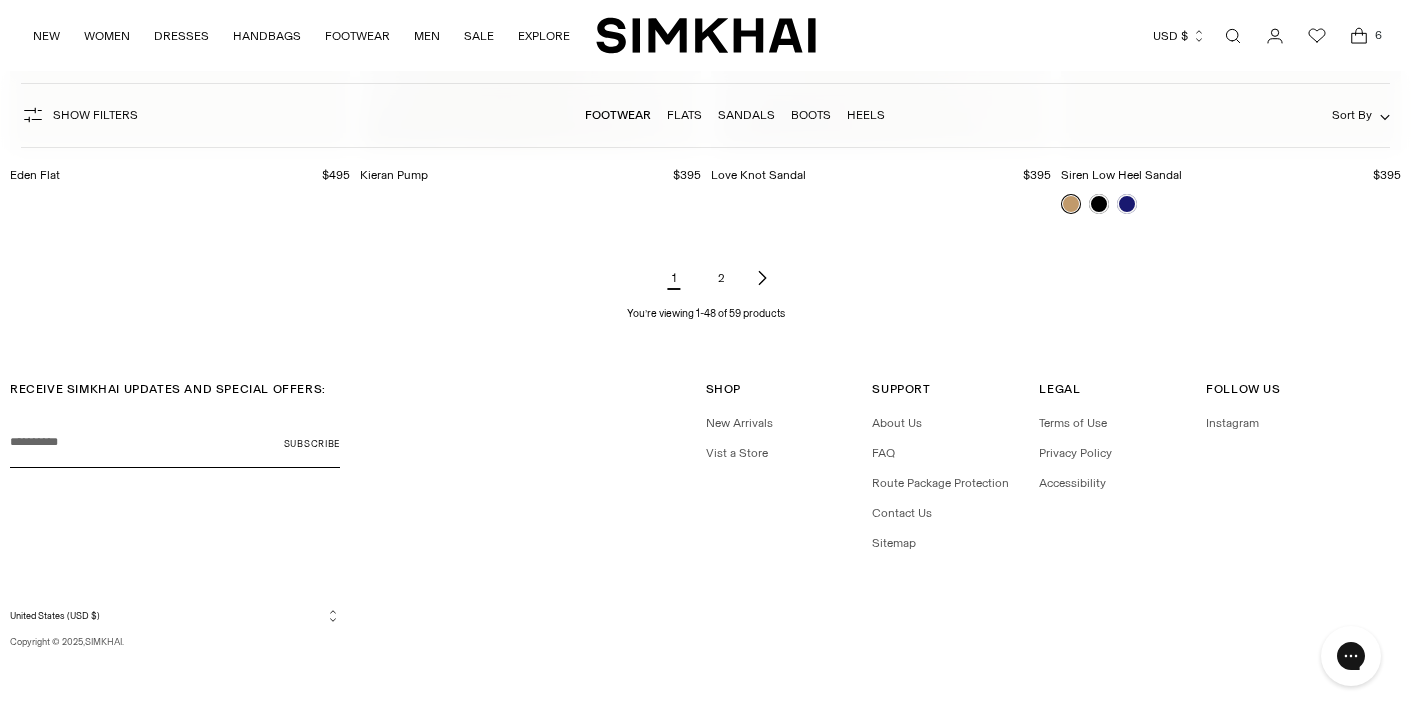click on "2" at bounding box center [722, 278] 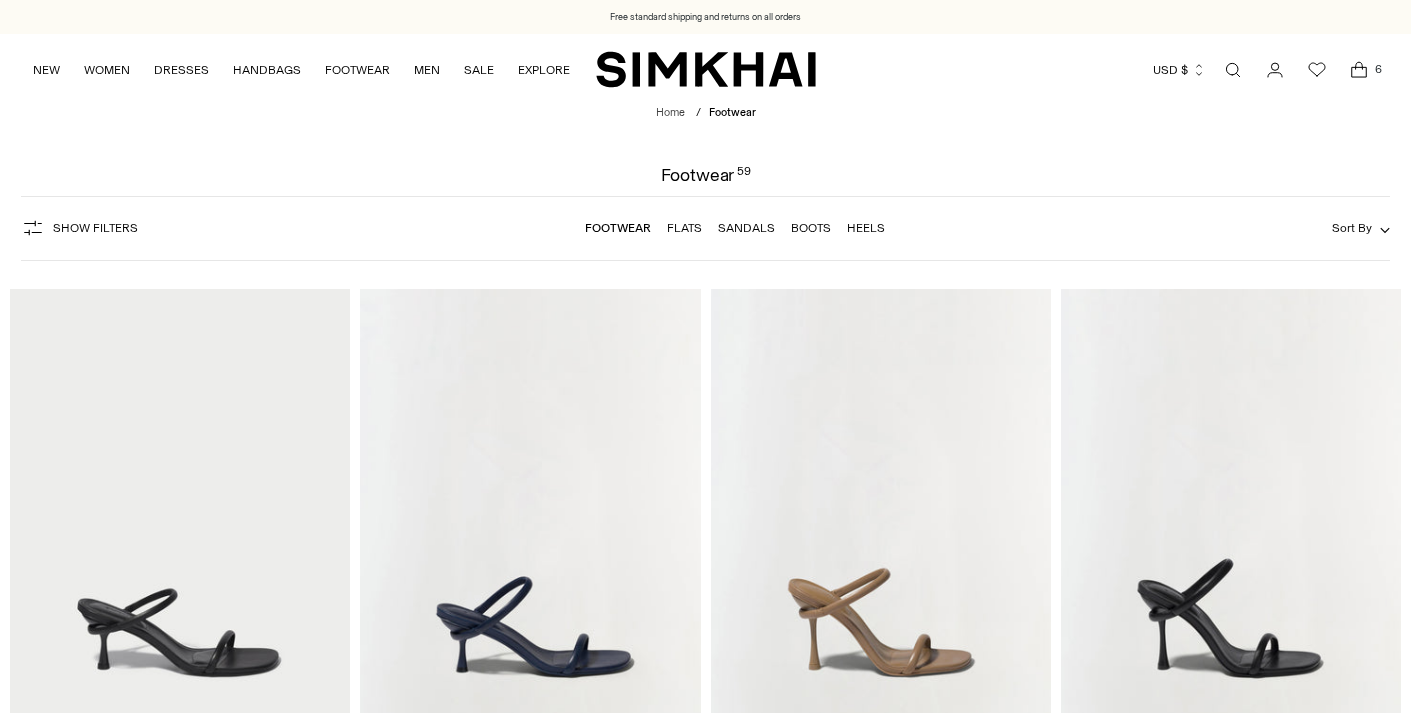 scroll, scrollTop: 0, scrollLeft: 0, axis: both 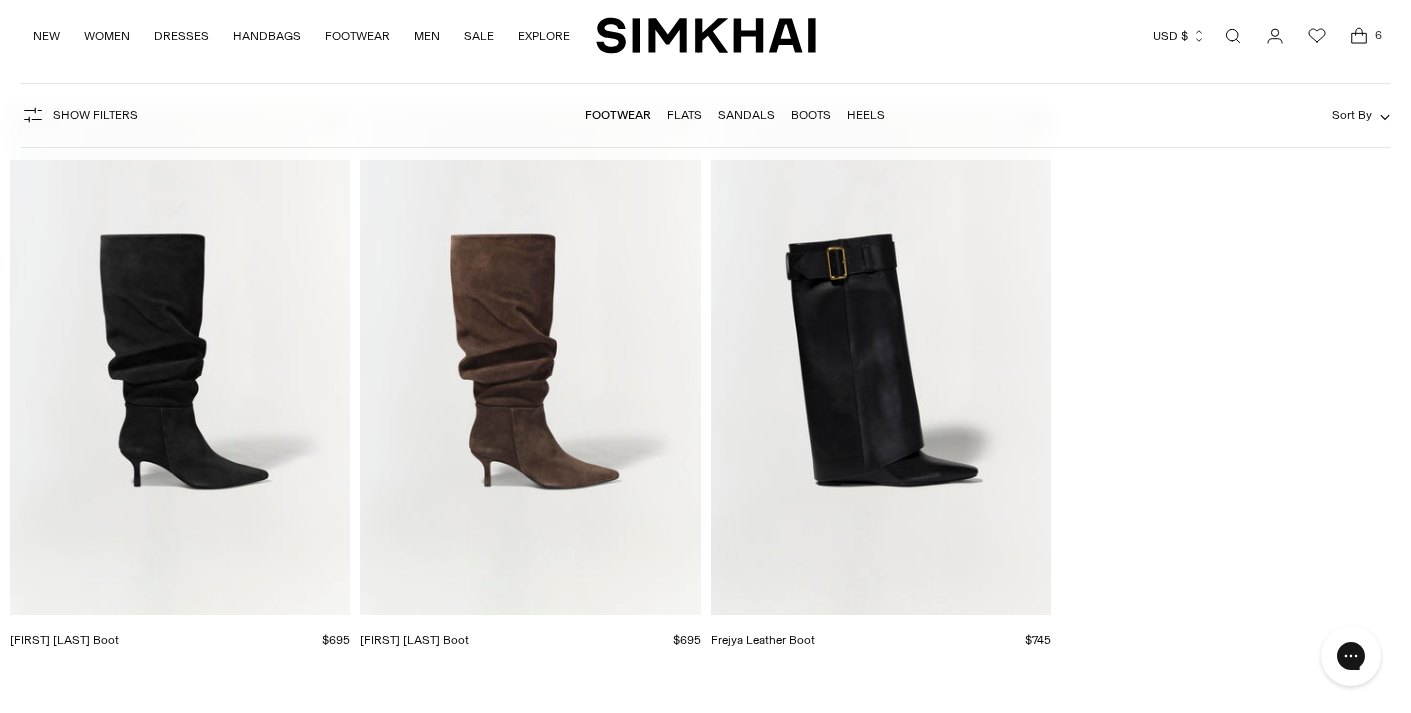 click 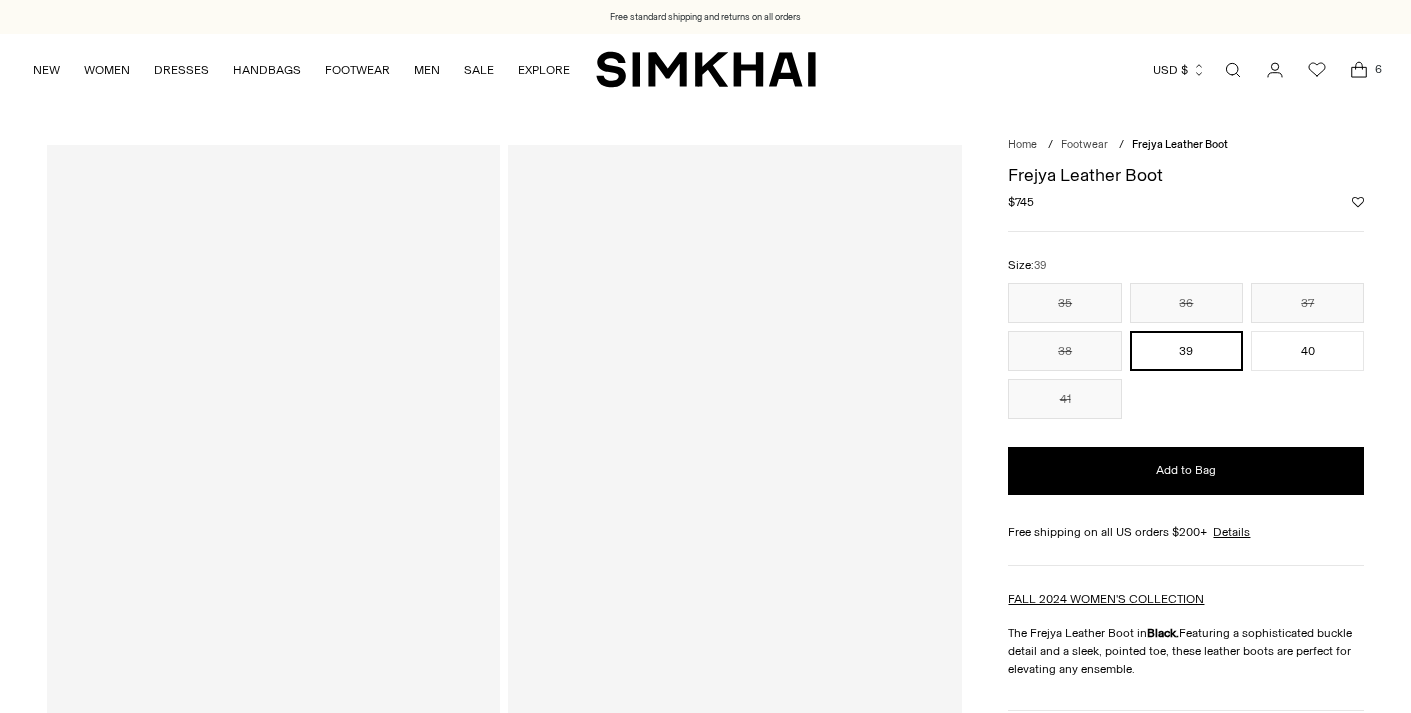 scroll, scrollTop: 0, scrollLeft: 0, axis: both 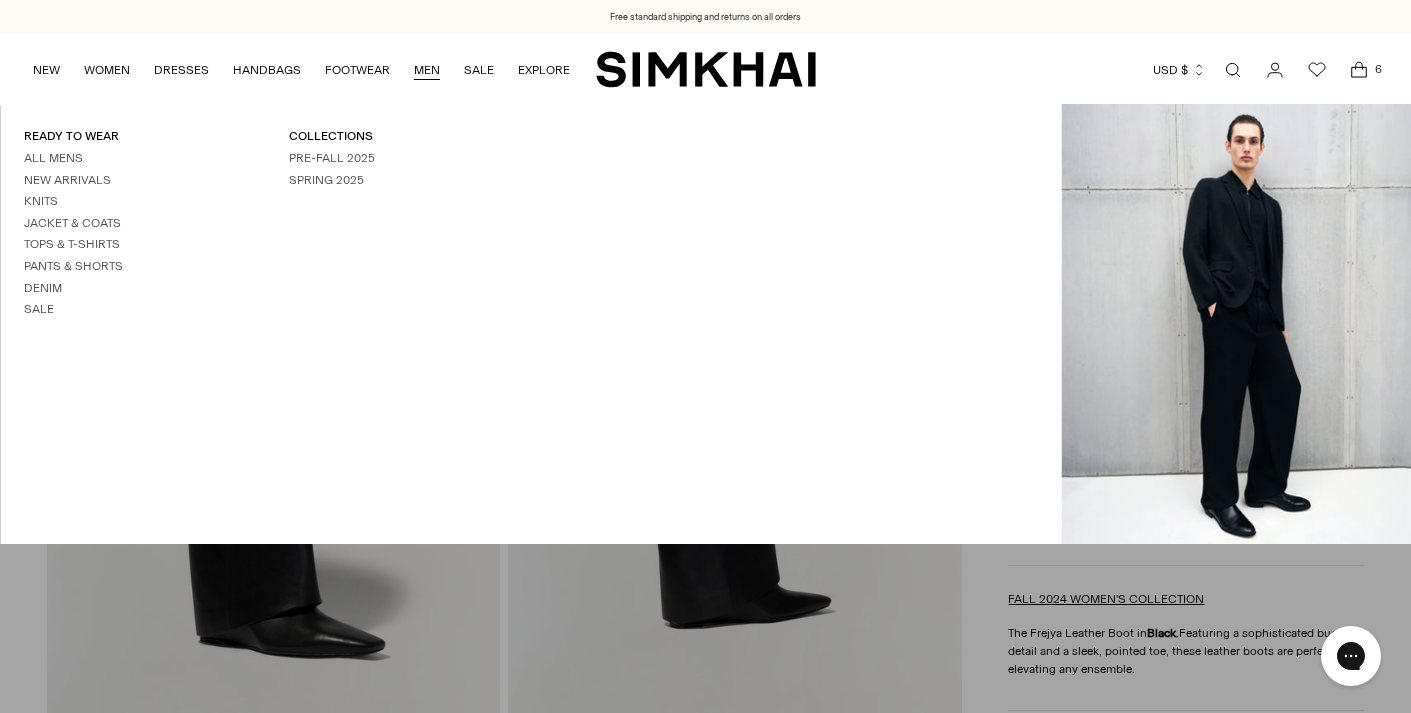 click on "MEN" at bounding box center [427, 70] 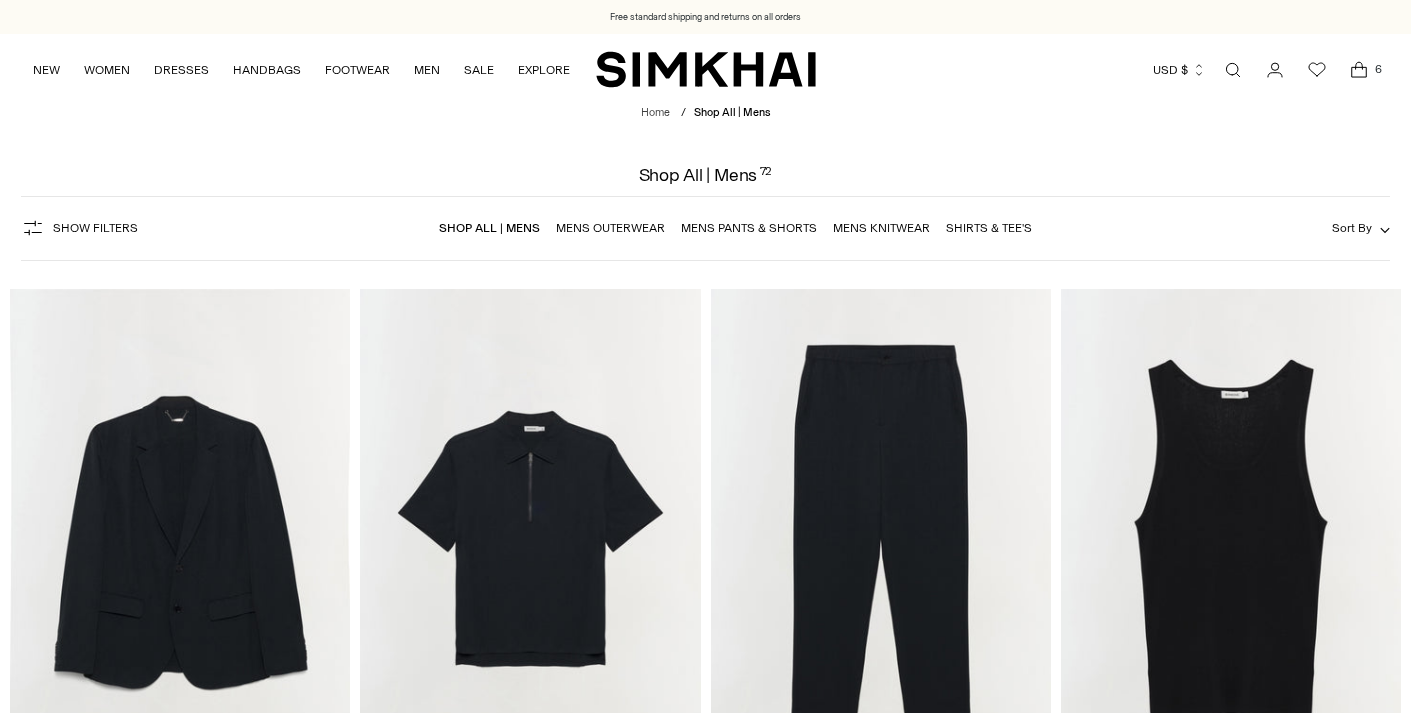 scroll, scrollTop: 0, scrollLeft: 0, axis: both 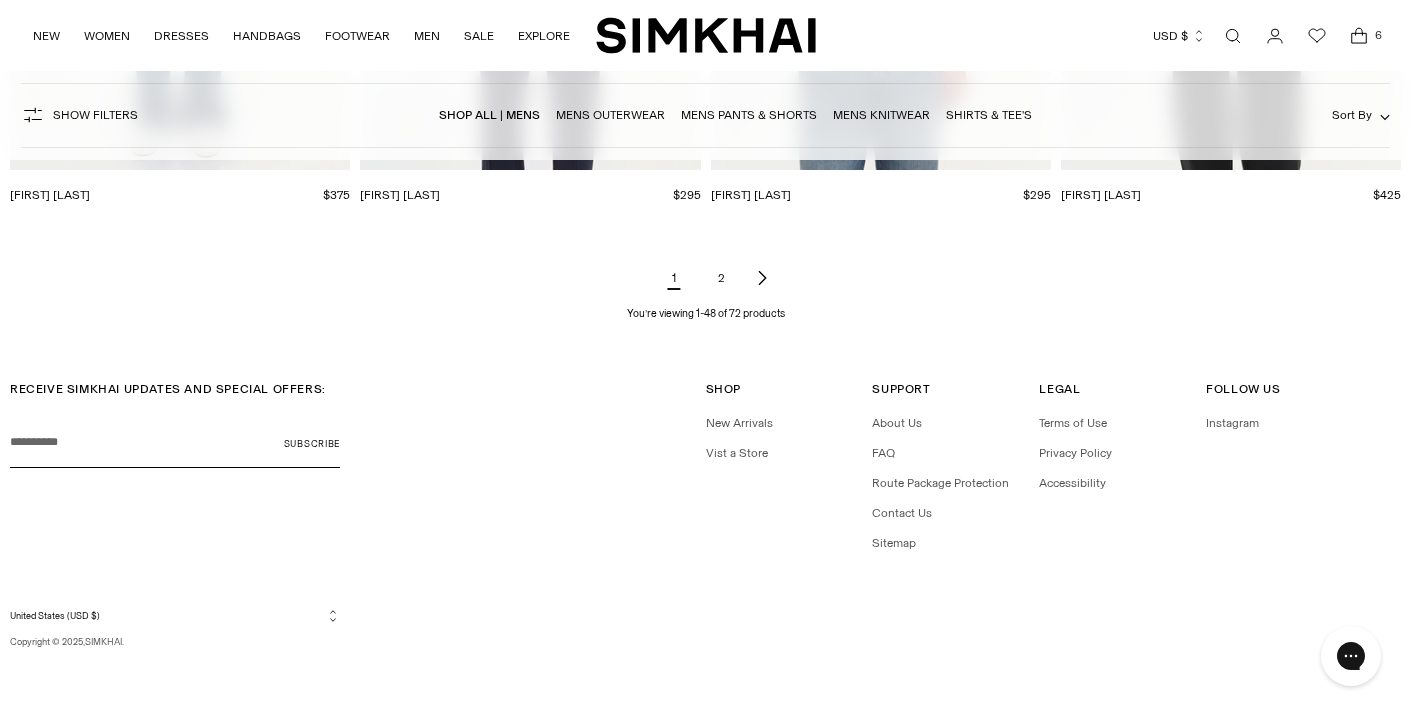 click on "2" at bounding box center (722, 278) 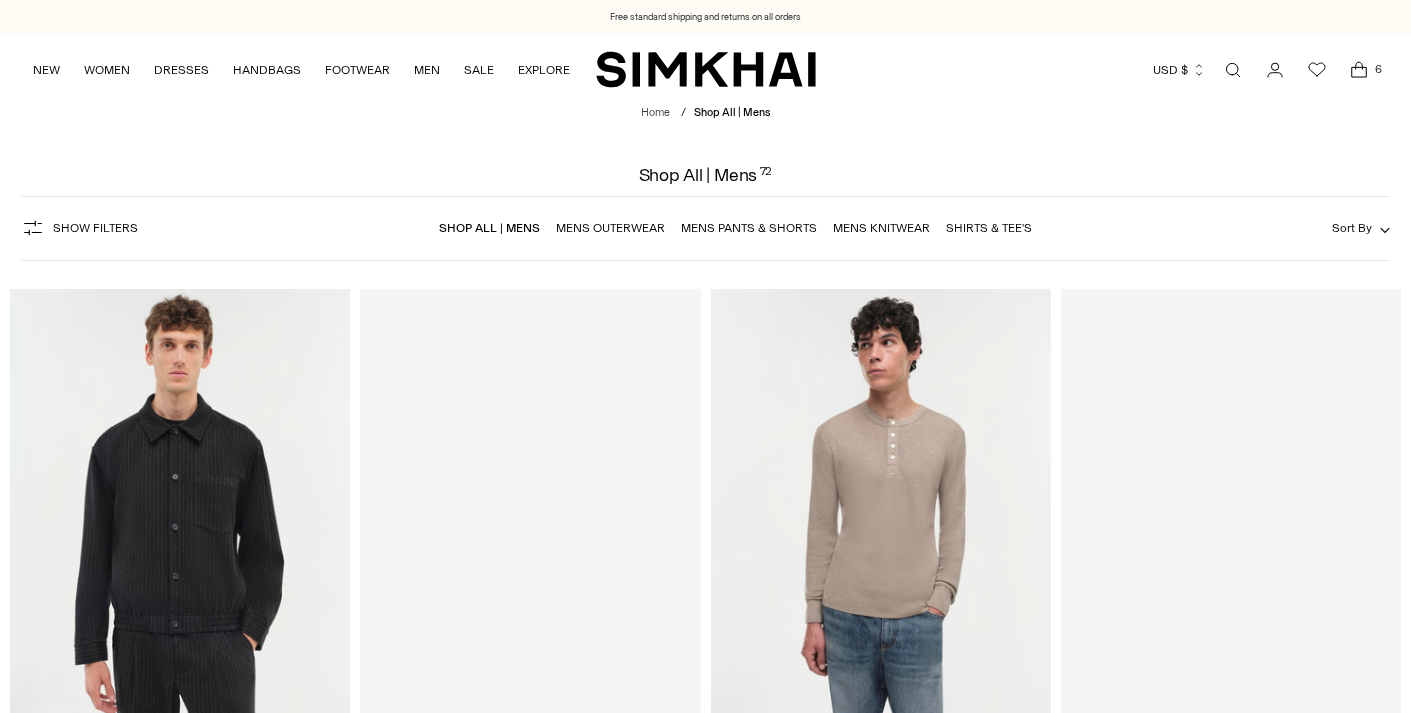scroll, scrollTop: 0, scrollLeft: 0, axis: both 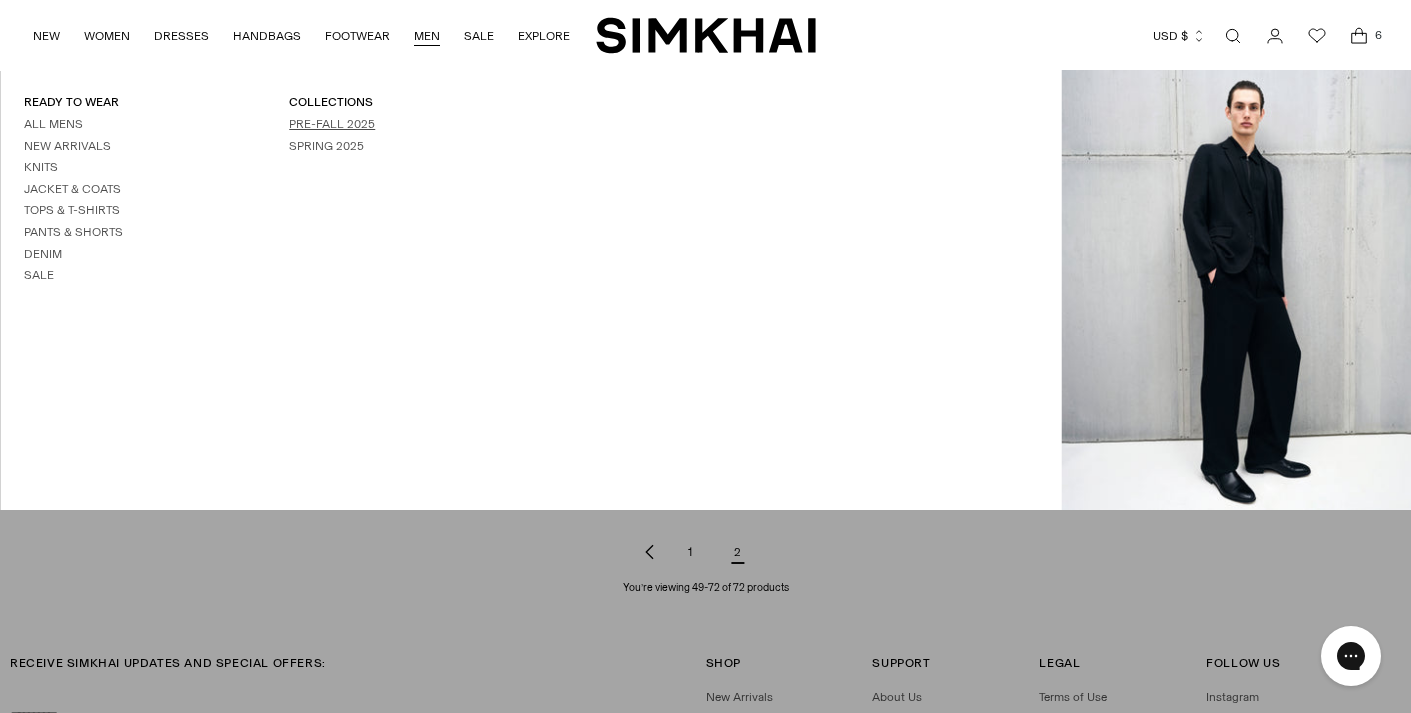 click on "Pre-Fall 2025" at bounding box center [332, 124] 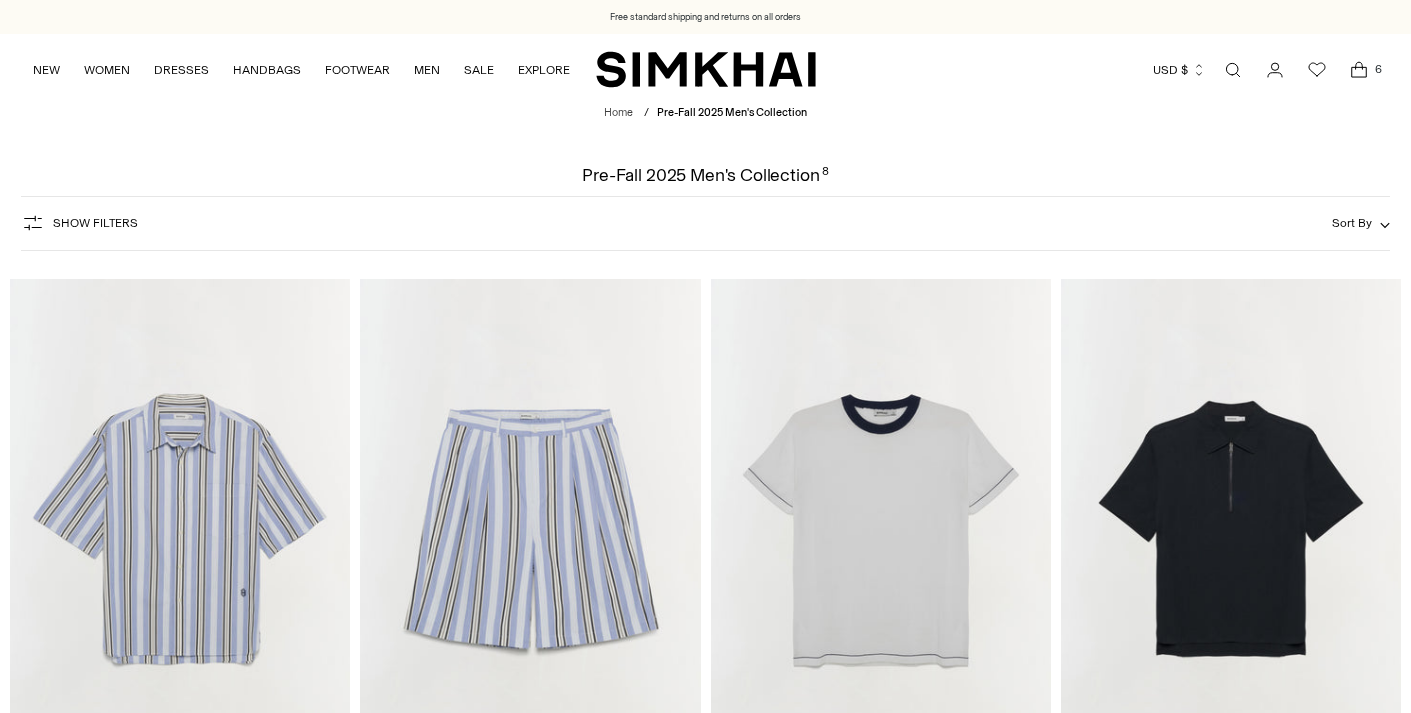 scroll, scrollTop: 0, scrollLeft: 0, axis: both 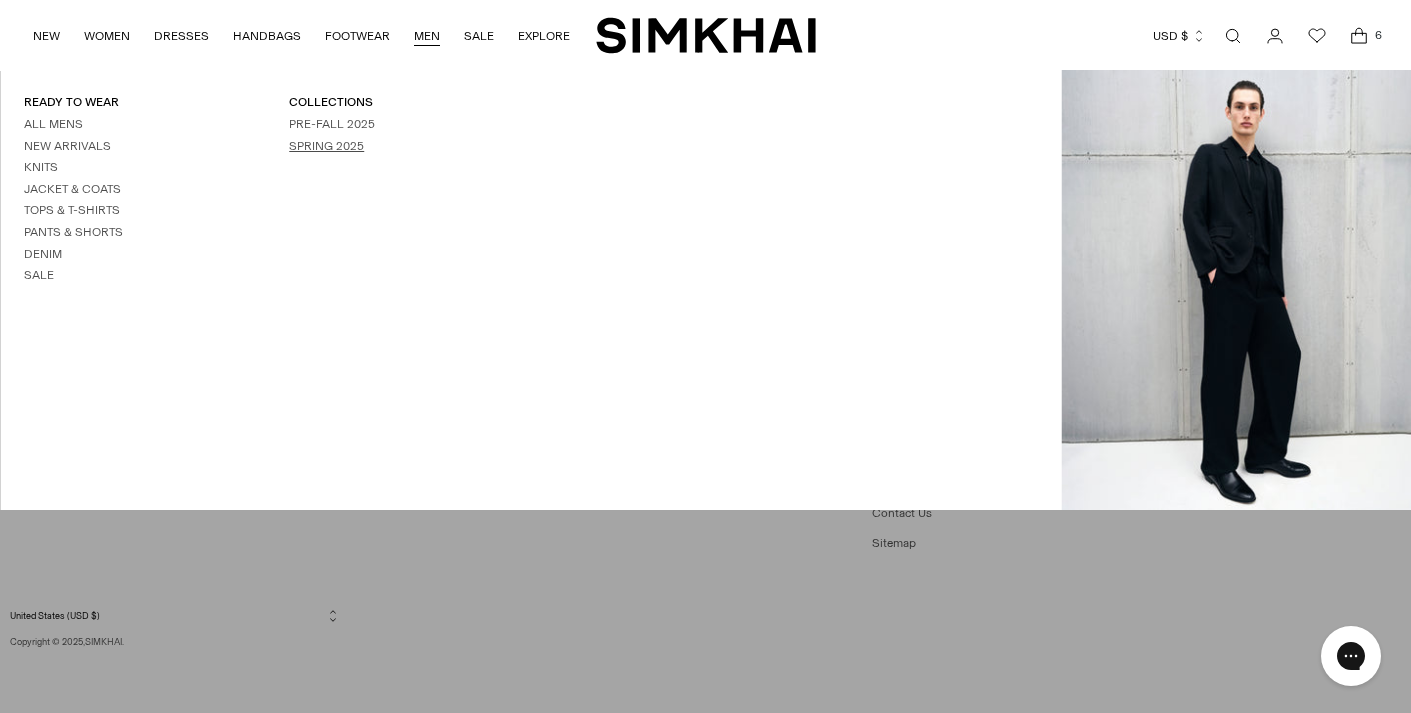 click on "Spring 2025" at bounding box center [326, 146] 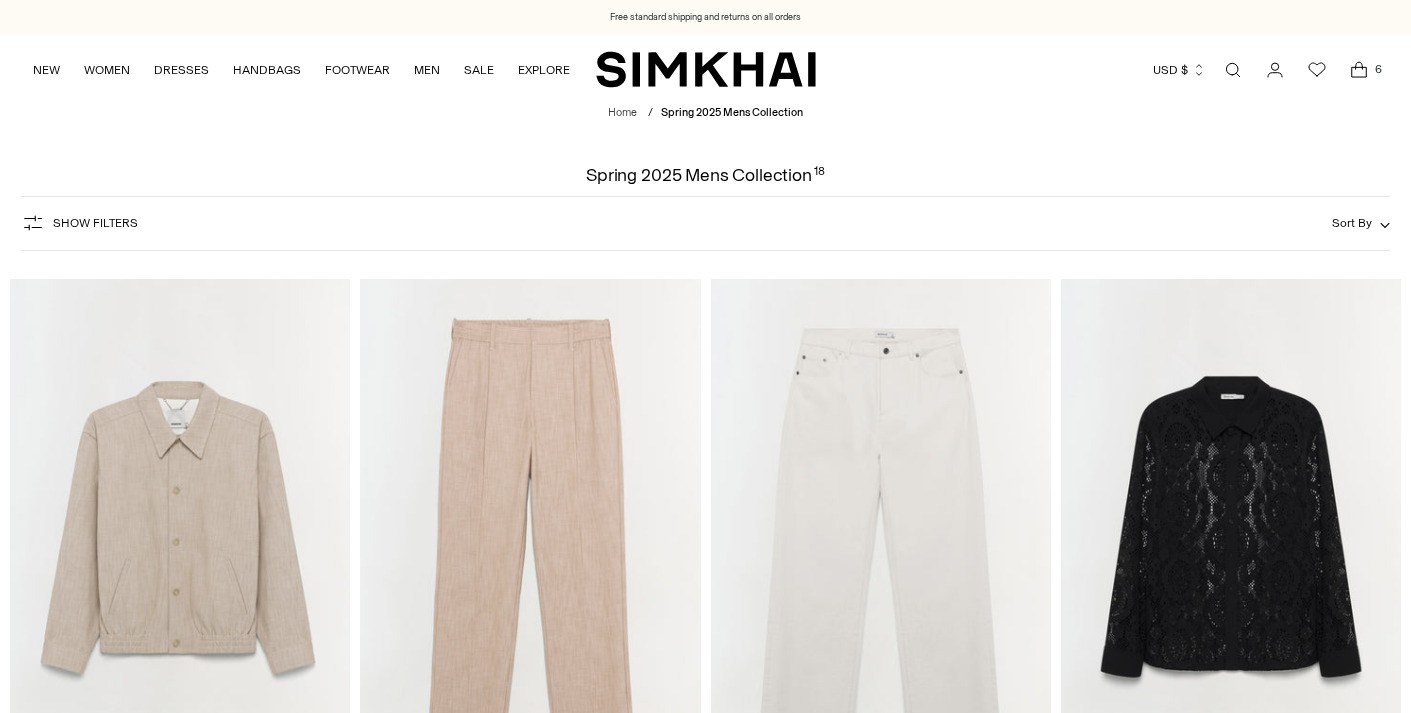 scroll, scrollTop: 0, scrollLeft: 0, axis: both 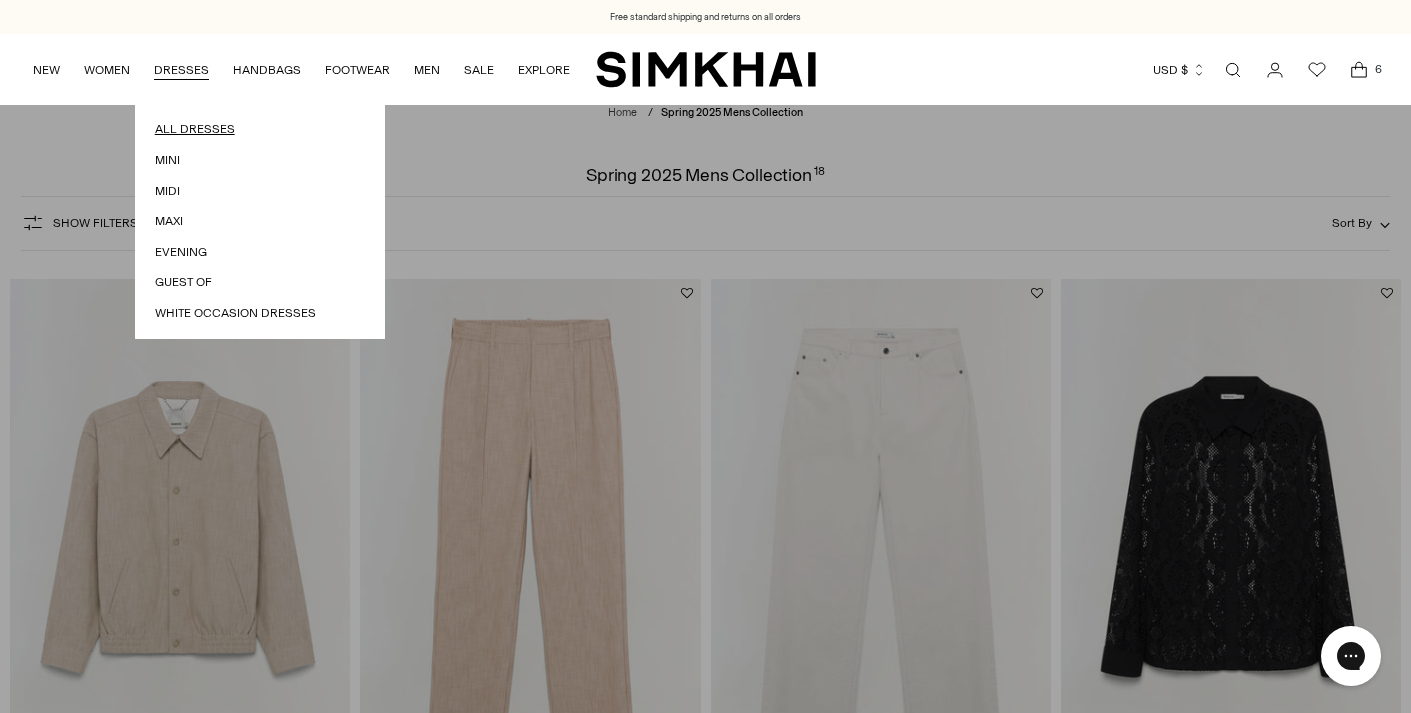 click on "All Dresses" at bounding box center [260, 129] 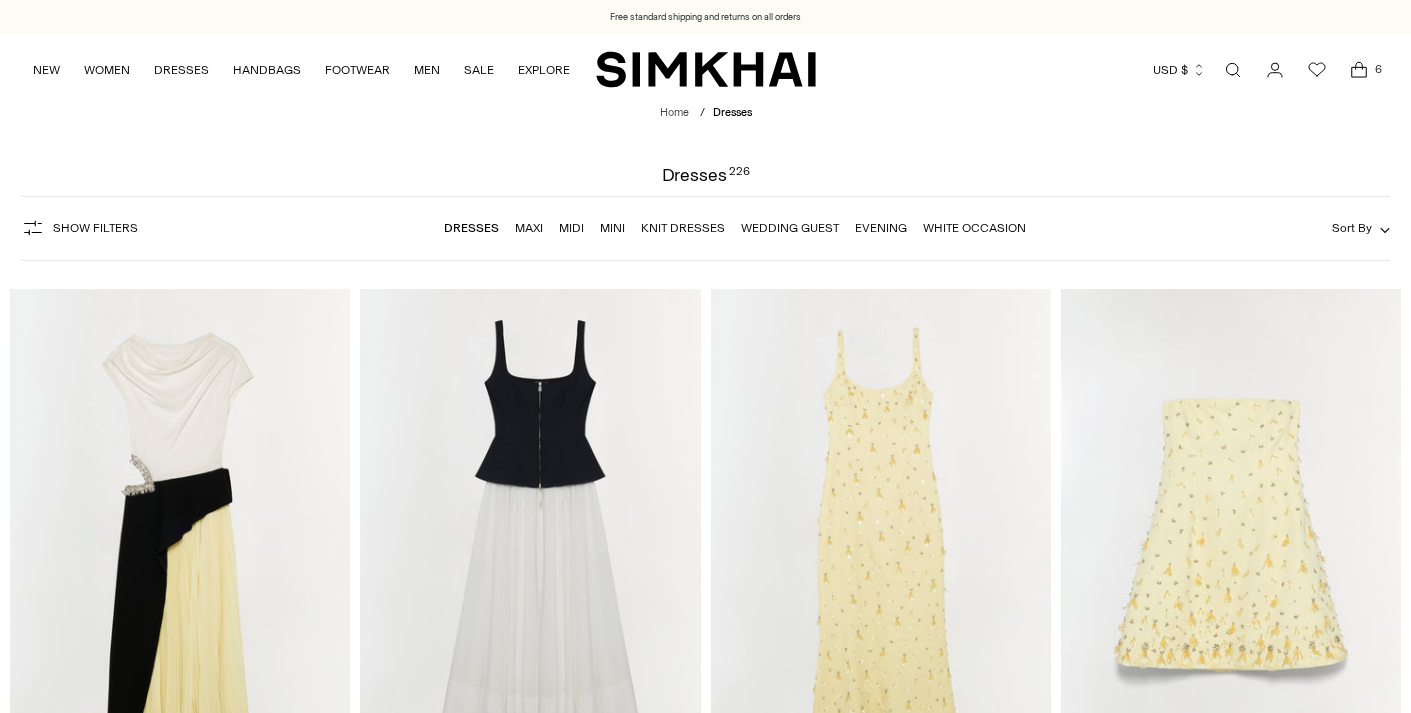 scroll, scrollTop: 0, scrollLeft: 0, axis: both 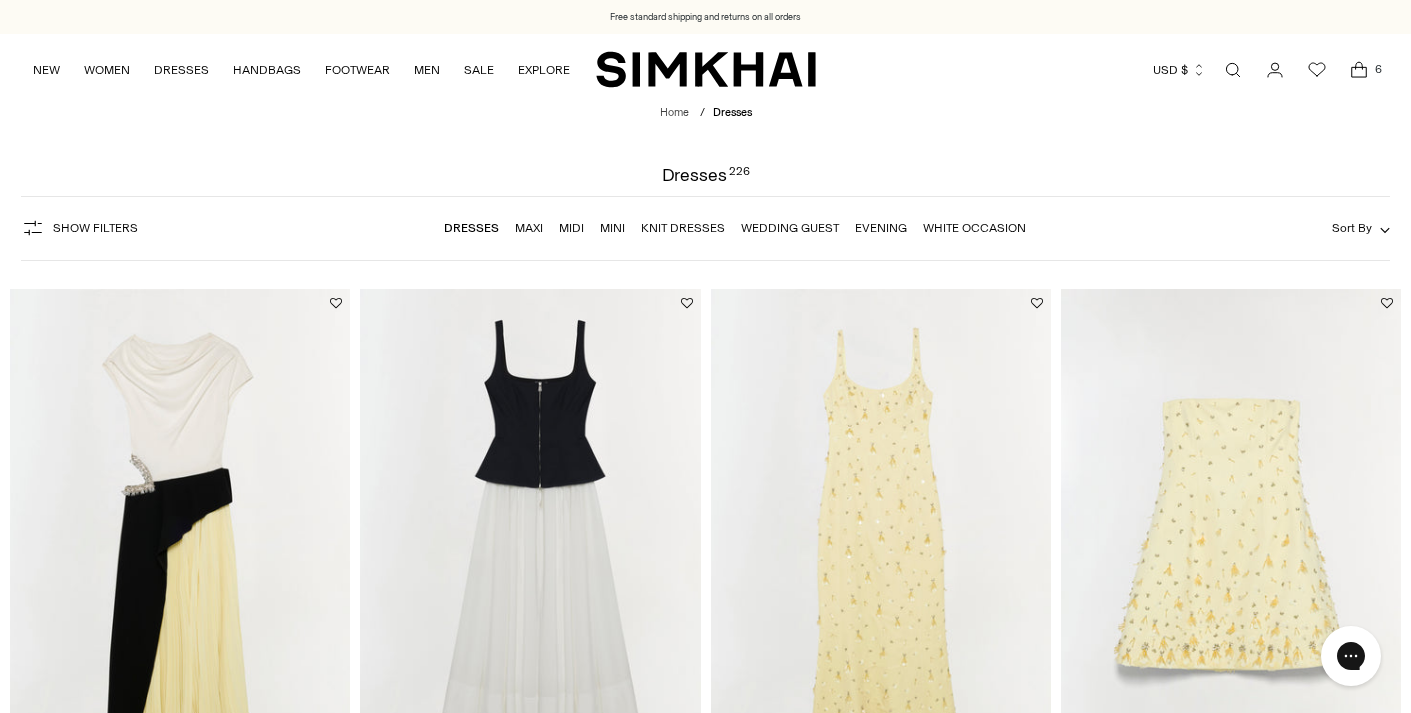 click on "Knit Dresses" at bounding box center [683, 228] 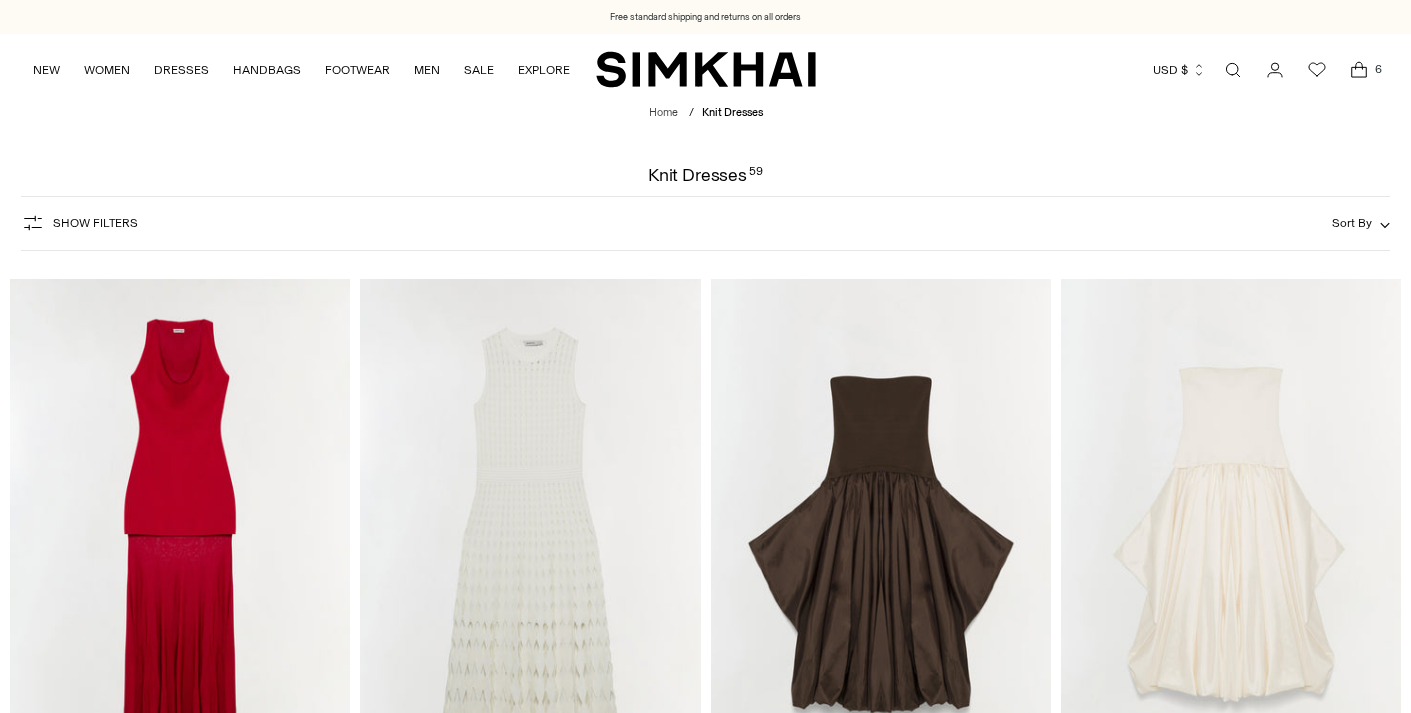 scroll, scrollTop: 0, scrollLeft: 0, axis: both 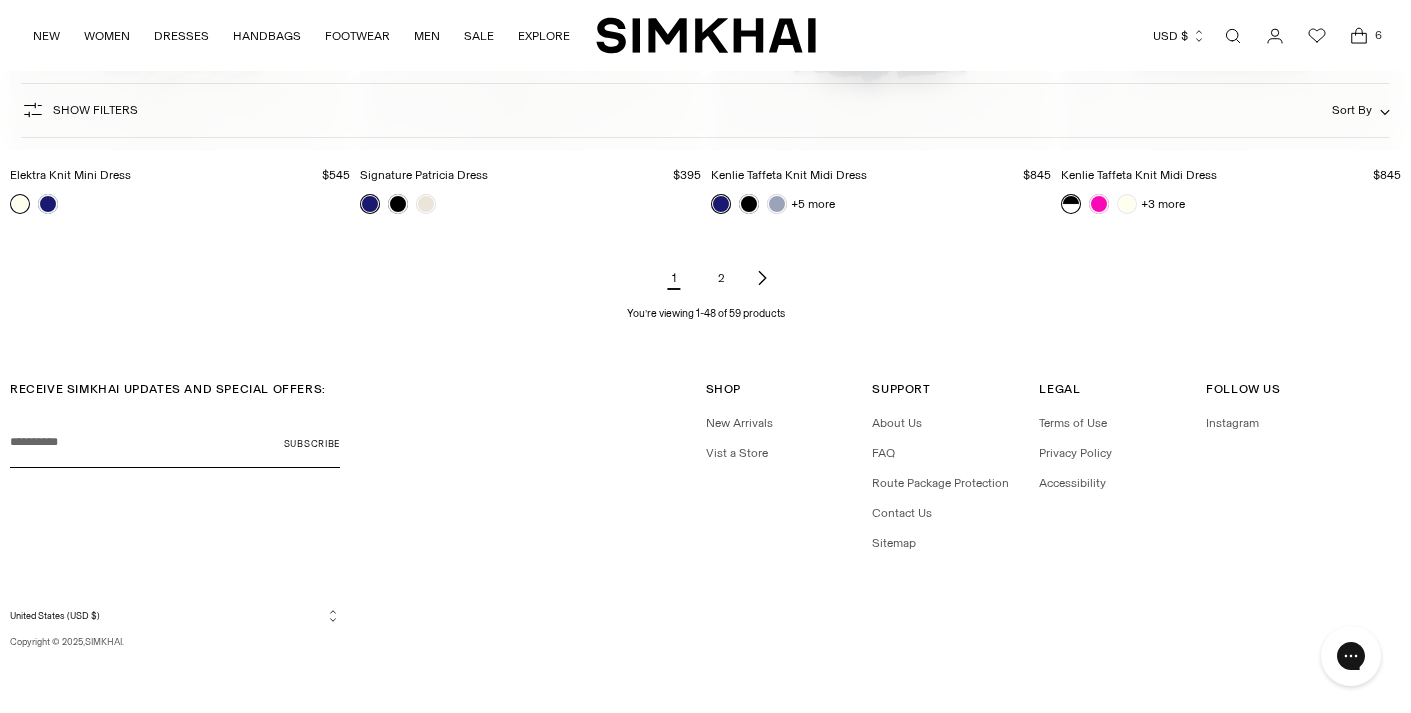 click on "2" at bounding box center (722, 278) 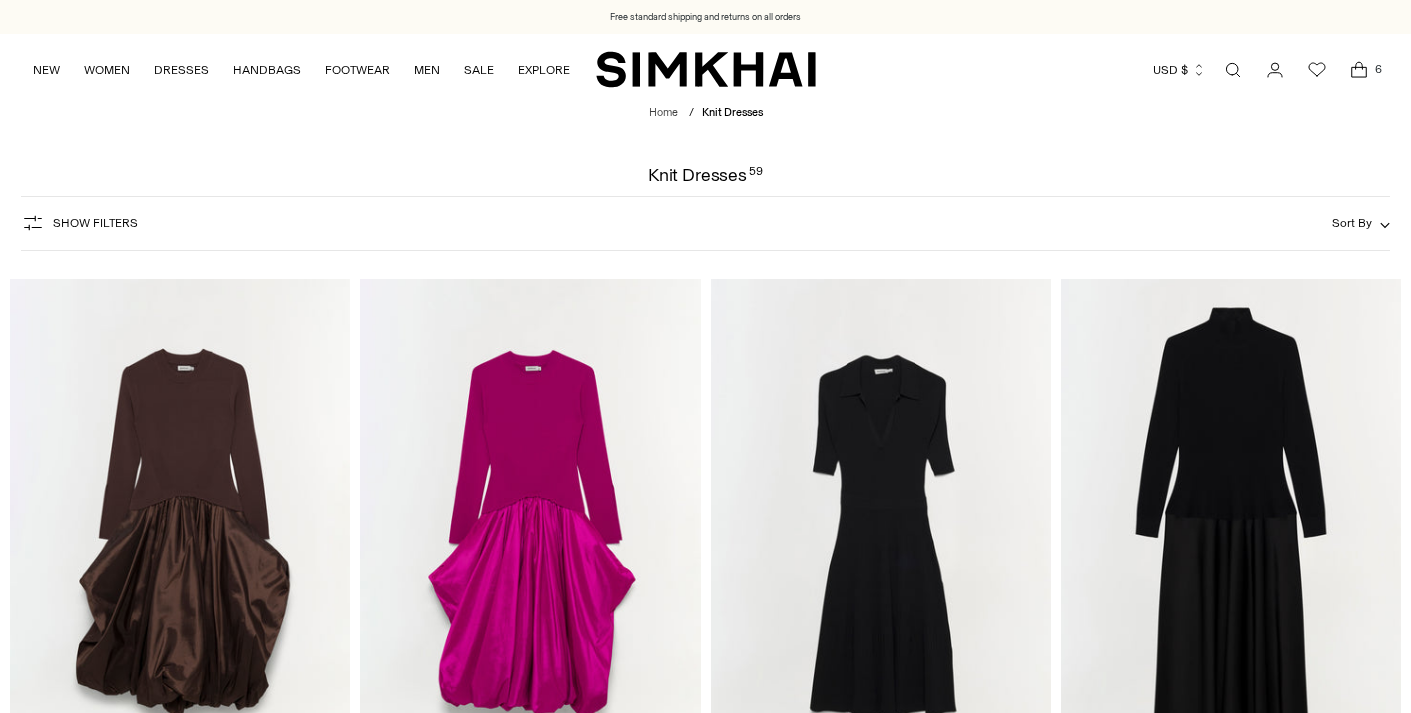 scroll, scrollTop: 0, scrollLeft: 0, axis: both 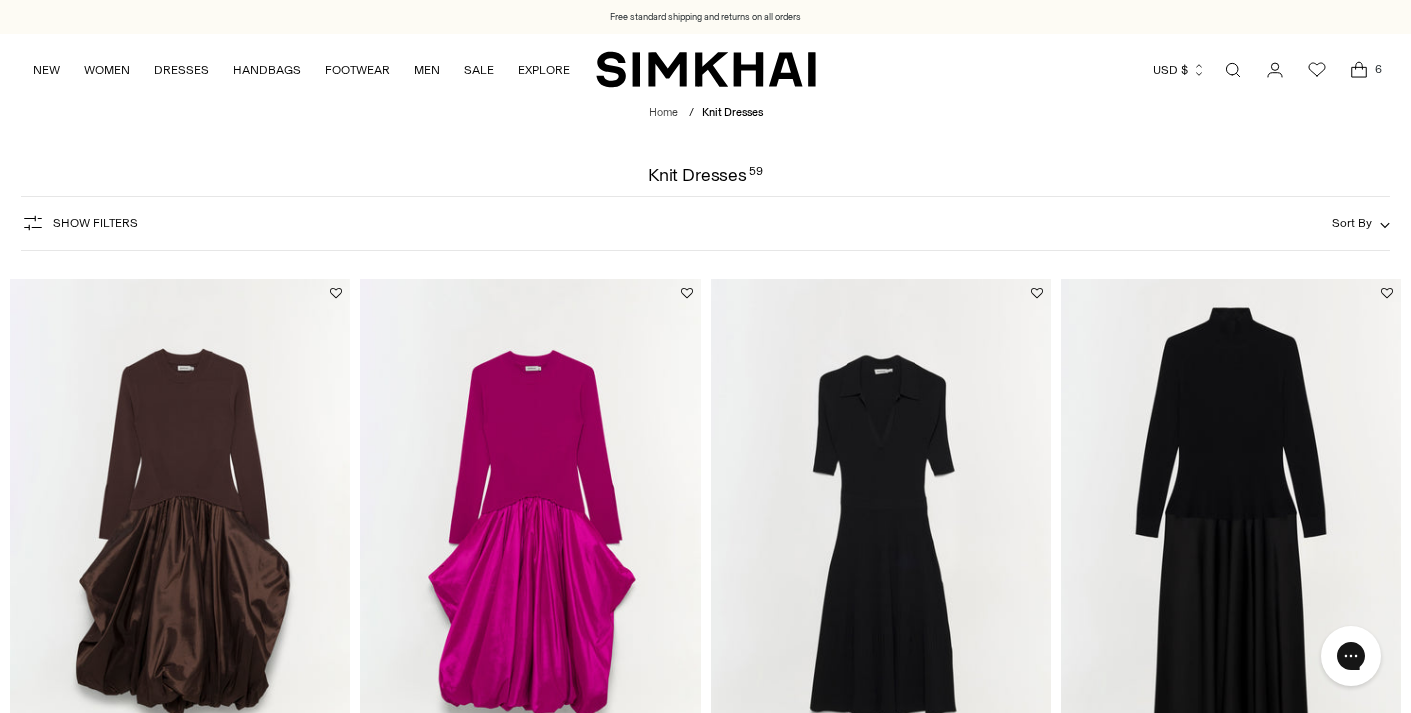 click at bounding box center (1233, 70) 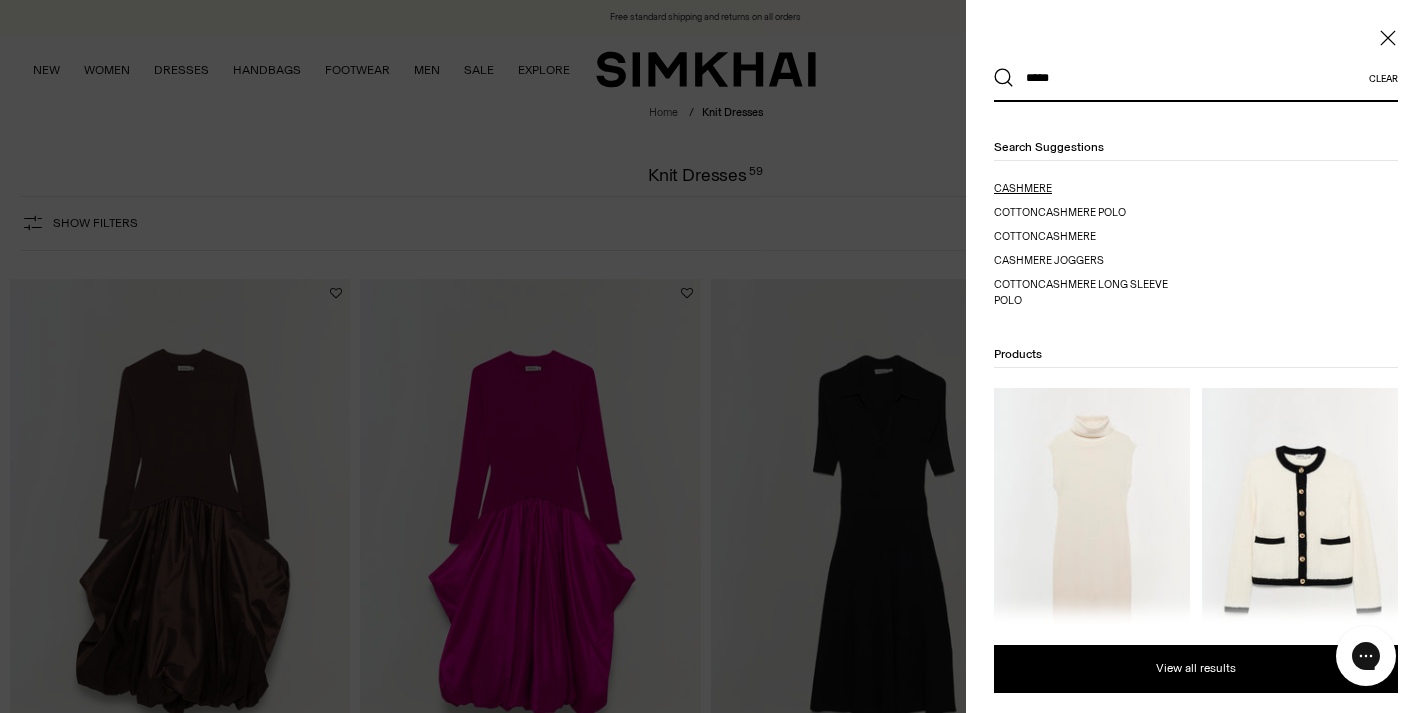 type on "*****" 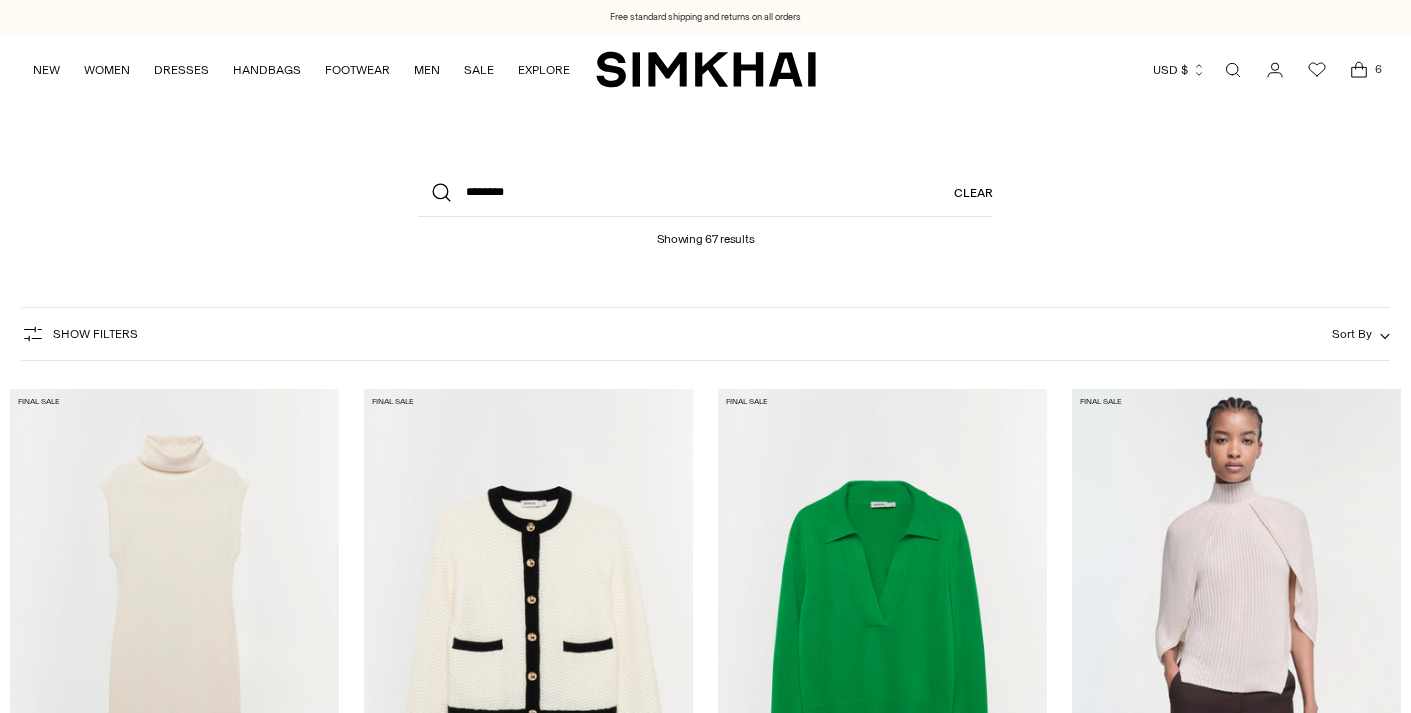 scroll, scrollTop: 0, scrollLeft: 0, axis: both 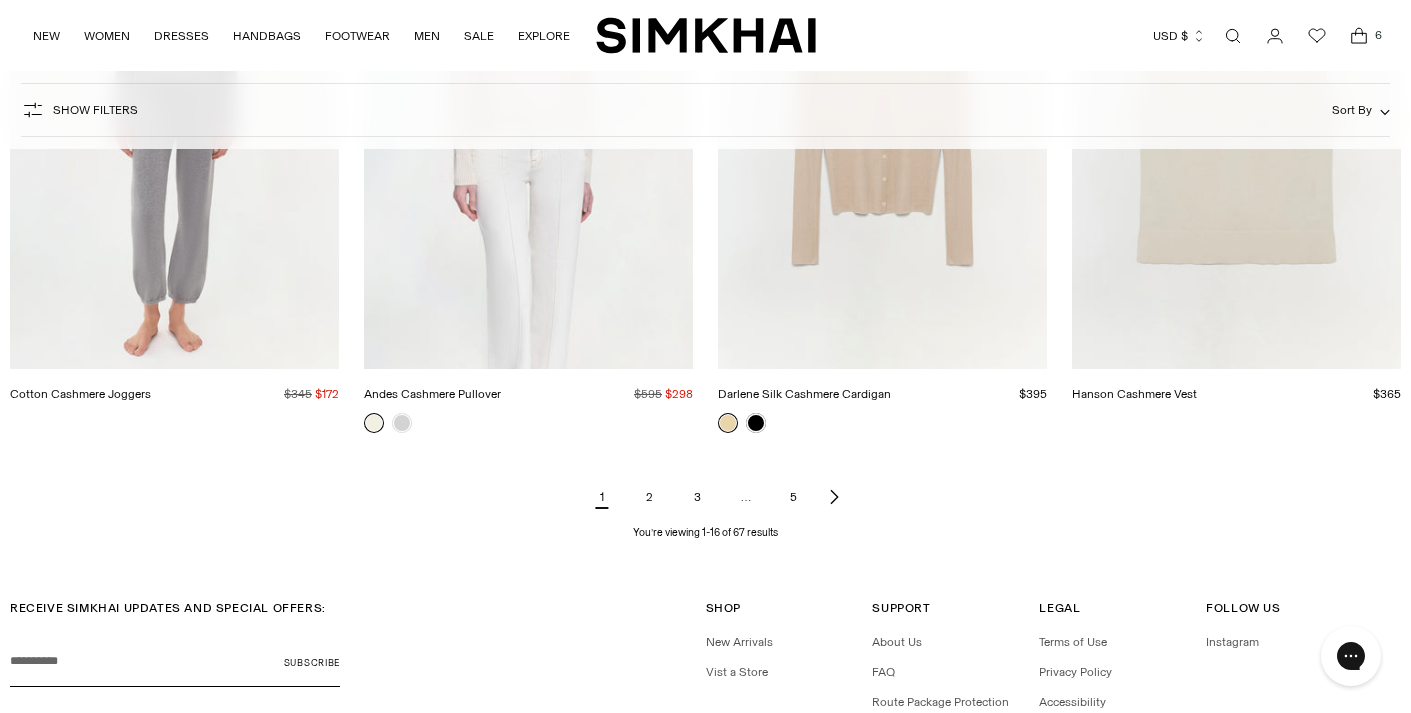 click on "2" at bounding box center [650, 497] 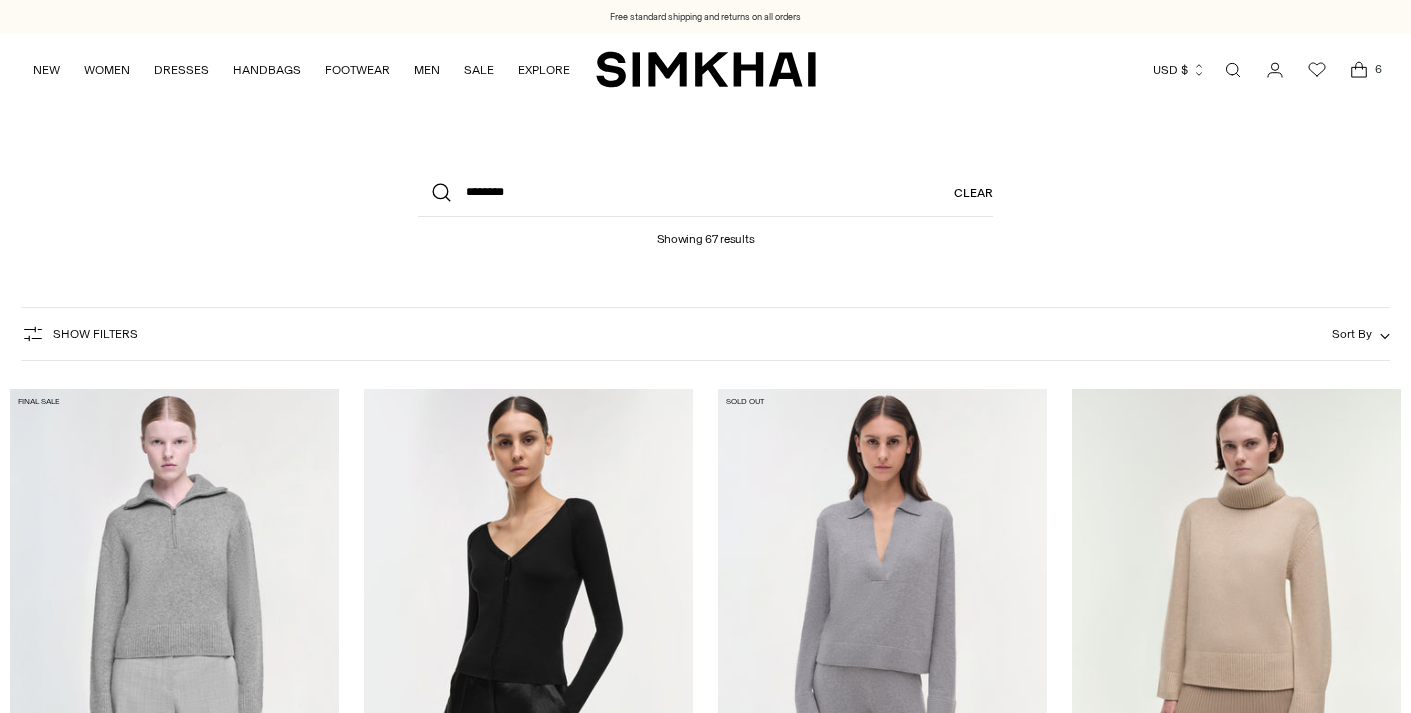 scroll, scrollTop: 0, scrollLeft: 0, axis: both 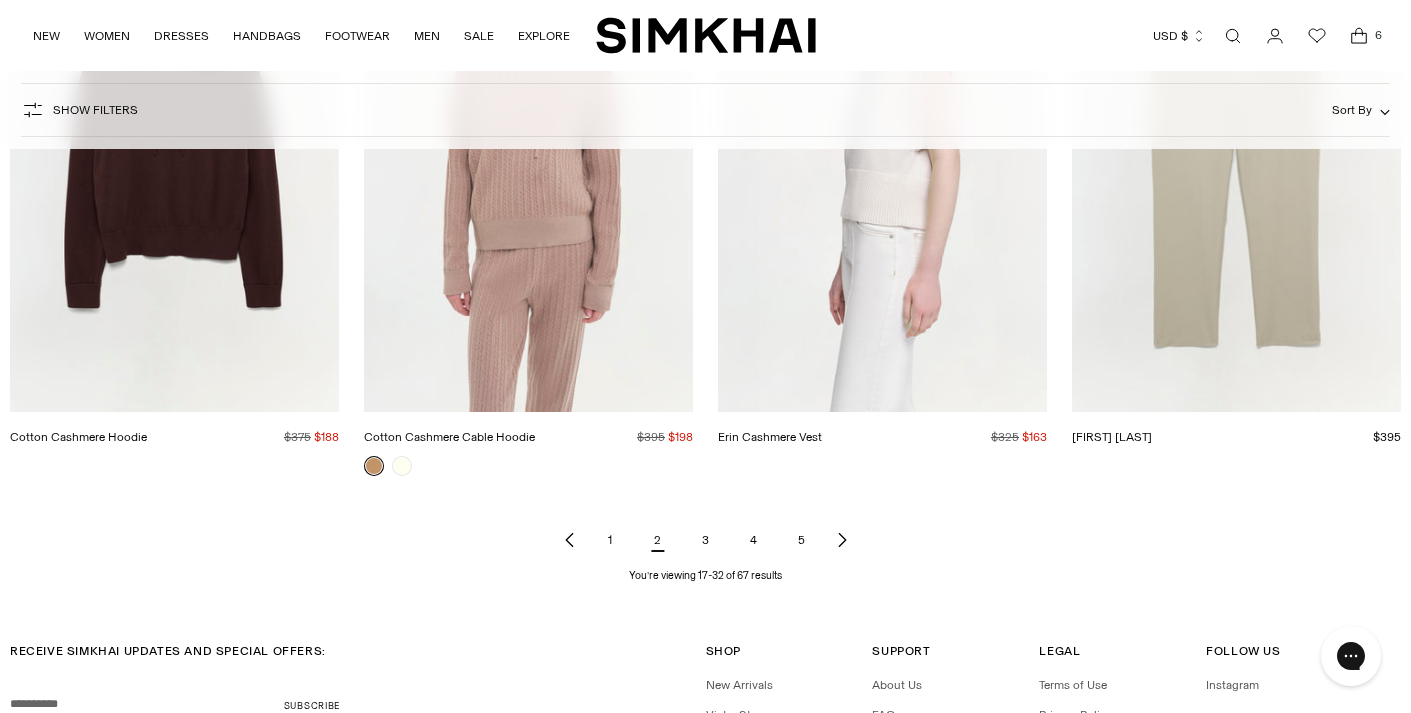 click on "3" at bounding box center [706, 540] 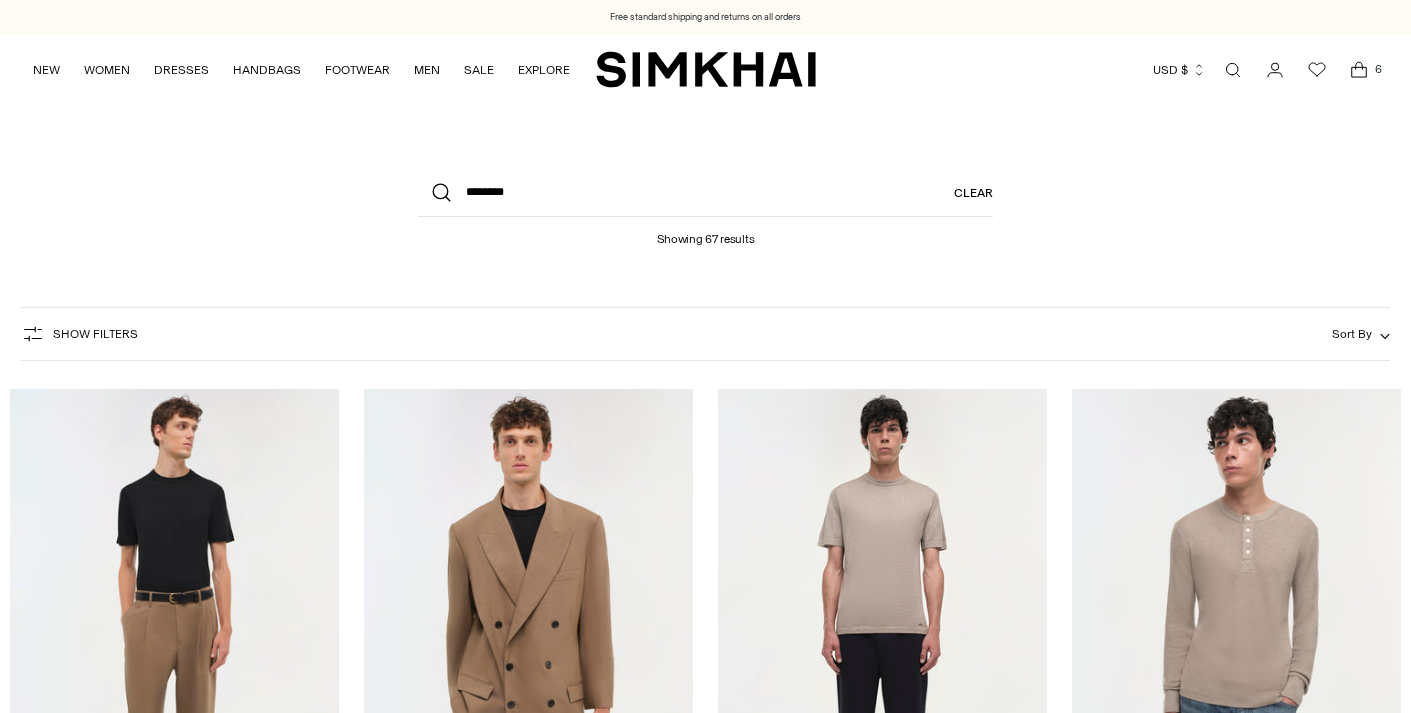 scroll, scrollTop: 0, scrollLeft: 0, axis: both 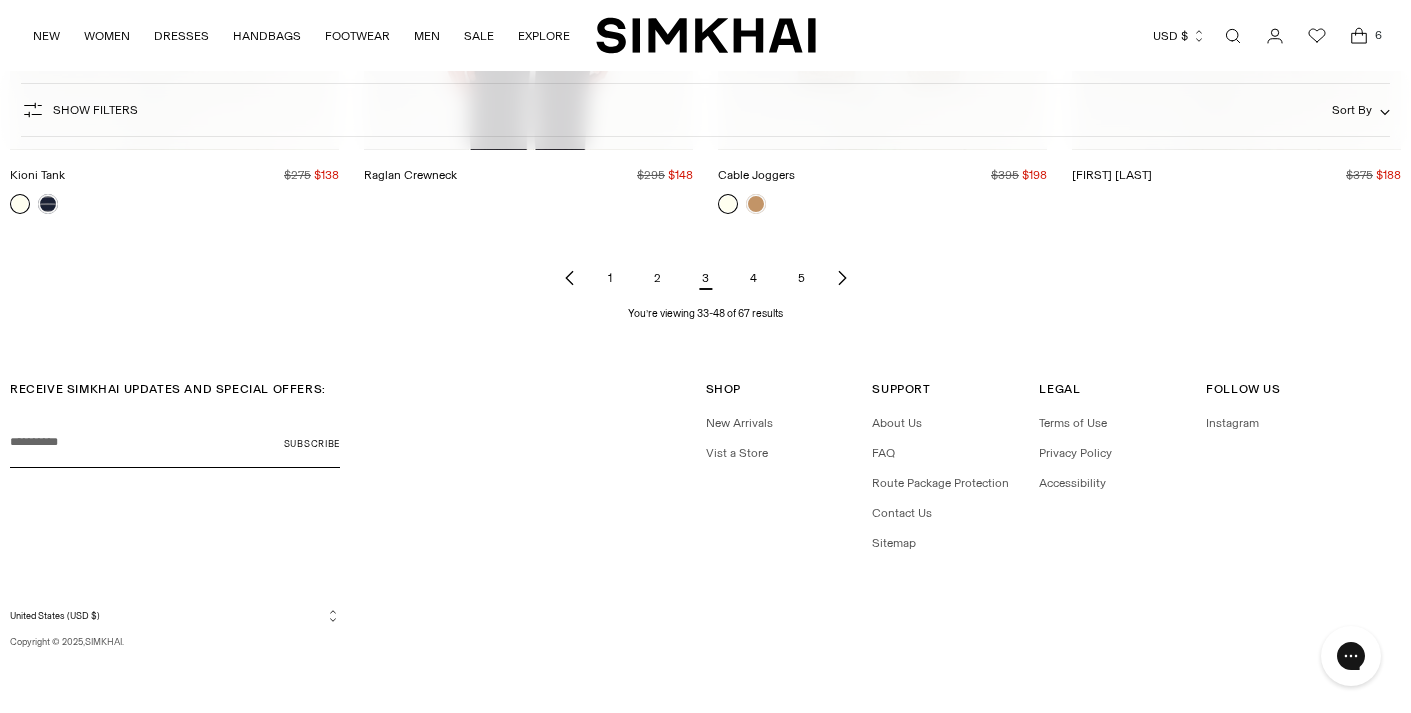 click on "4" at bounding box center (754, 278) 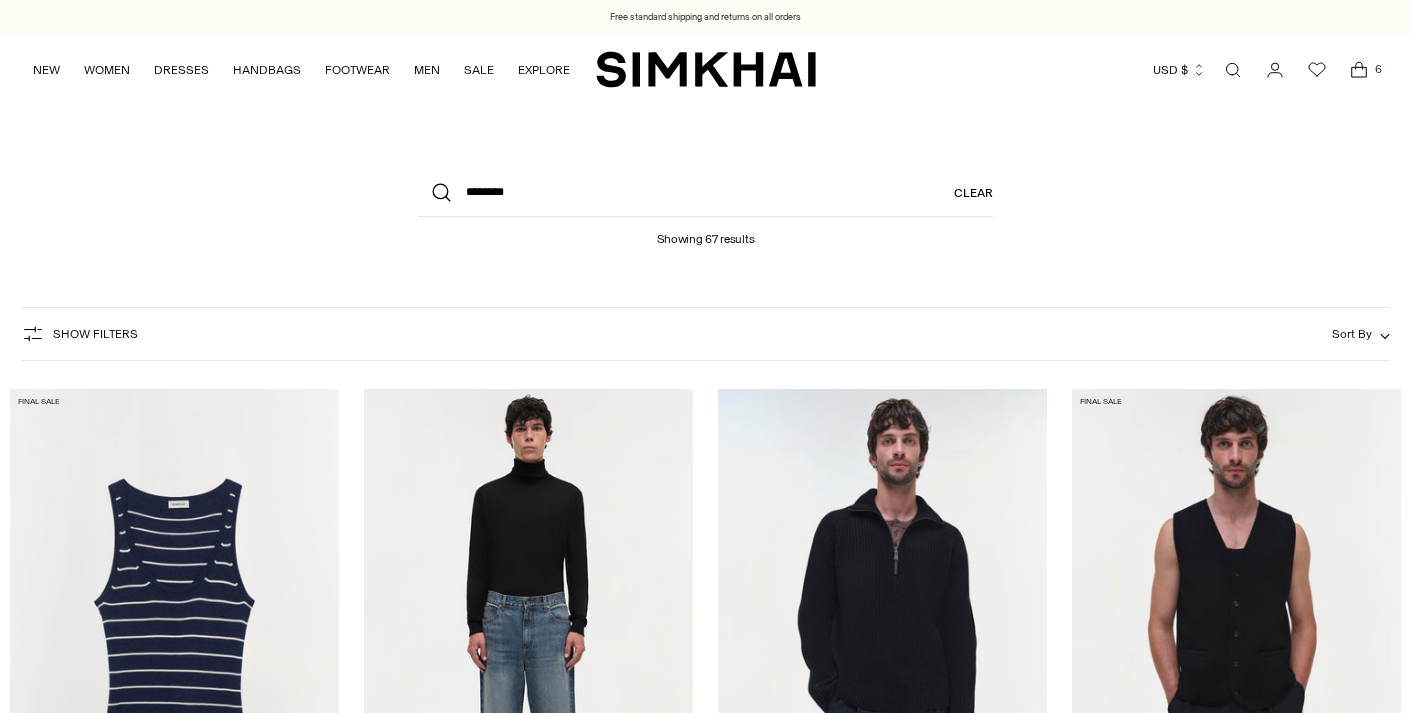 scroll, scrollTop: 0, scrollLeft: 0, axis: both 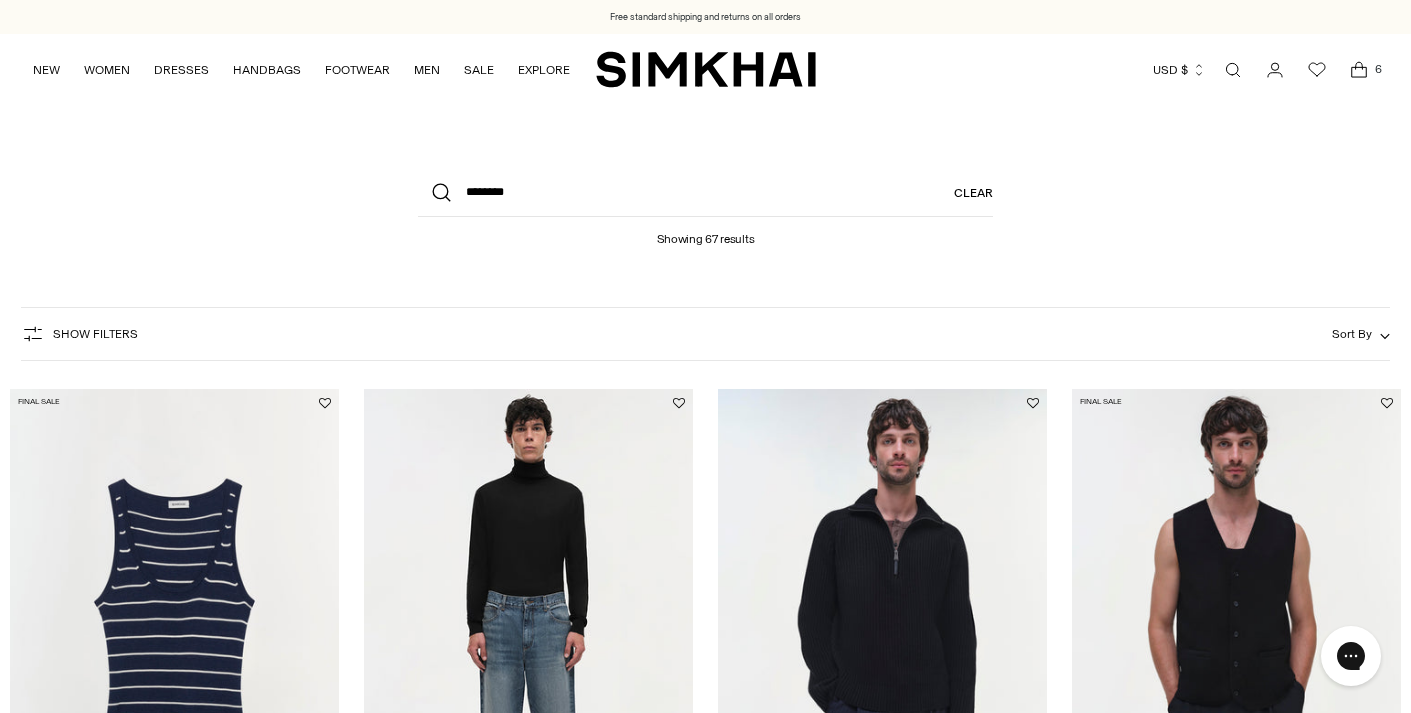 click 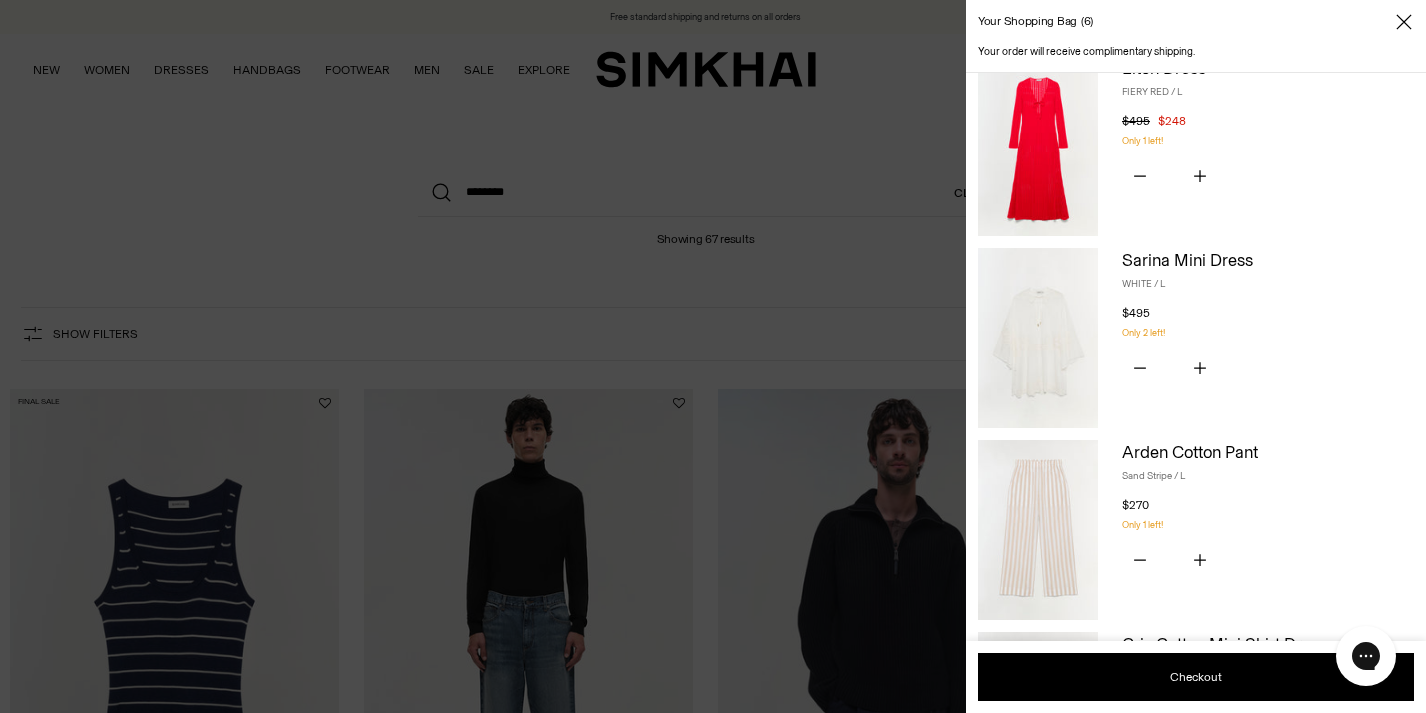 scroll, scrollTop: 39, scrollLeft: 0, axis: vertical 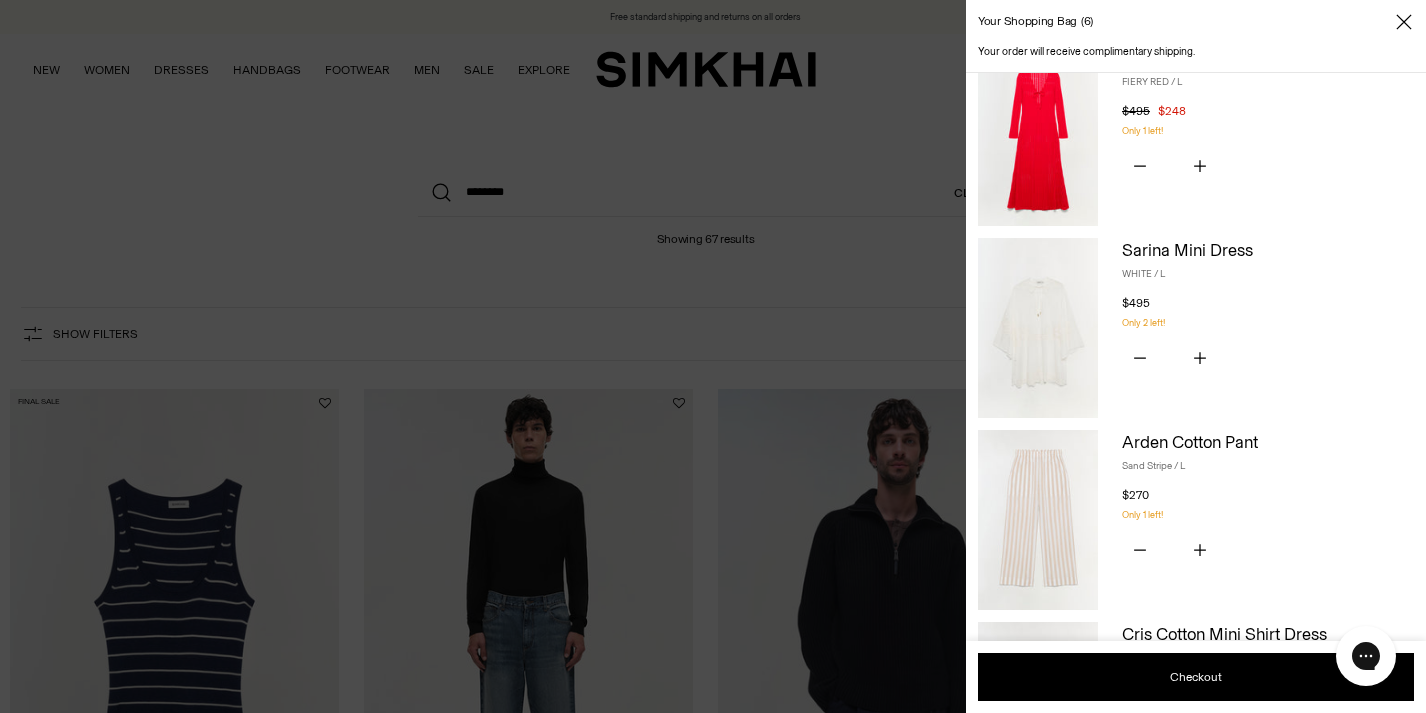 click at bounding box center [1038, 328] 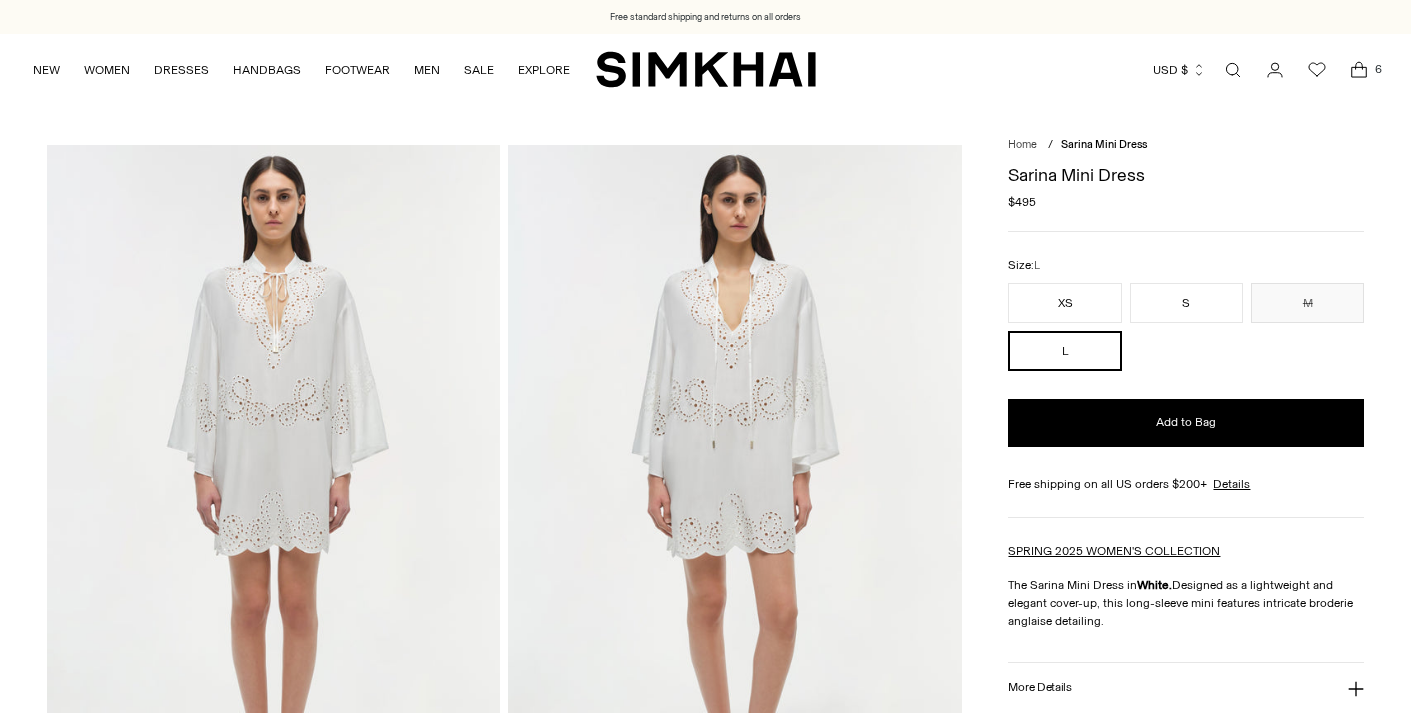 scroll, scrollTop: 0, scrollLeft: 0, axis: both 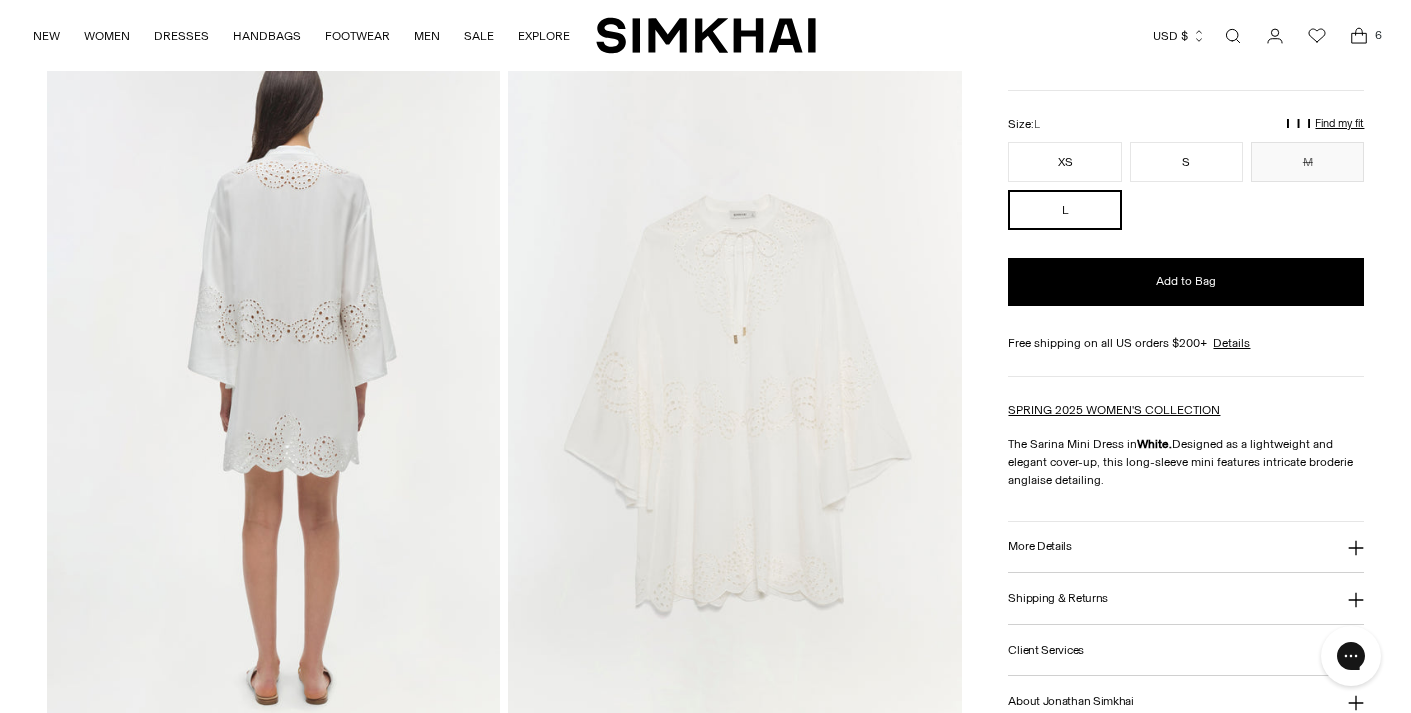 click on "More Details" at bounding box center [1039, 546] 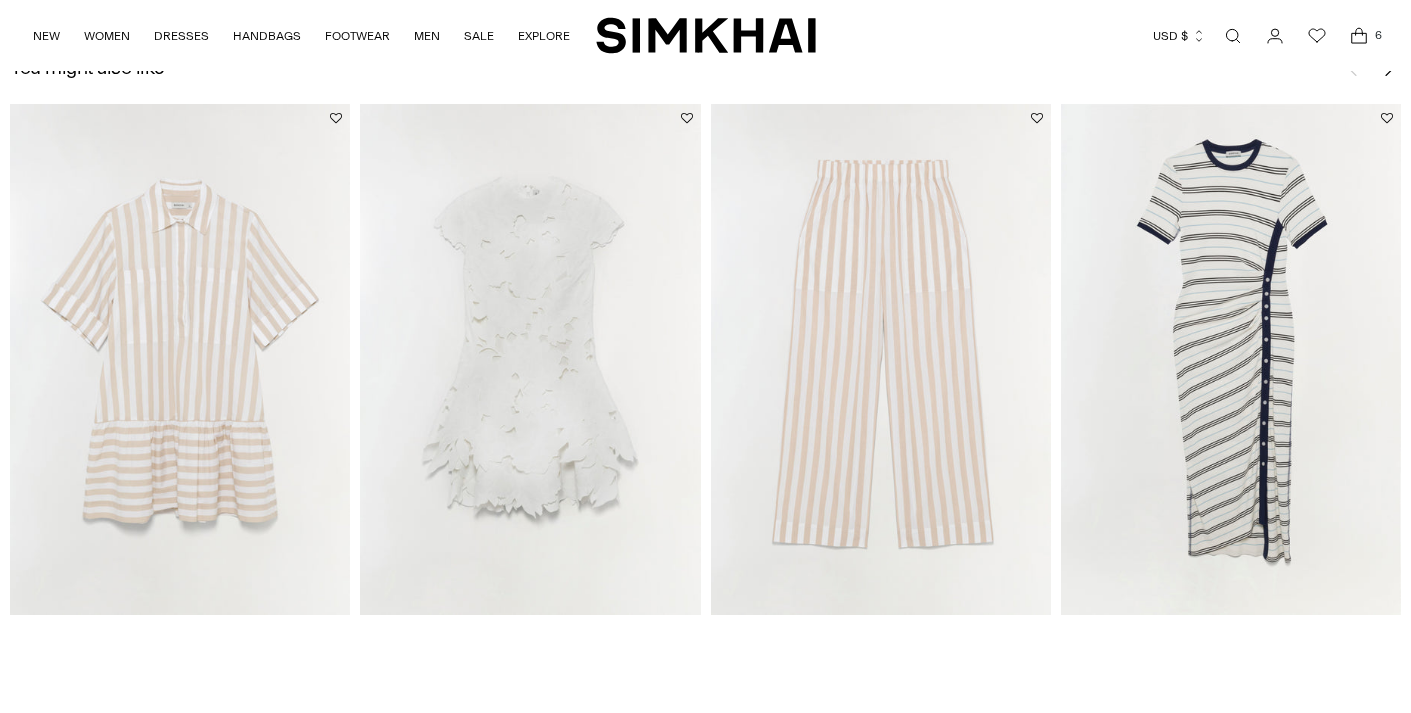 scroll, scrollTop: 2924, scrollLeft: 0, axis: vertical 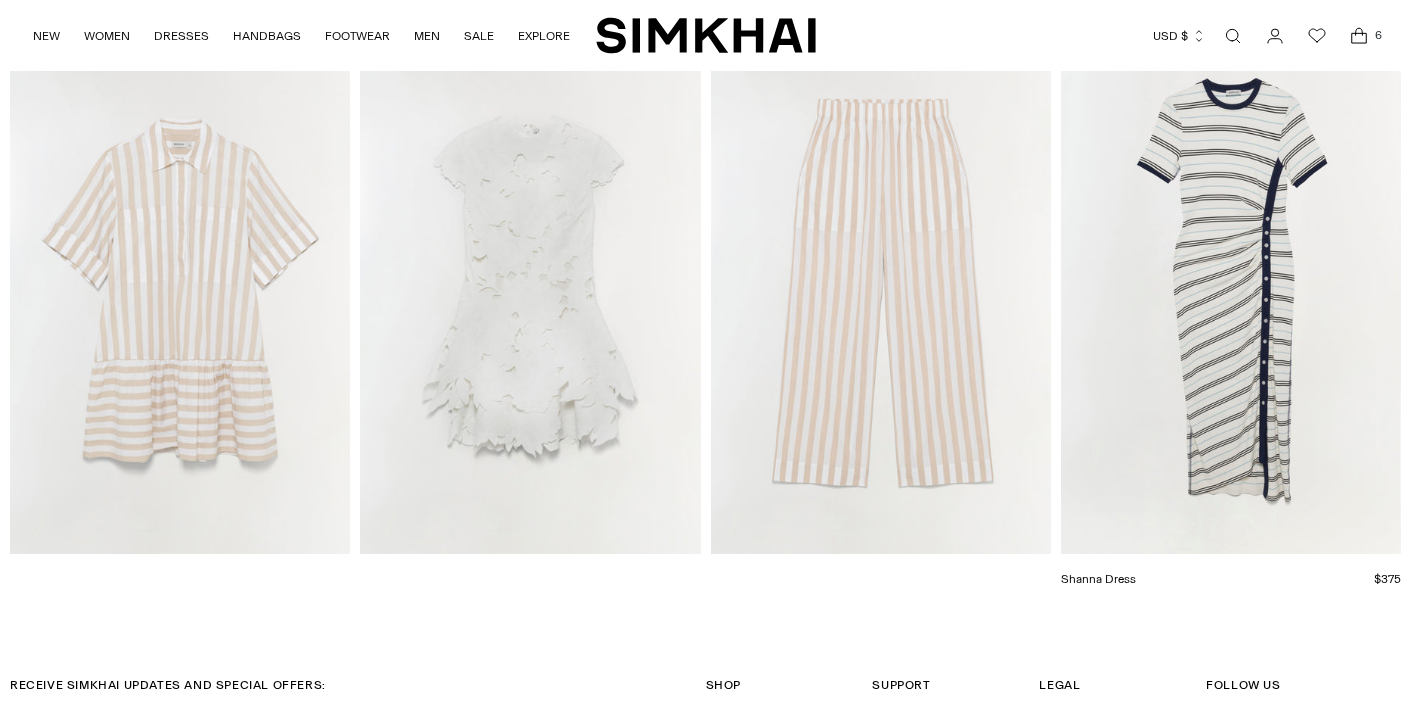 click at bounding box center (0, 0) 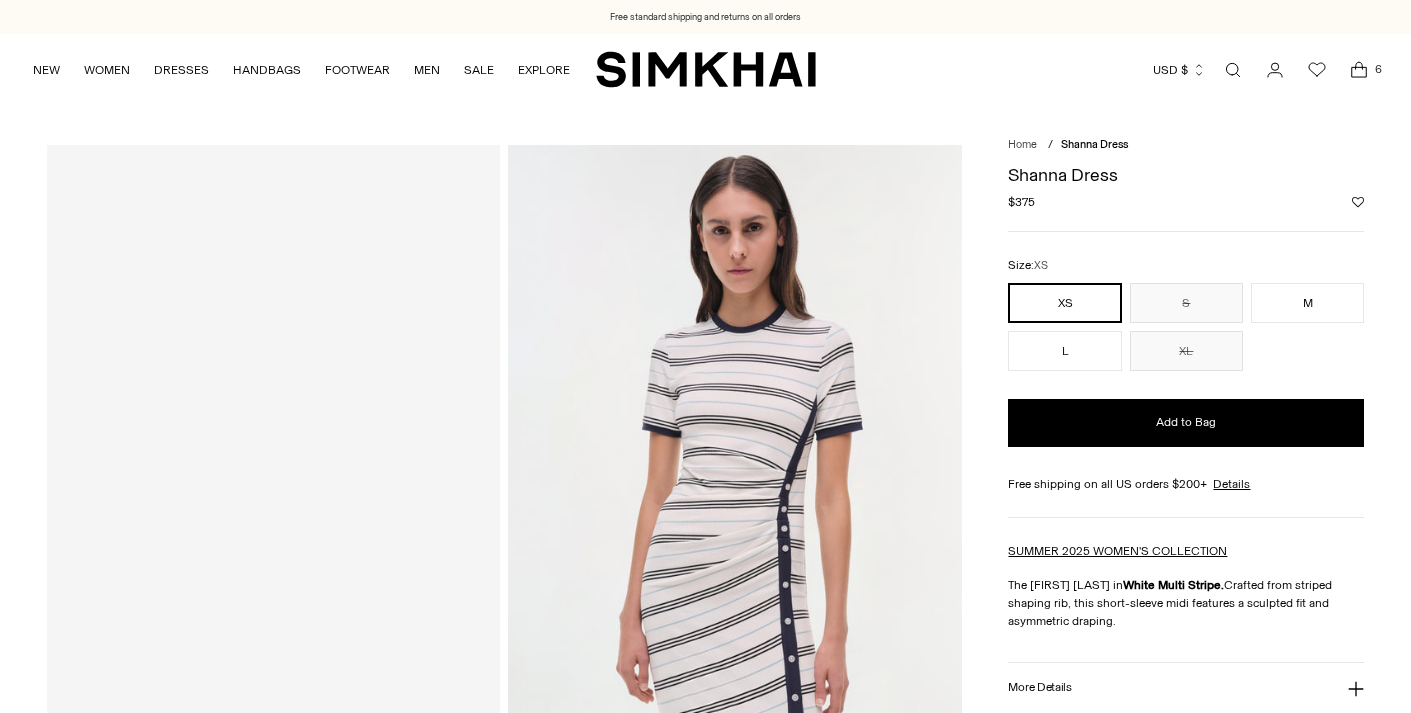 scroll, scrollTop: 0, scrollLeft: 0, axis: both 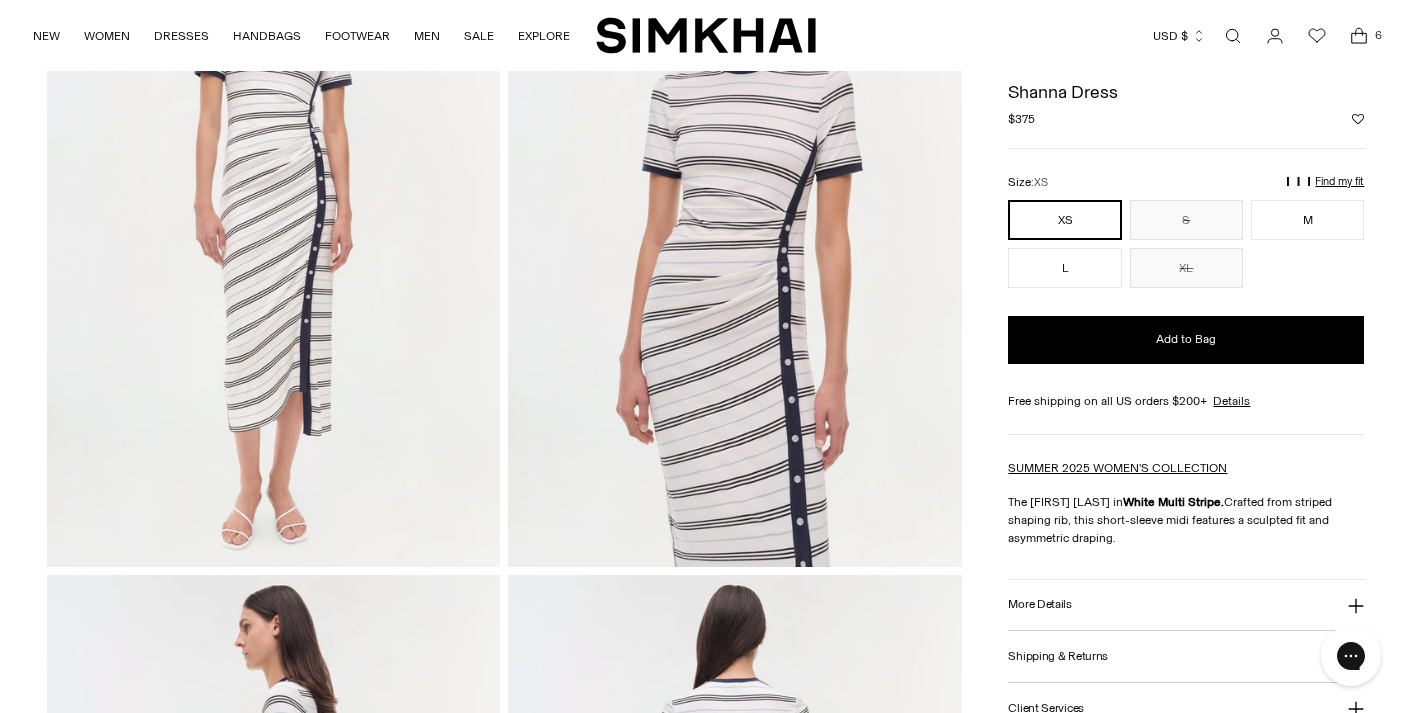 click 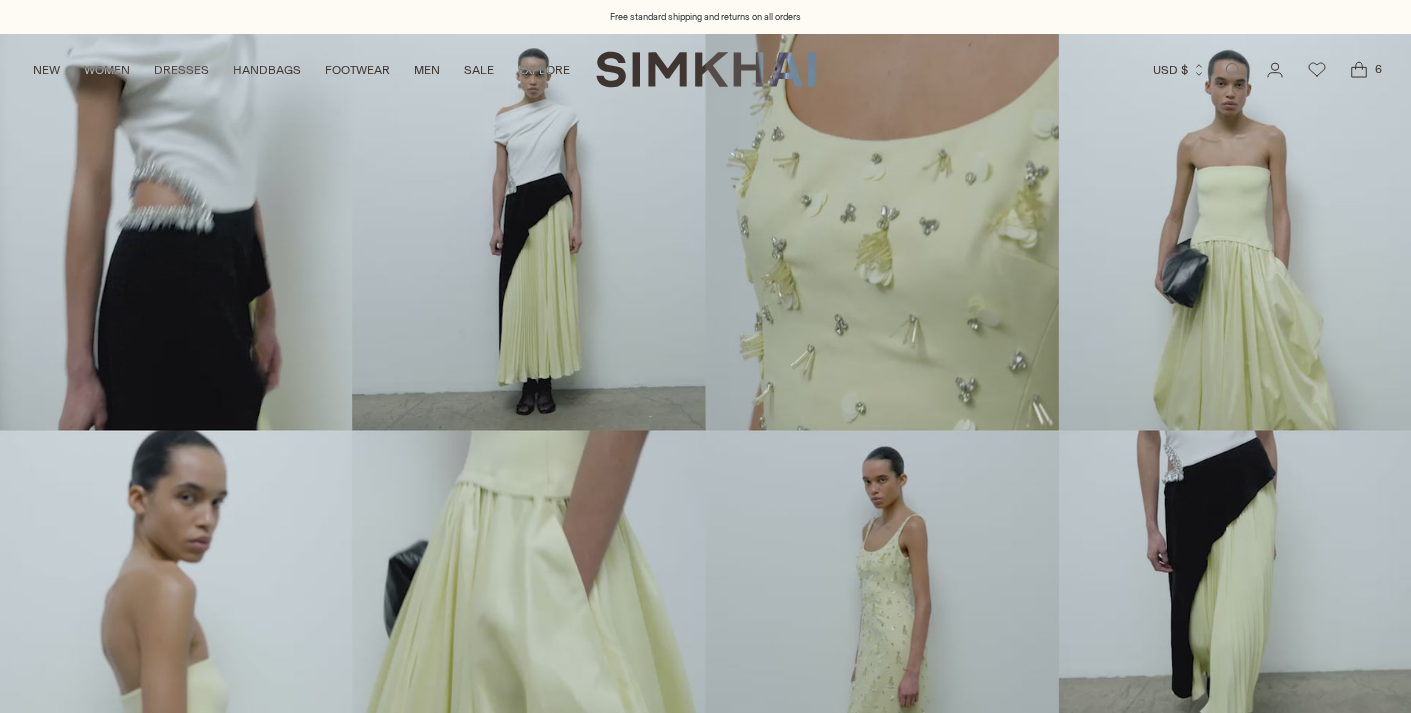scroll, scrollTop: 0, scrollLeft: 0, axis: both 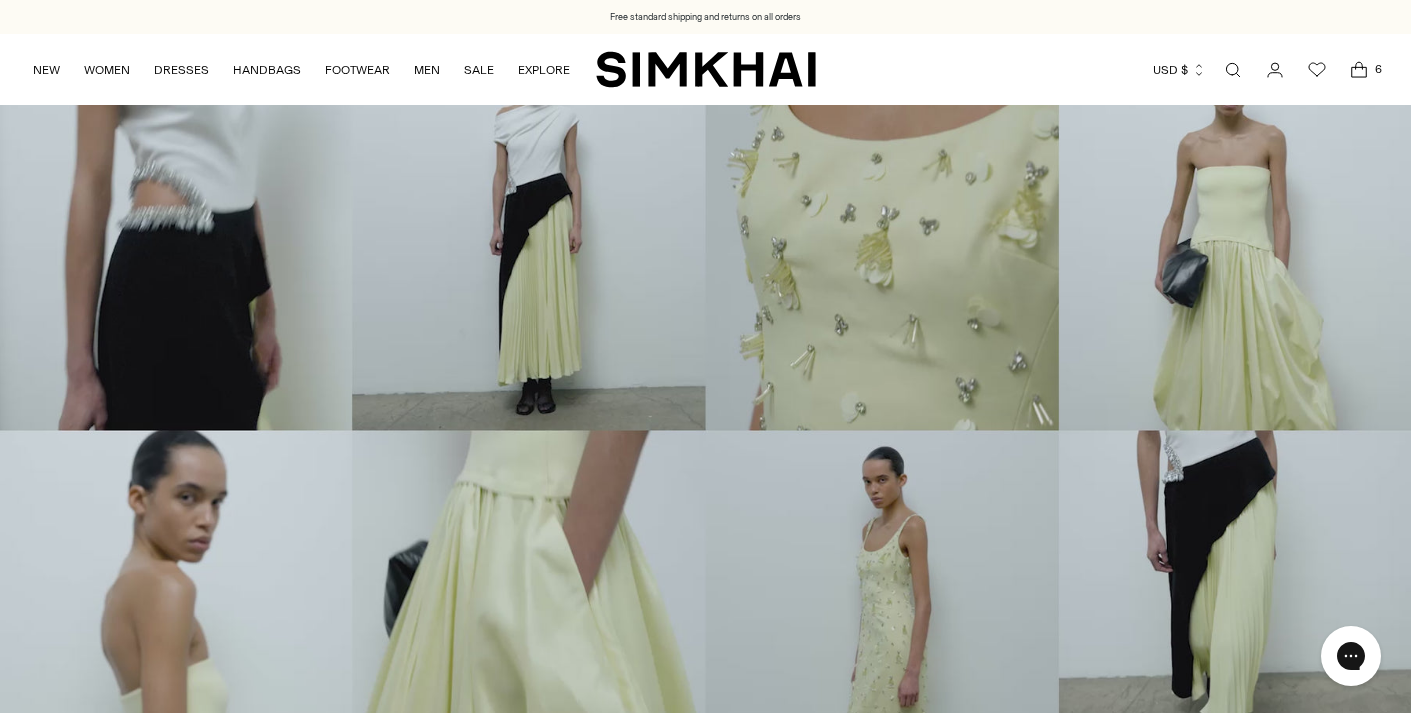 click 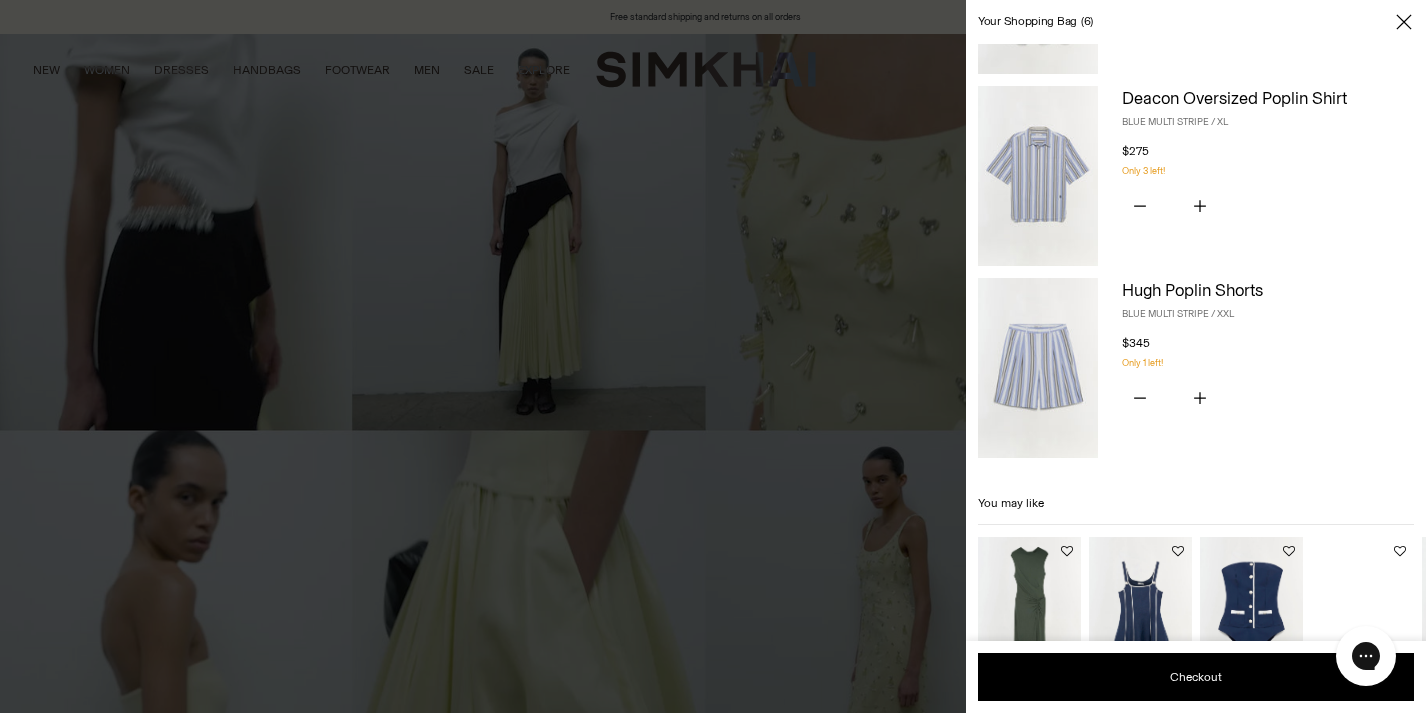 scroll, scrollTop: 841, scrollLeft: 0, axis: vertical 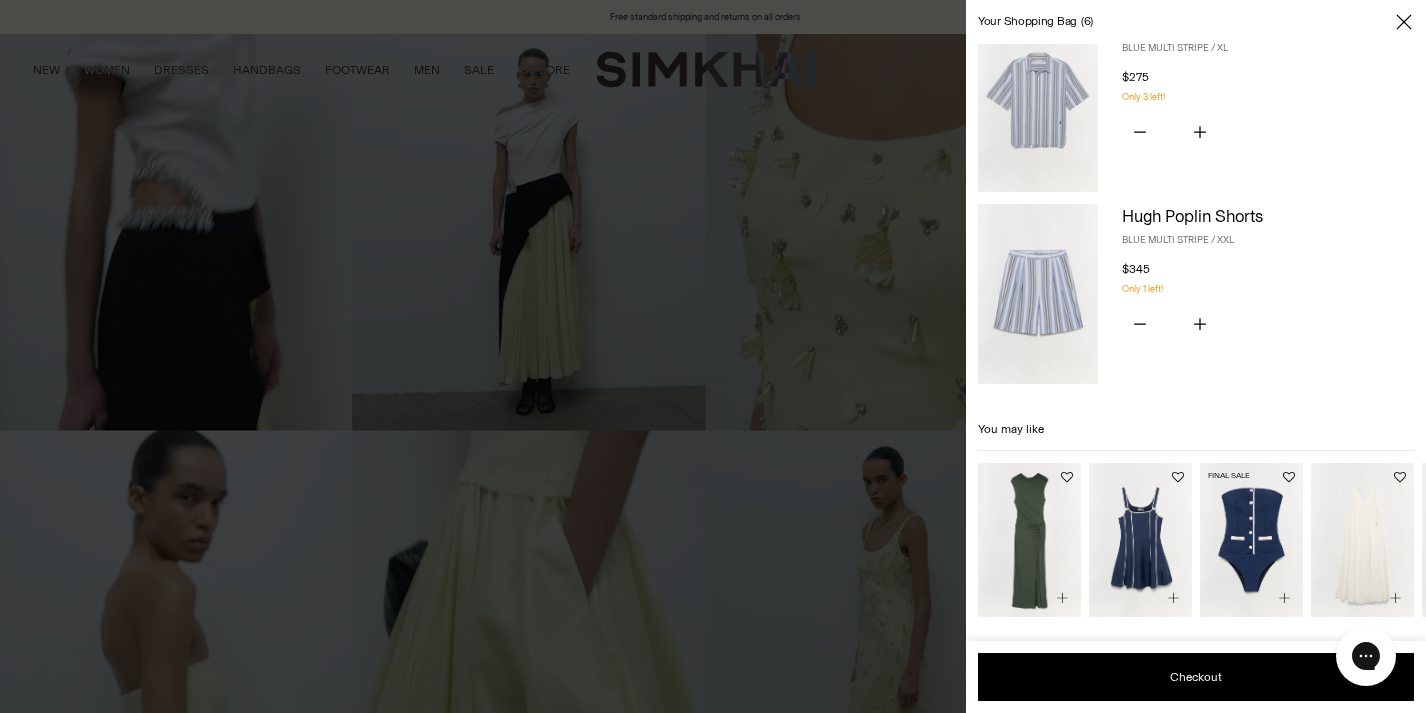 click at bounding box center (0, 0) 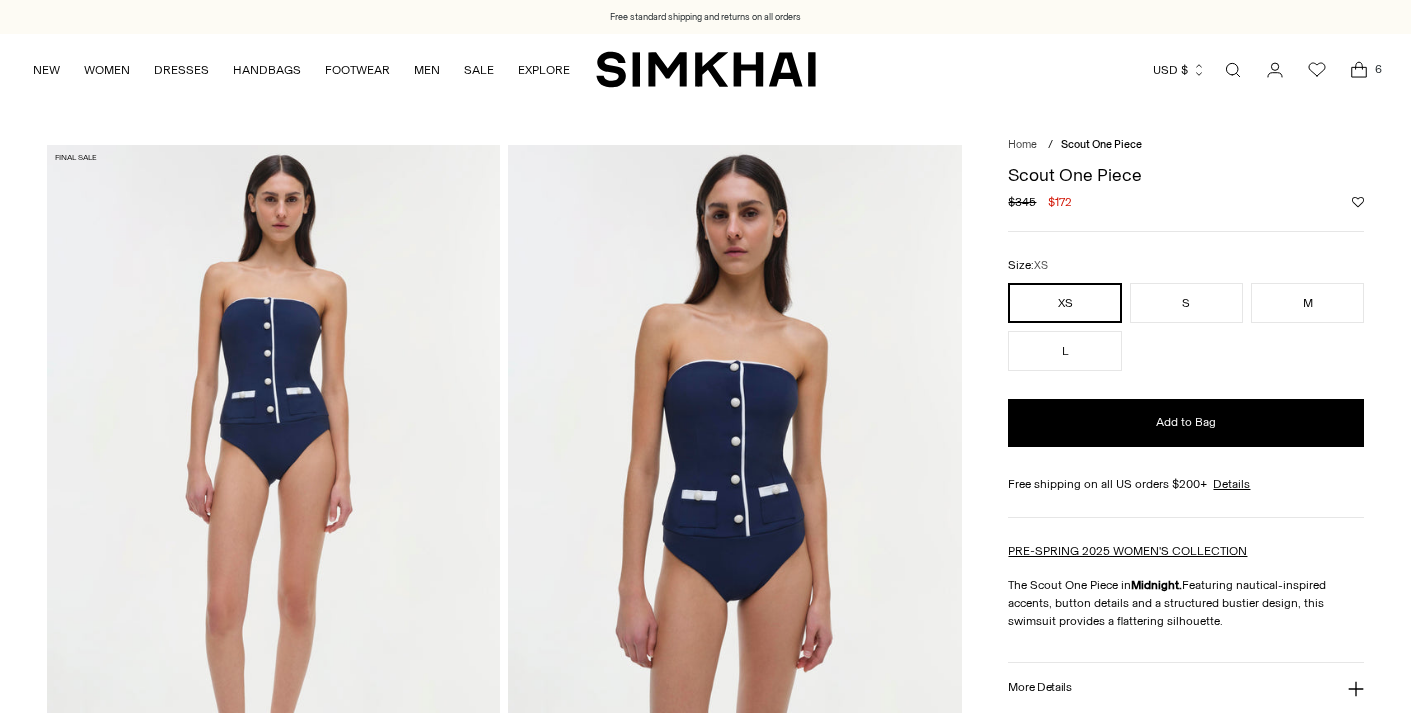 scroll, scrollTop: 0, scrollLeft: 0, axis: both 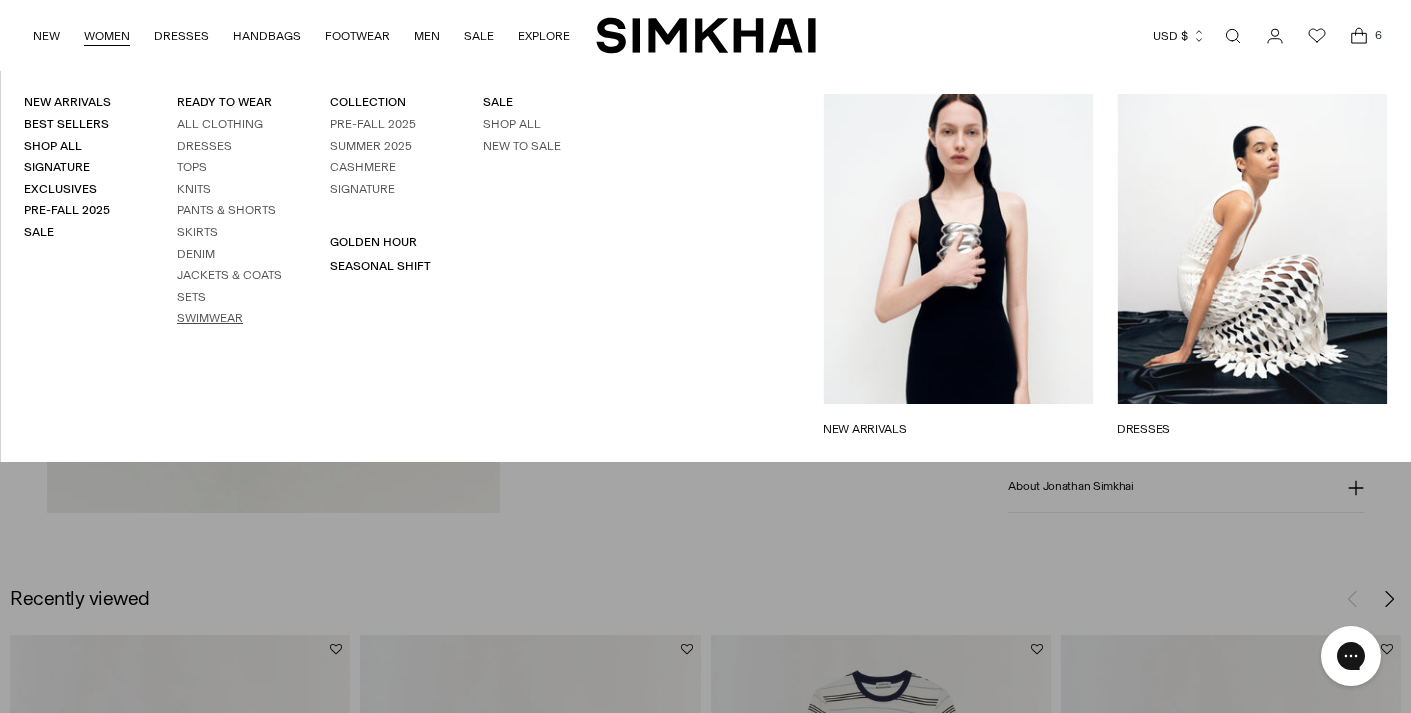 click on "Swimwear" at bounding box center (210, 318) 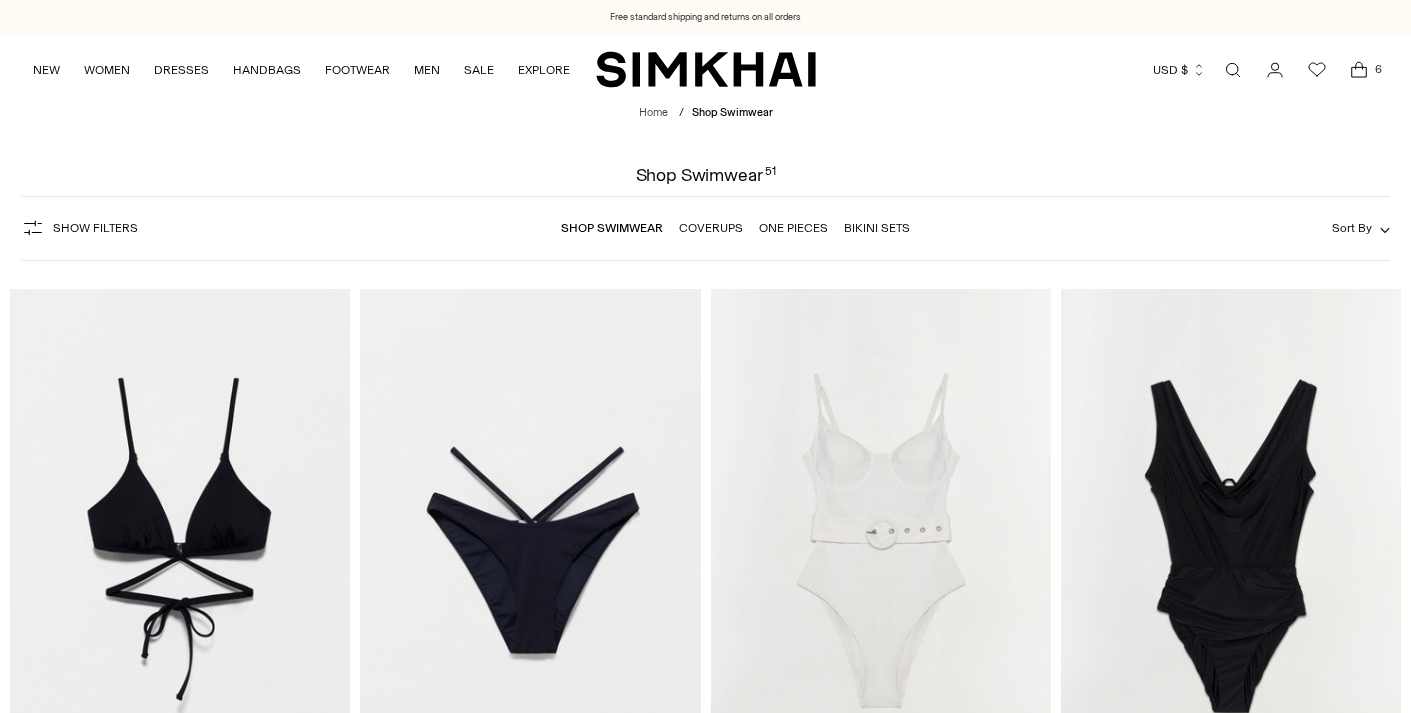 scroll, scrollTop: 0, scrollLeft: 0, axis: both 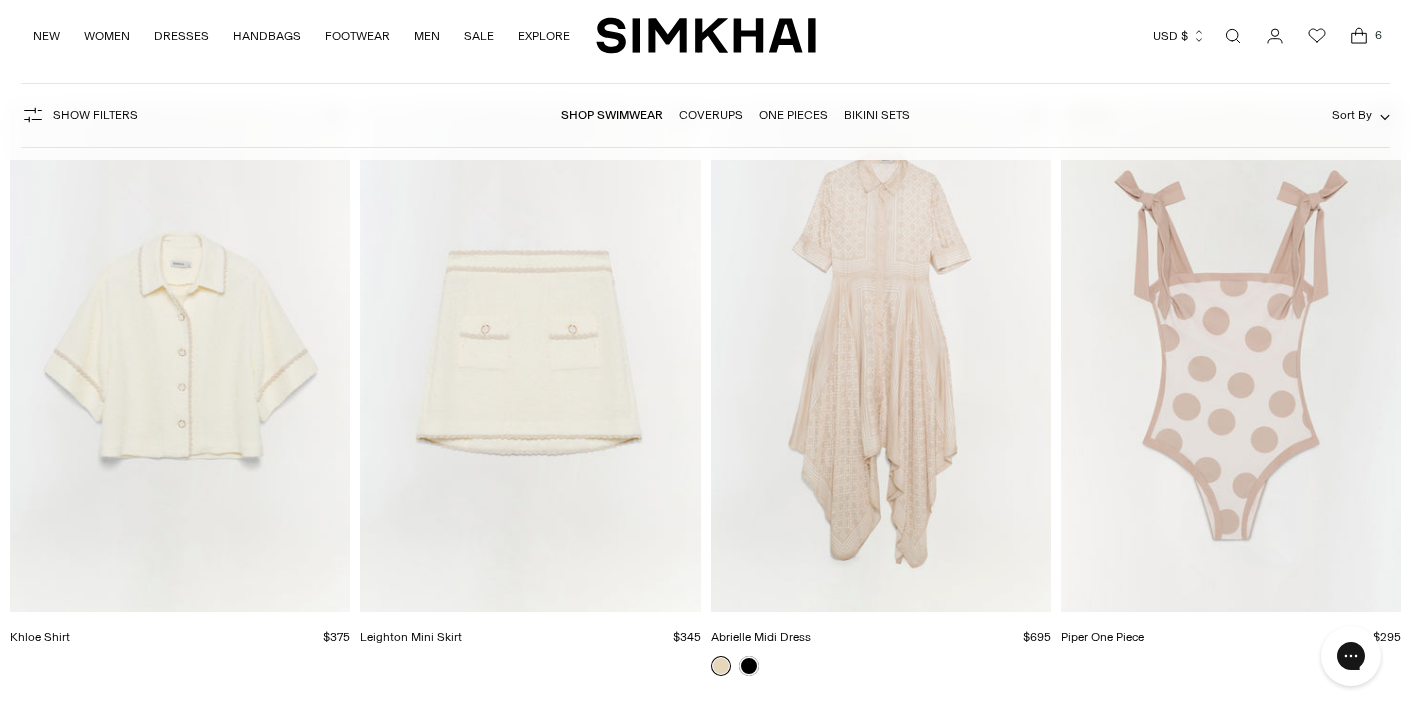 click at bounding box center (0, 0) 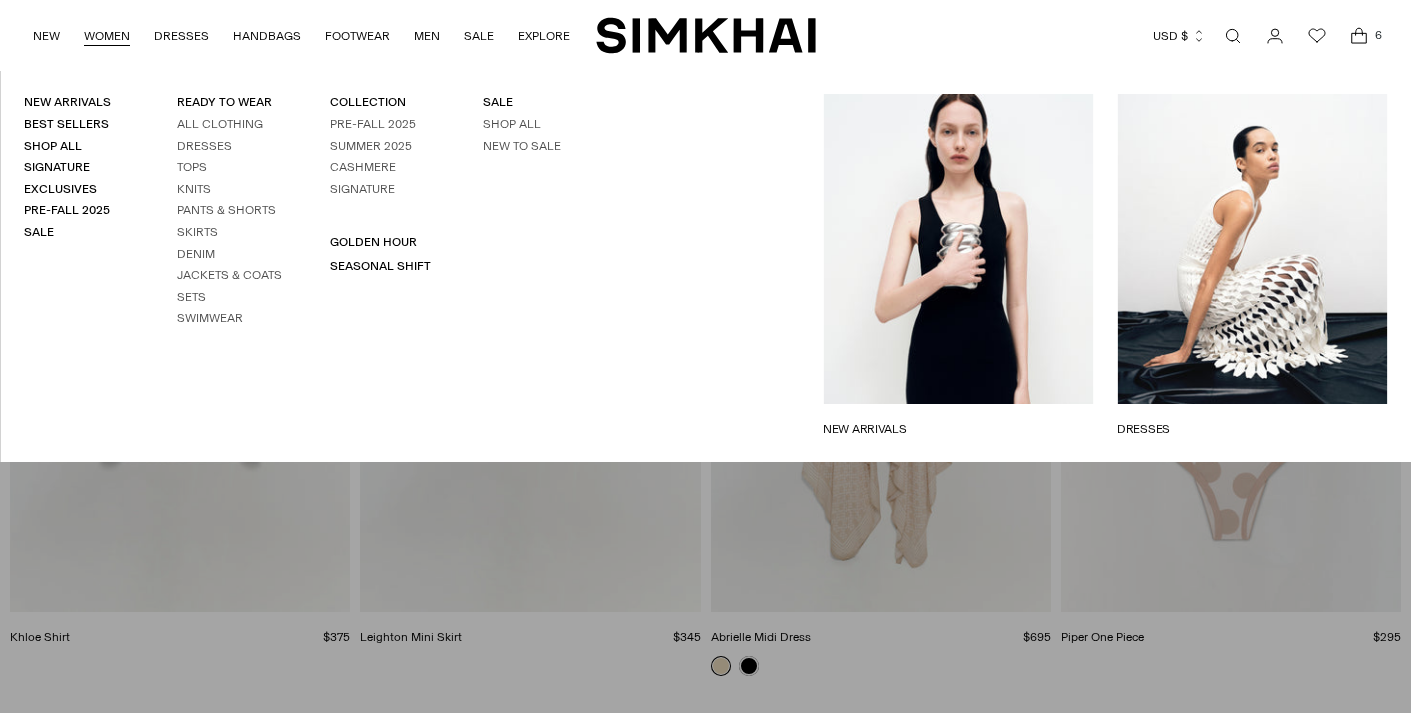 scroll, scrollTop: 2013, scrollLeft: 0, axis: vertical 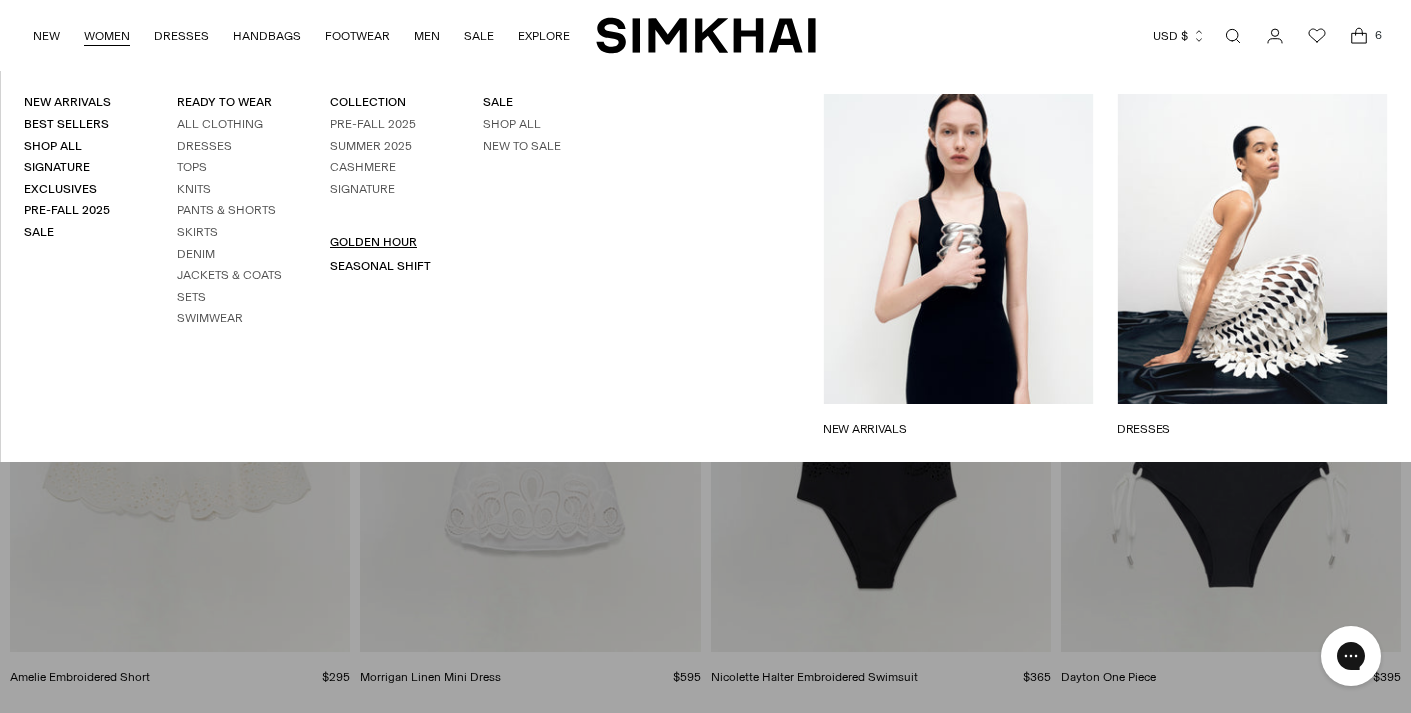 click on "GOLDEN HOUR" at bounding box center [373, 242] 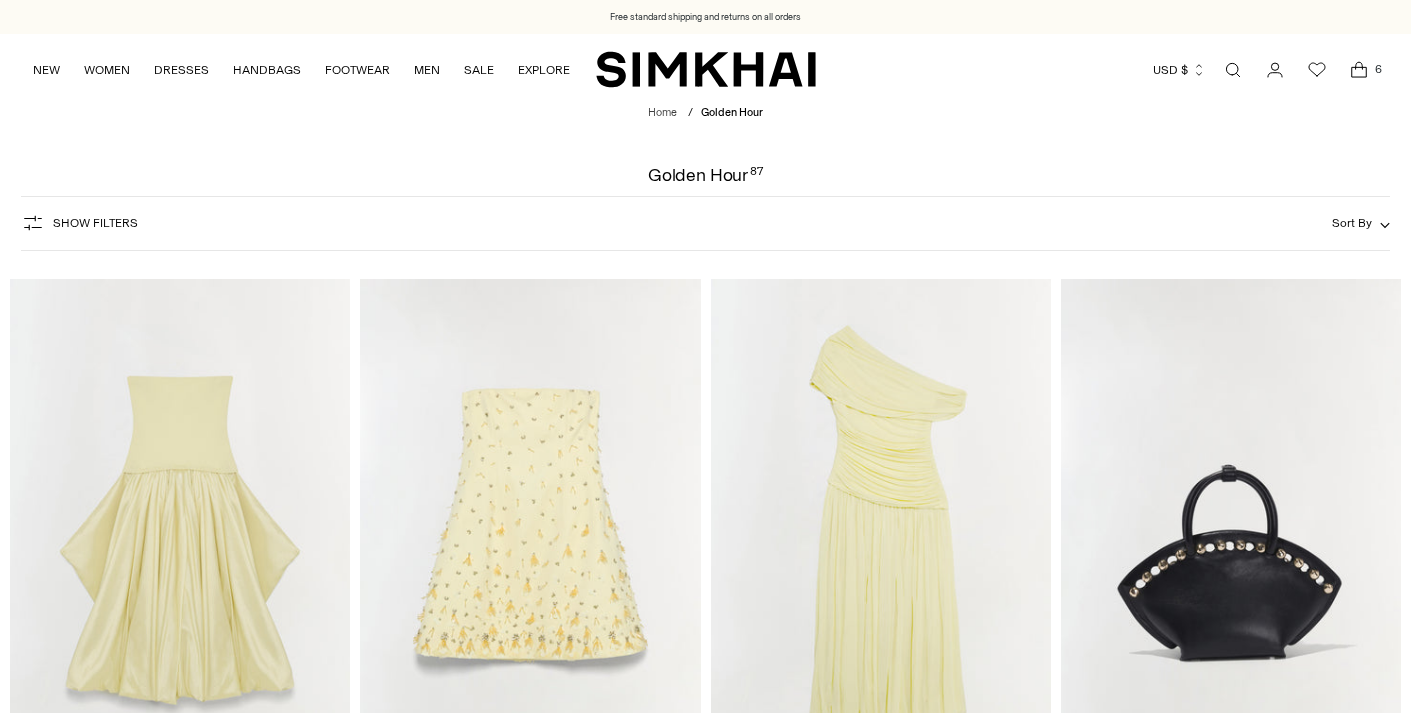 scroll, scrollTop: 0, scrollLeft: 0, axis: both 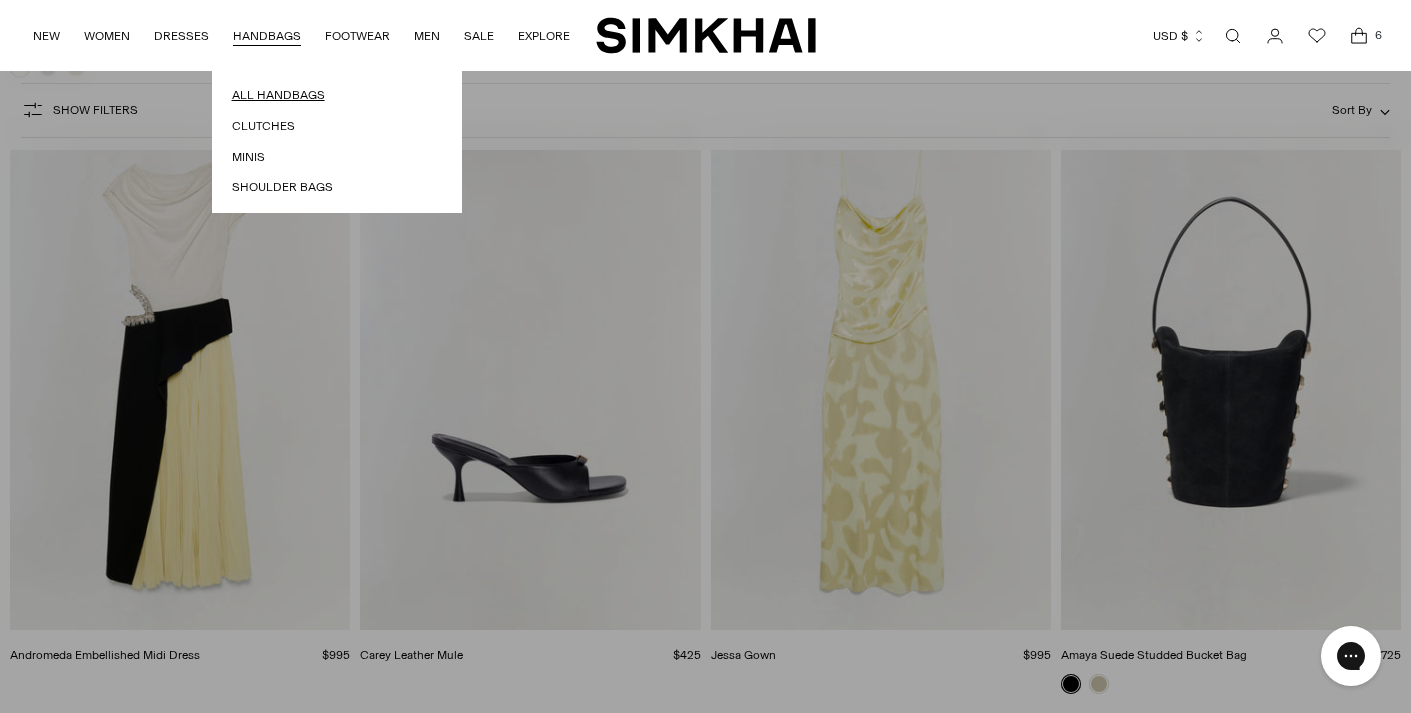click on "All Handbags" at bounding box center (337, 95) 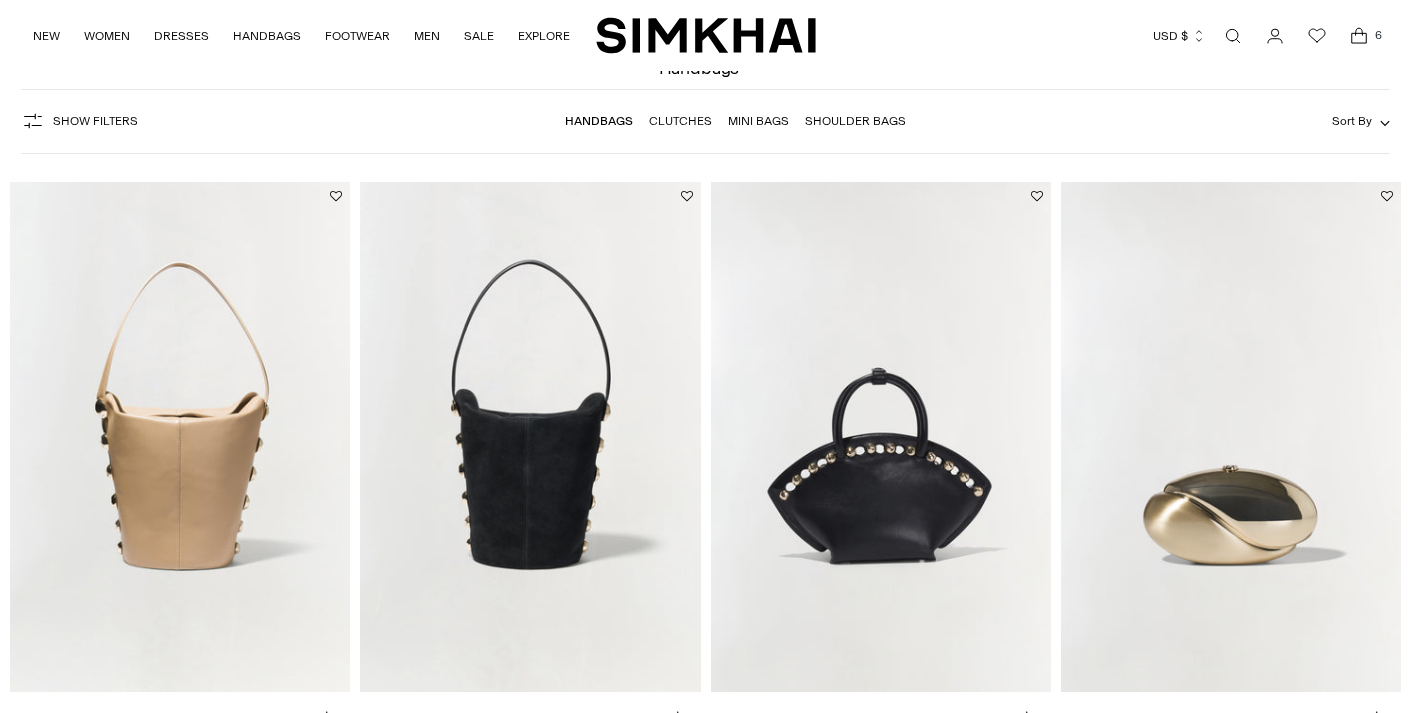 scroll, scrollTop: 220, scrollLeft: 0, axis: vertical 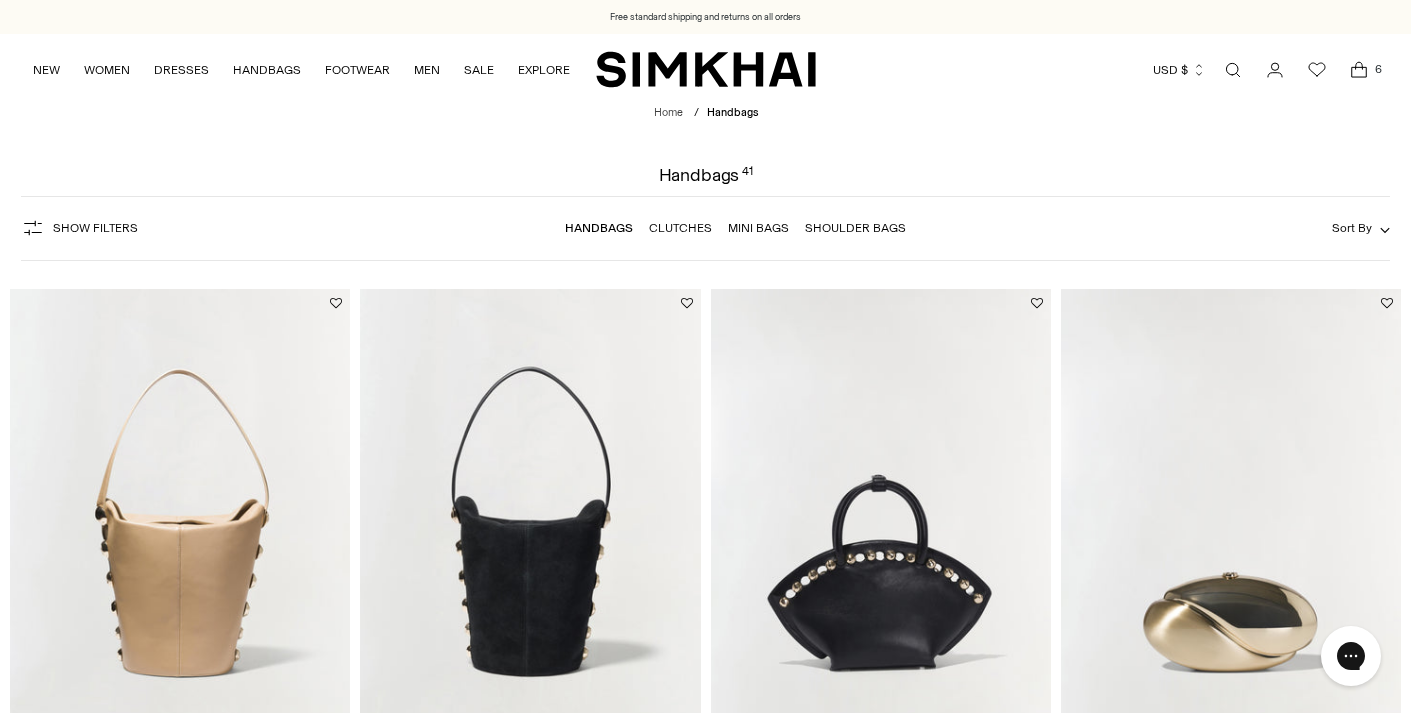 click 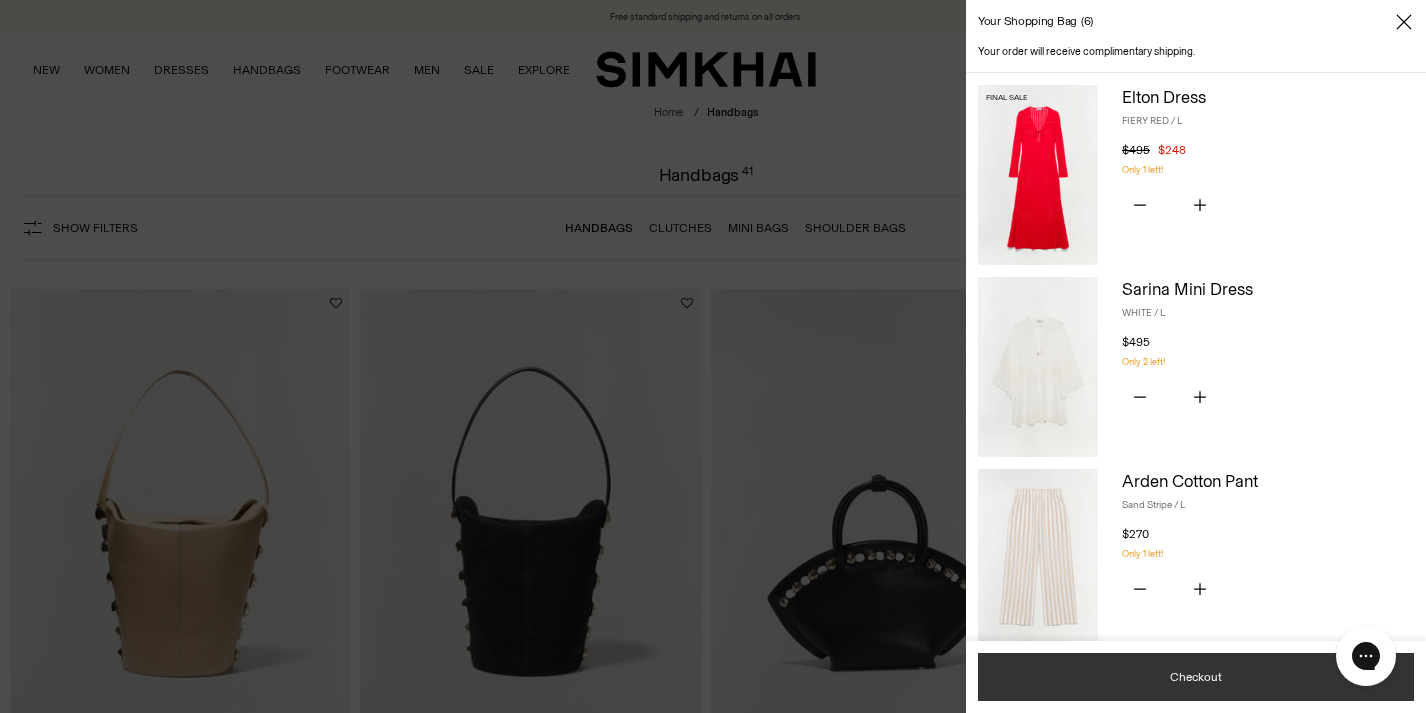 click on "Checkout" at bounding box center [1196, 677] 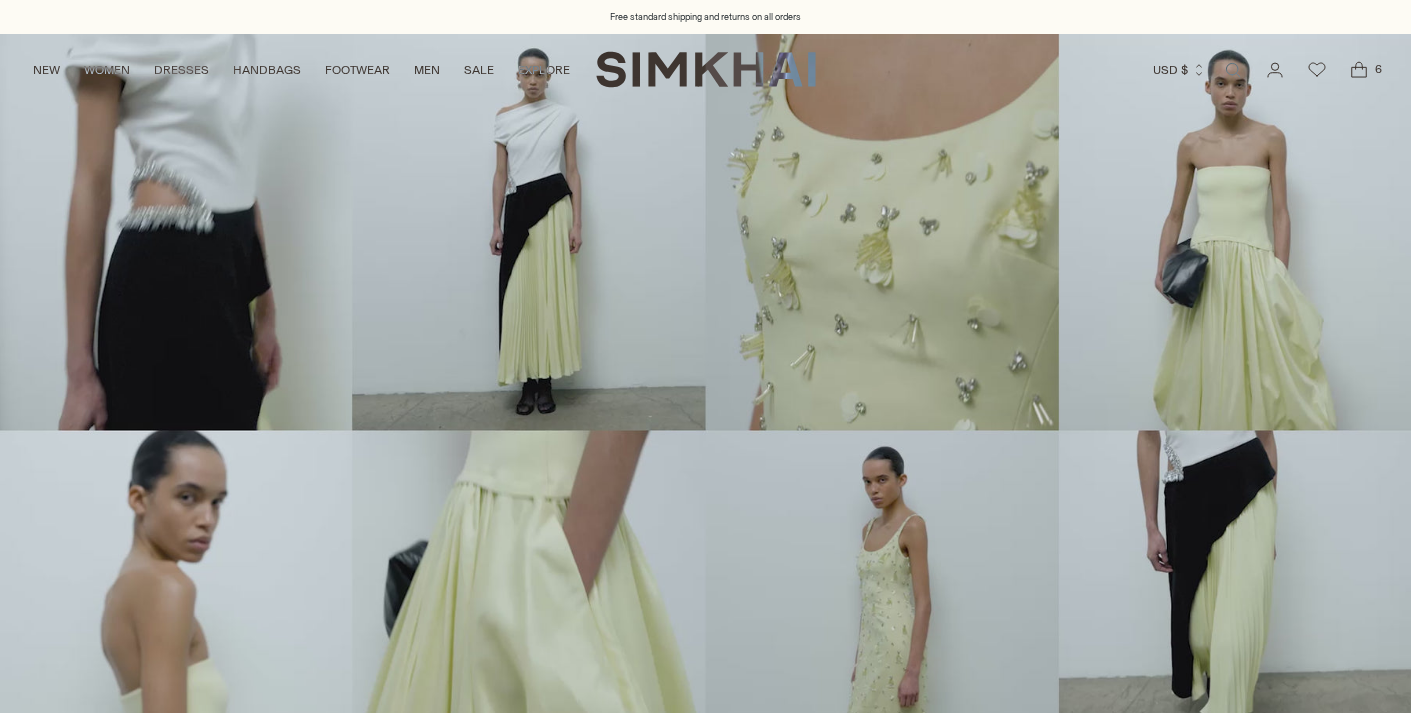 scroll, scrollTop: 0, scrollLeft: 0, axis: both 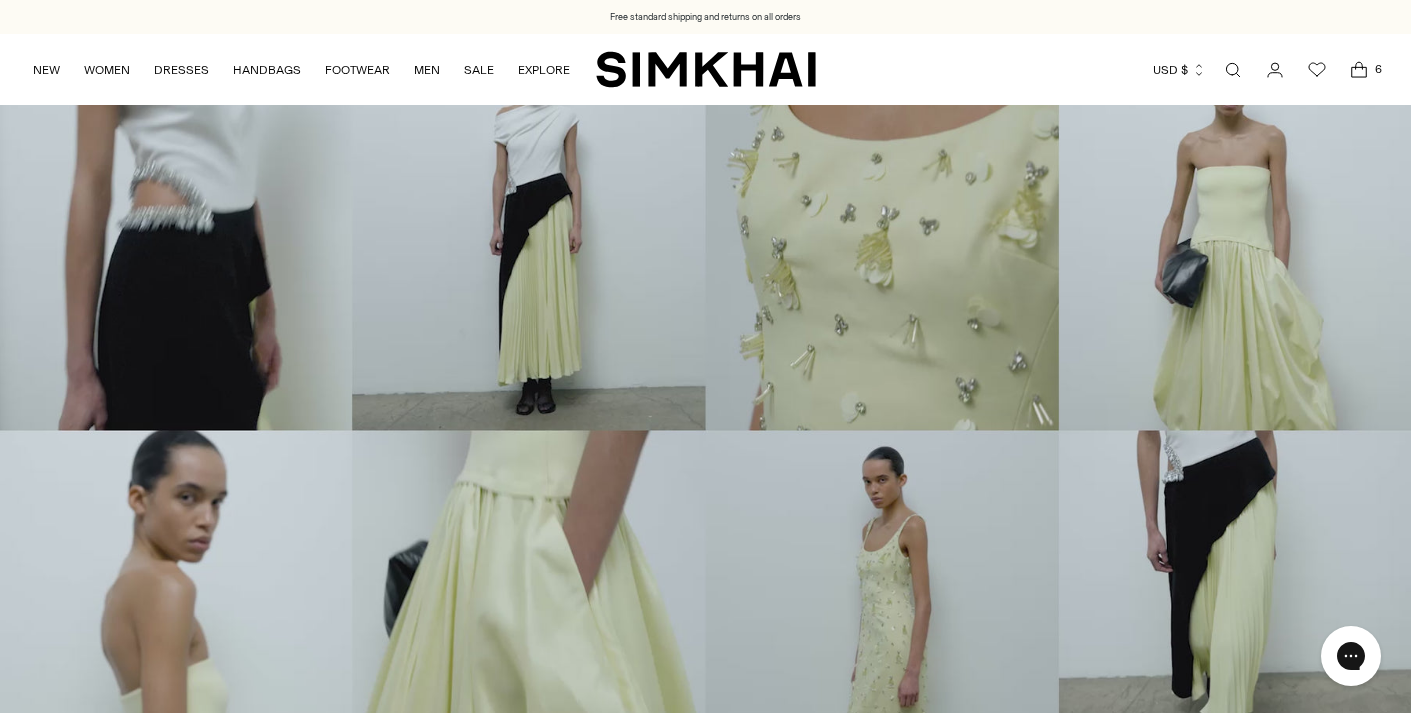 click 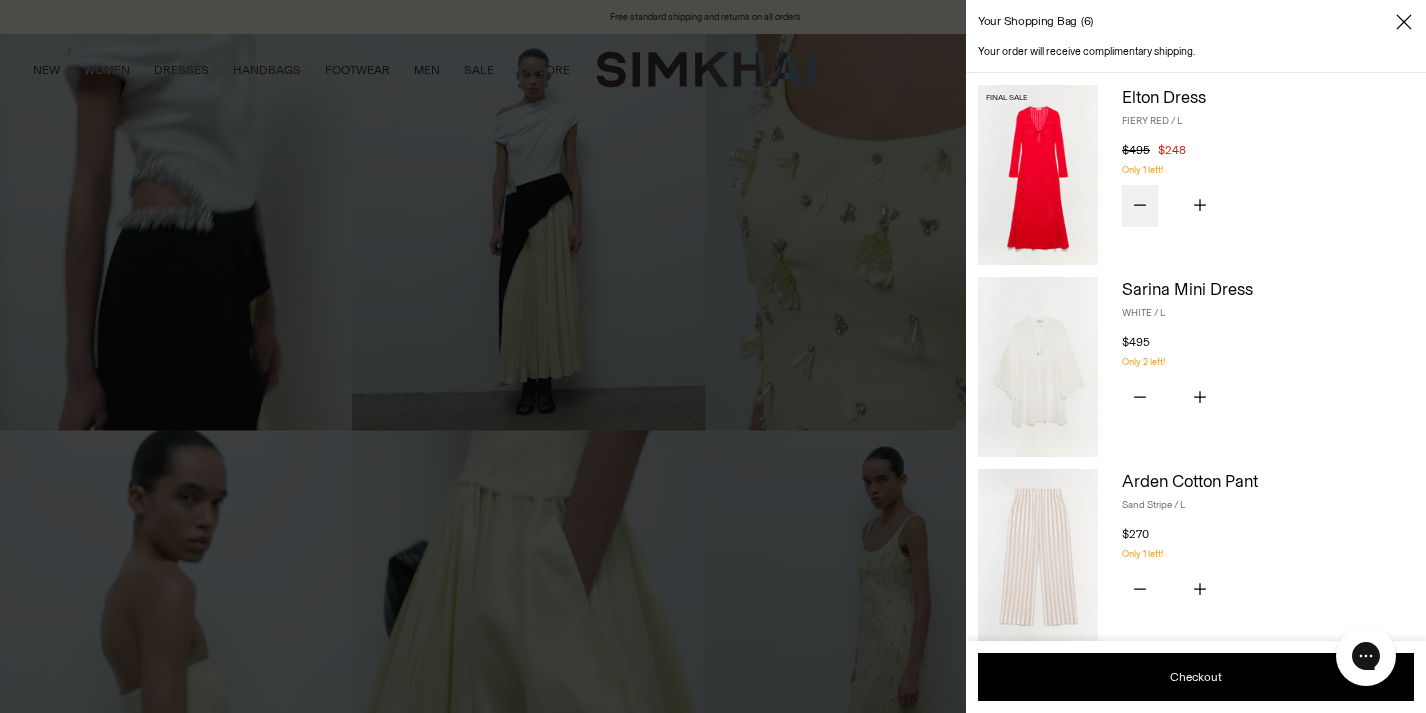 click 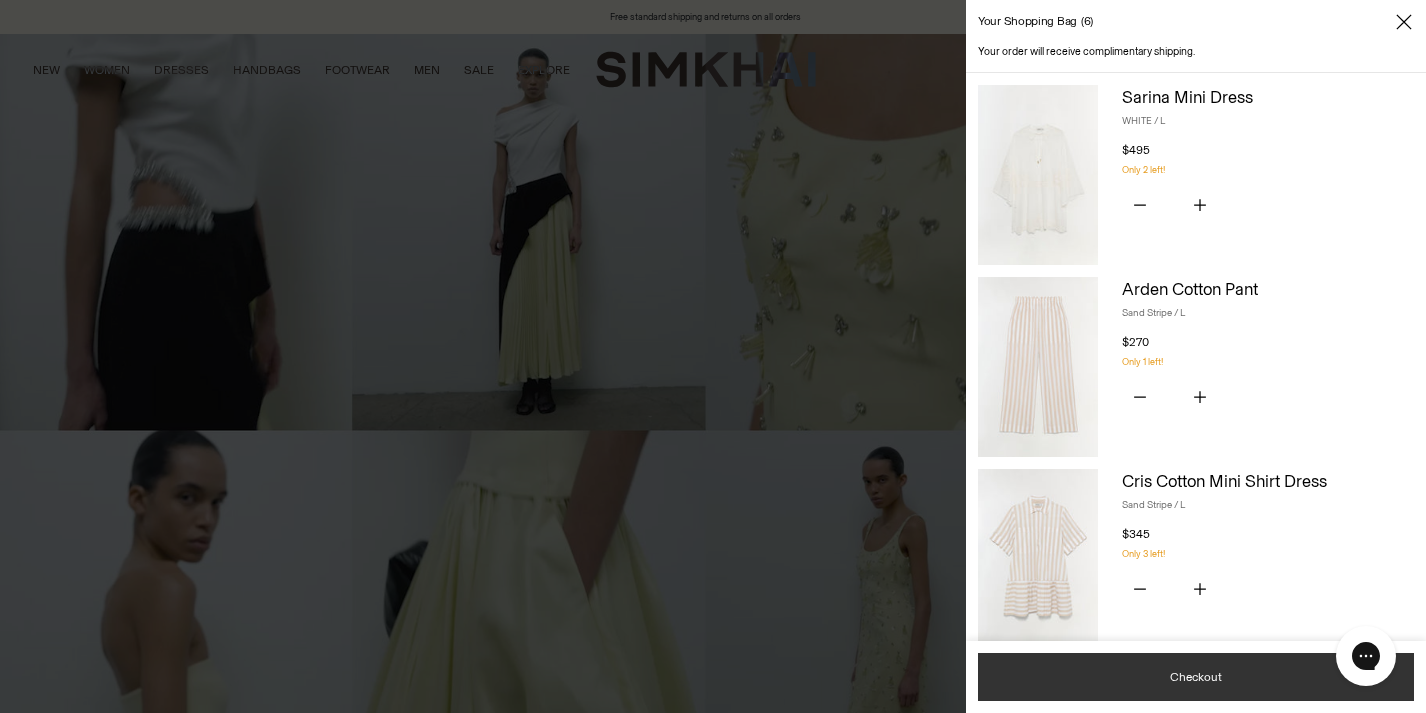 click on "Checkout" at bounding box center (1196, 677) 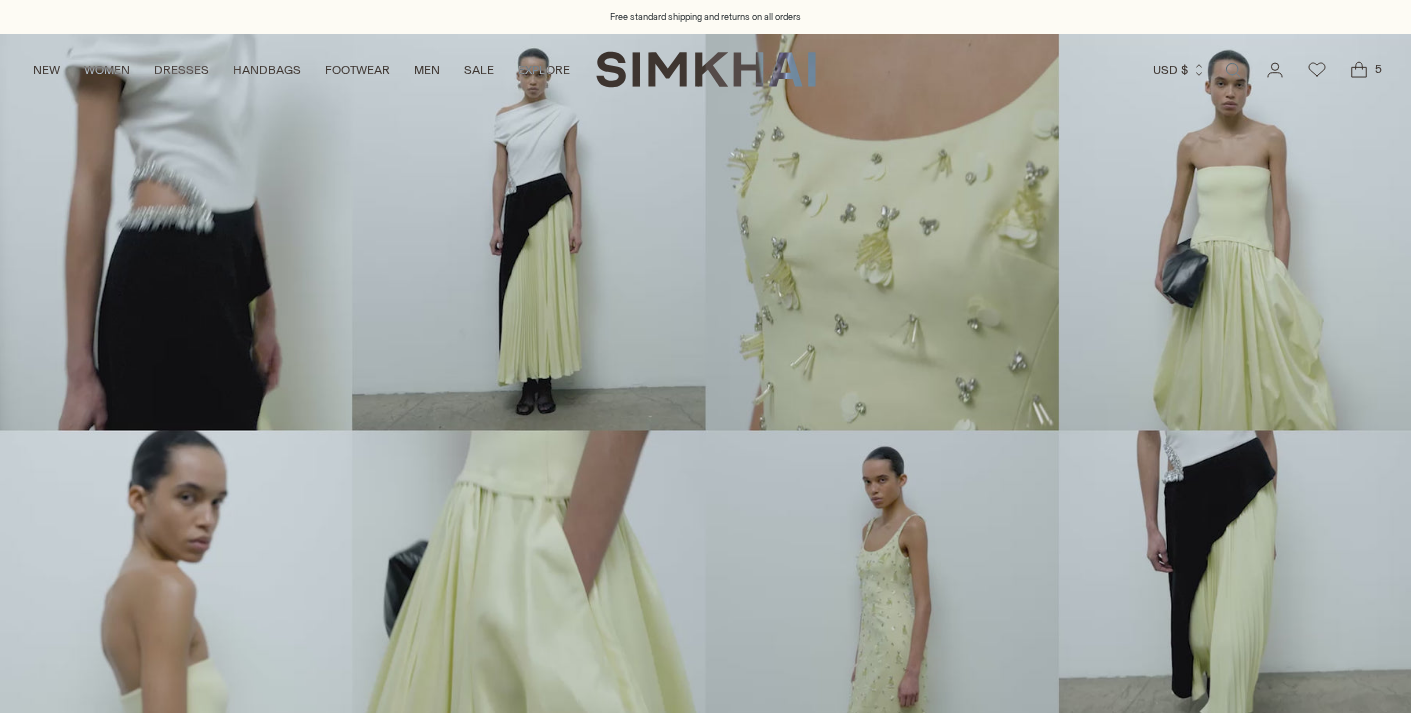 scroll, scrollTop: 0, scrollLeft: 0, axis: both 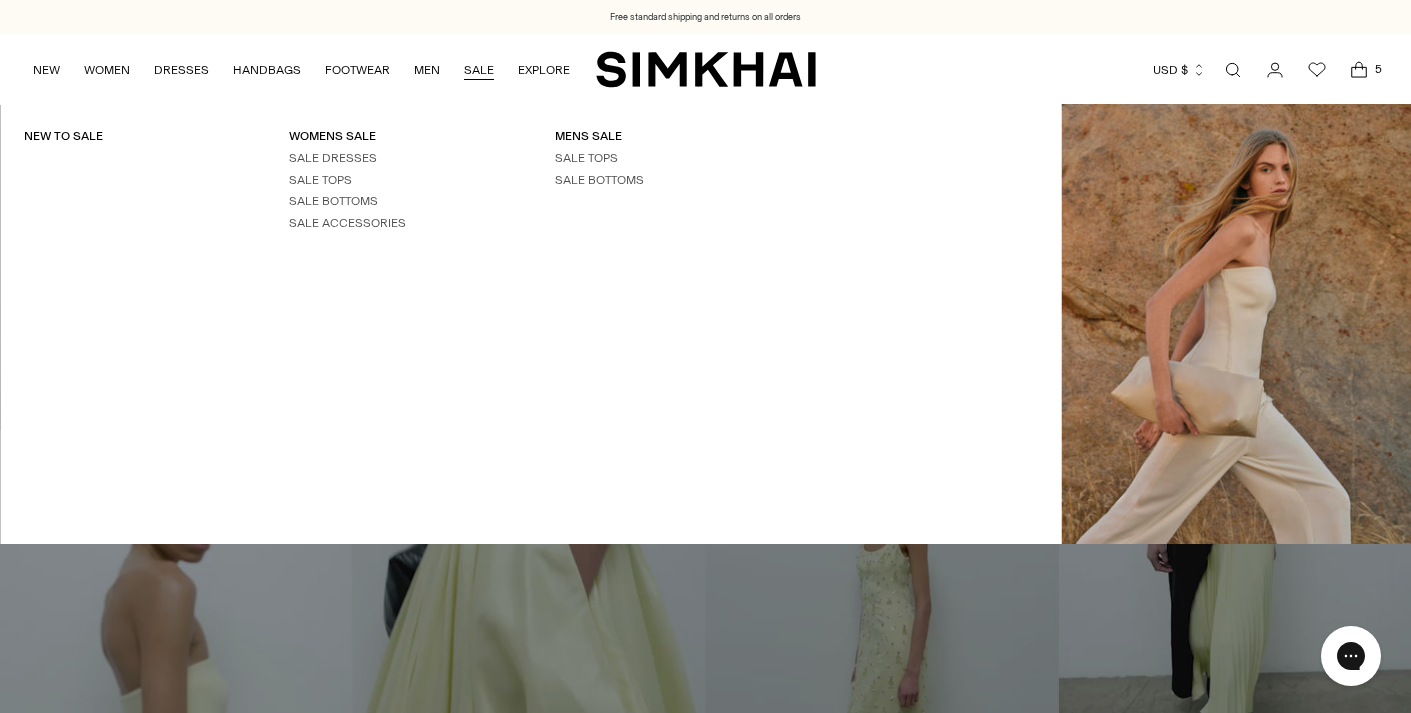 click on "SALE" at bounding box center [479, 70] 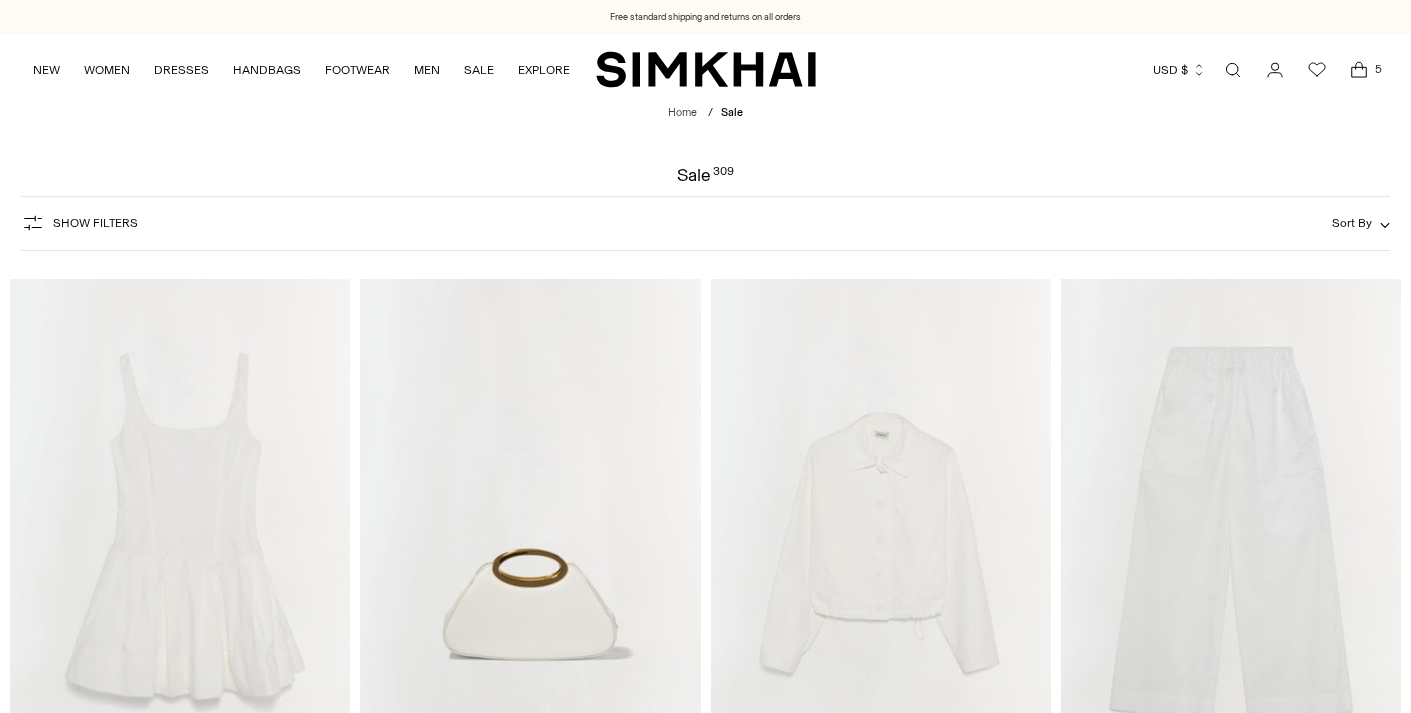 scroll, scrollTop: 0, scrollLeft: 0, axis: both 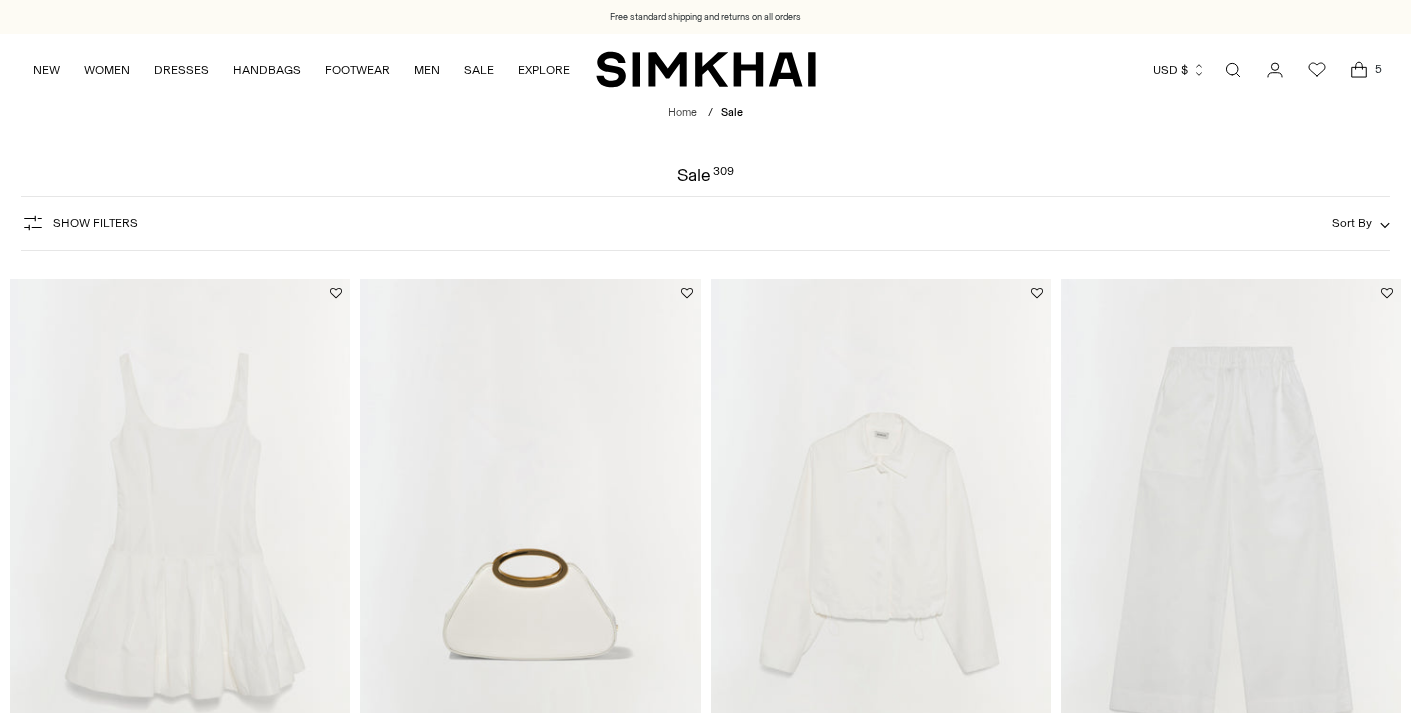 click on "Show Filters" at bounding box center (95, 223) 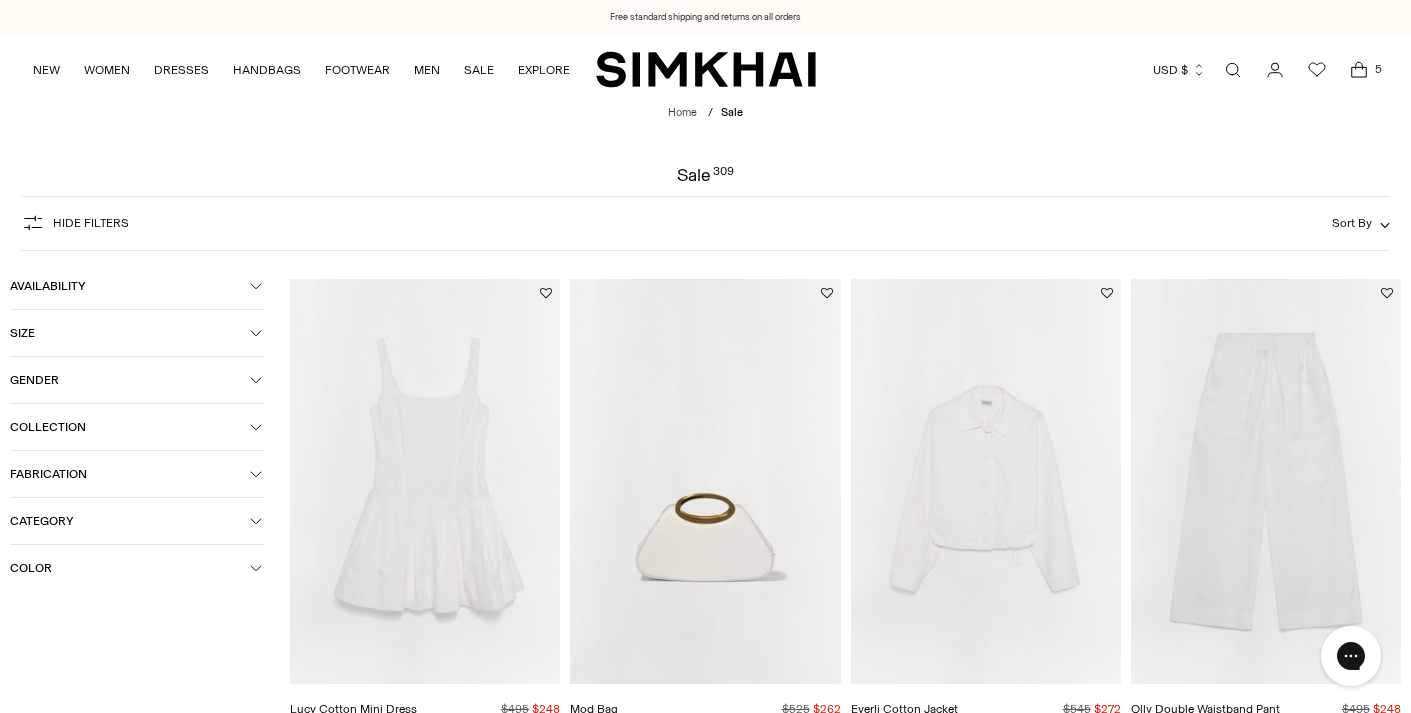 scroll, scrollTop: 0, scrollLeft: 0, axis: both 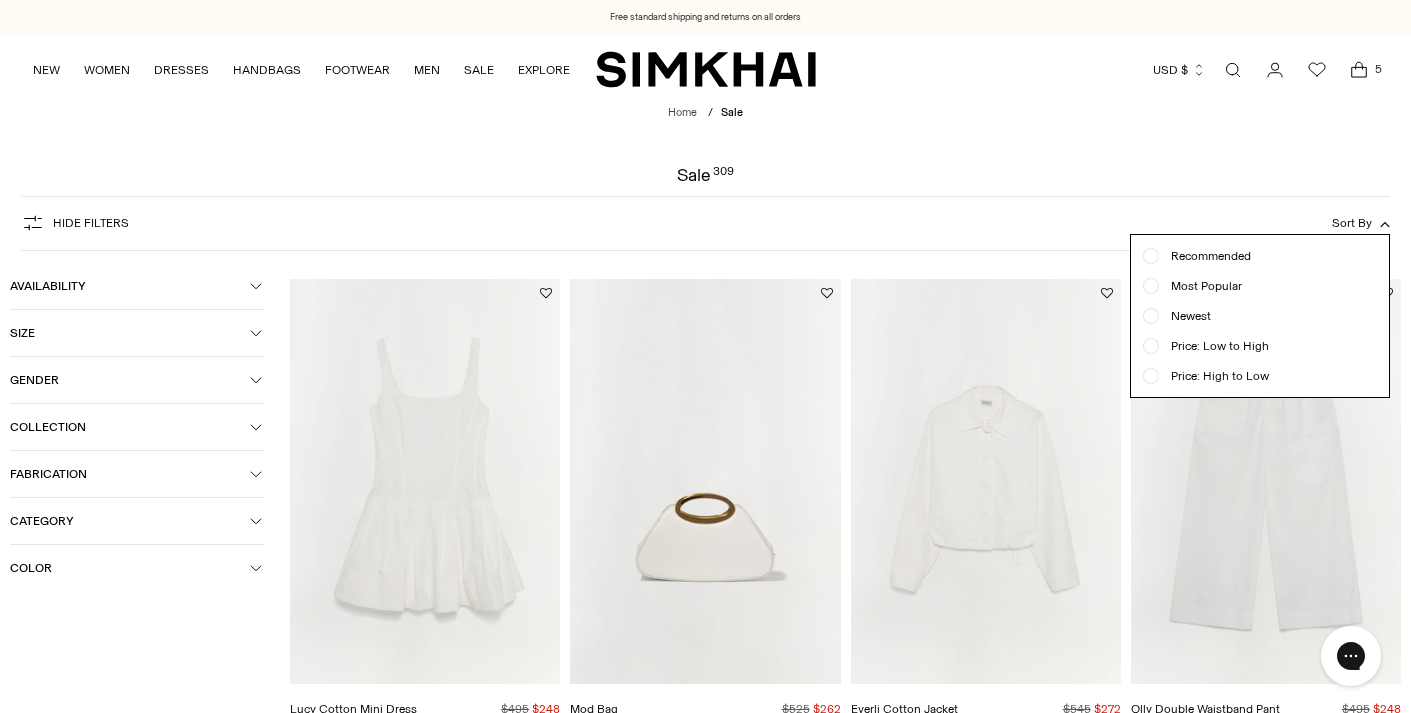 click at bounding box center [1151, 346] 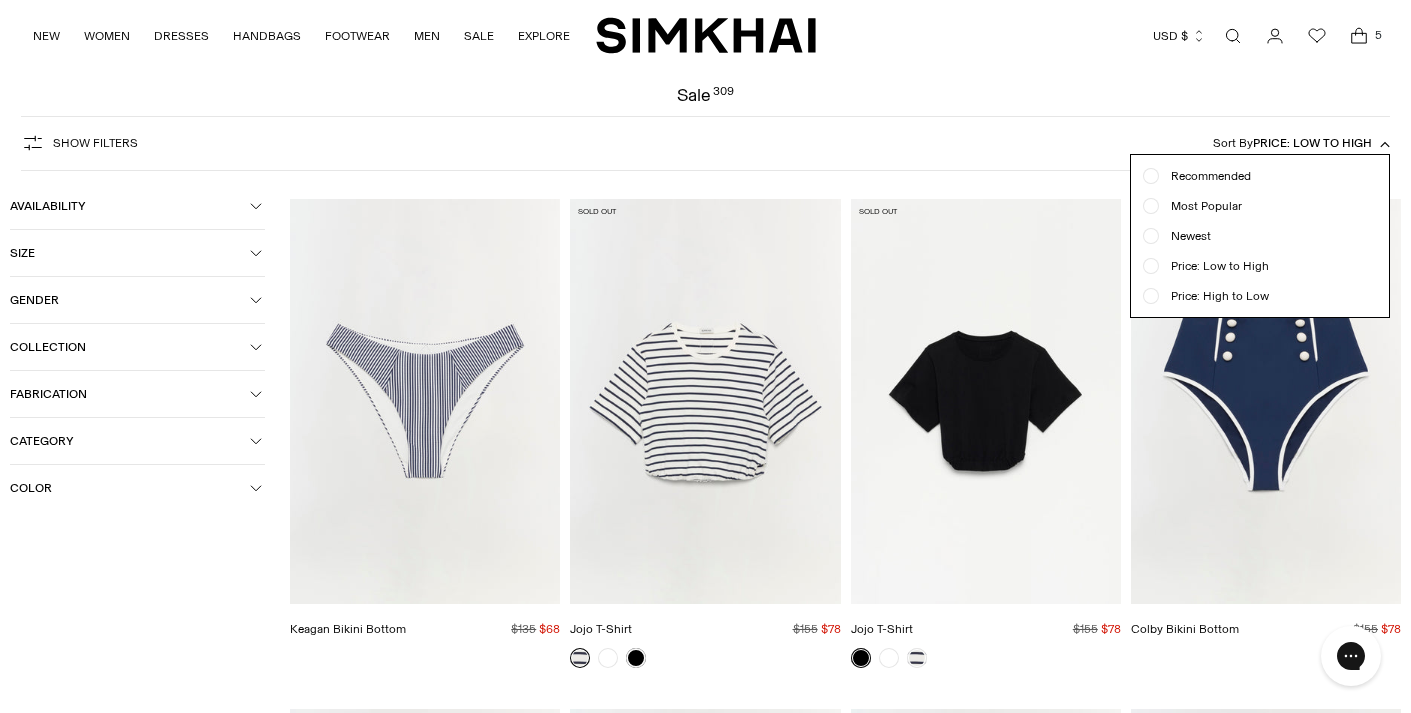 scroll, scrollTop: 148, scrollLeft: 0, axis: vertical 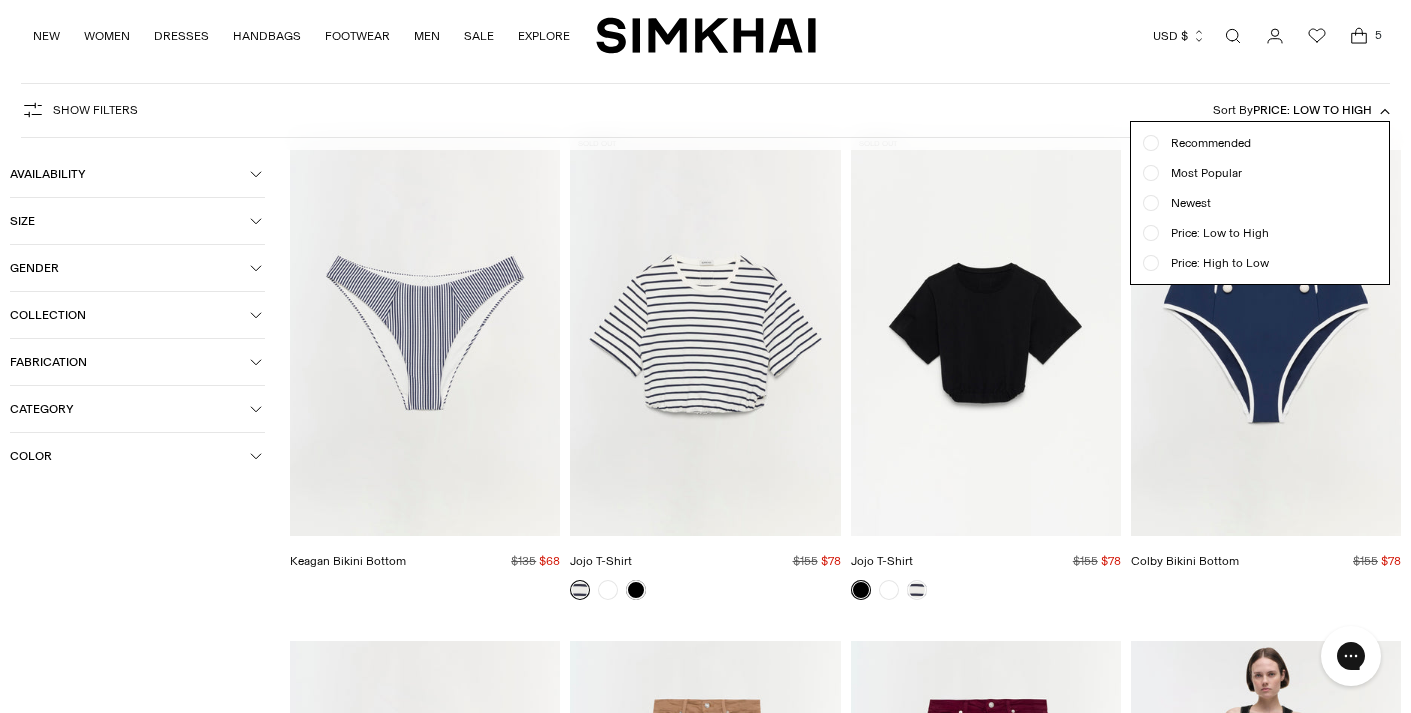 click on "Show Filters
Show Filters
Sort By  Price: Low to High
Recommended
Most Popular
Newest" at bounding box center [705, 110] 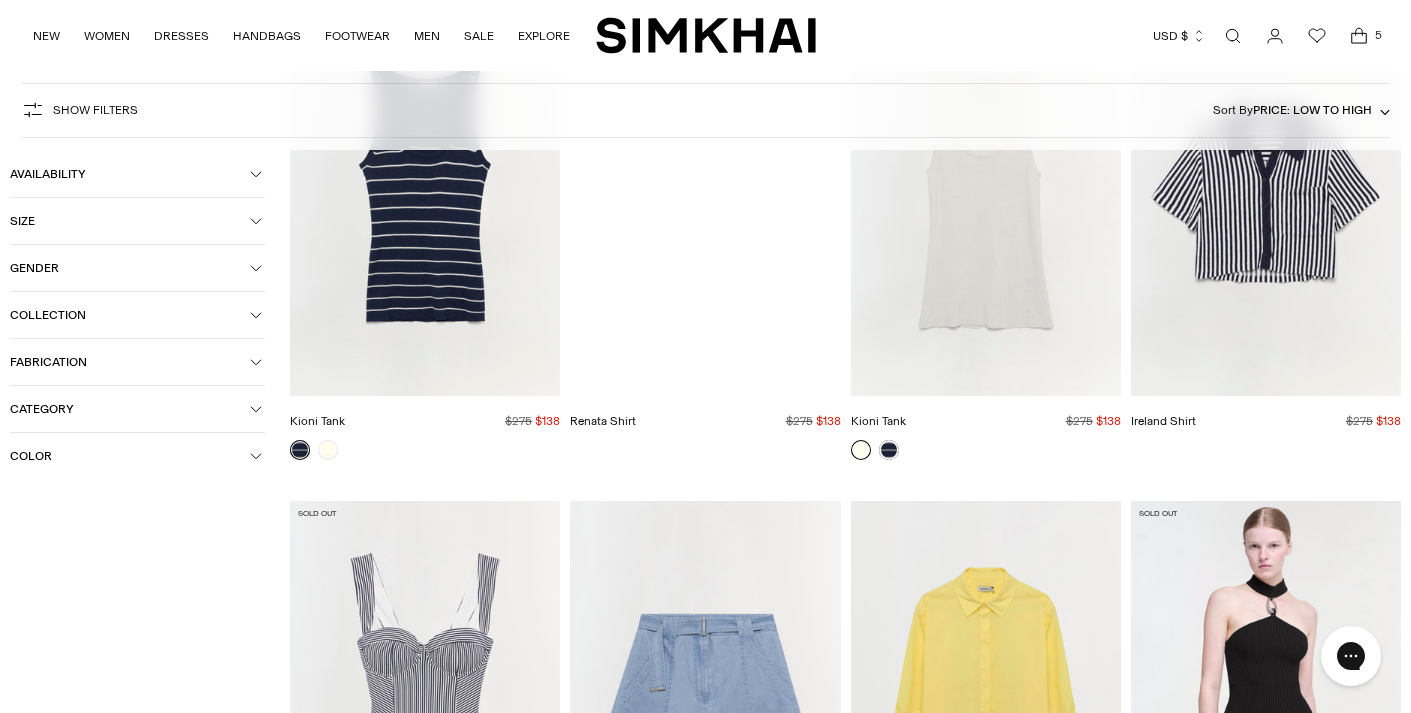 scroll, scrollTop: 2101, scrollLeft: 0, axis: vertical 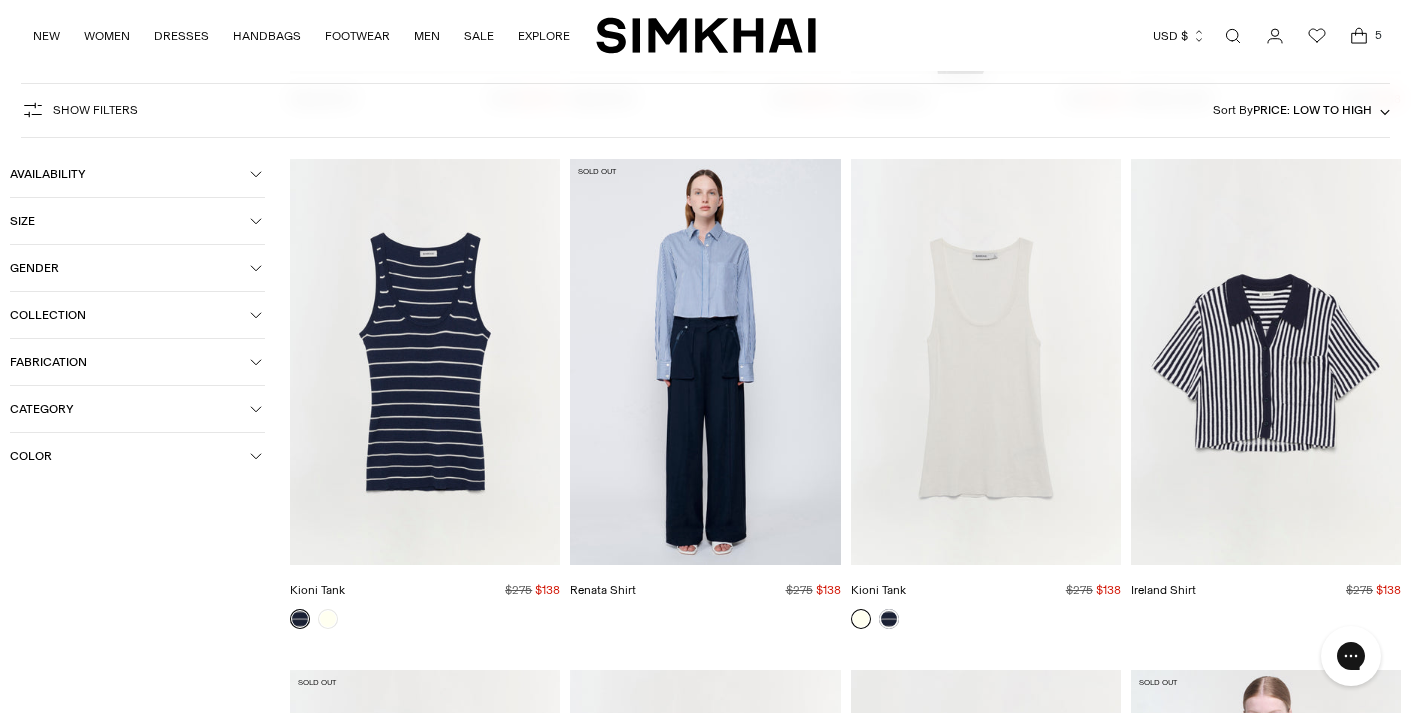 click at bounding box center [0, 0] 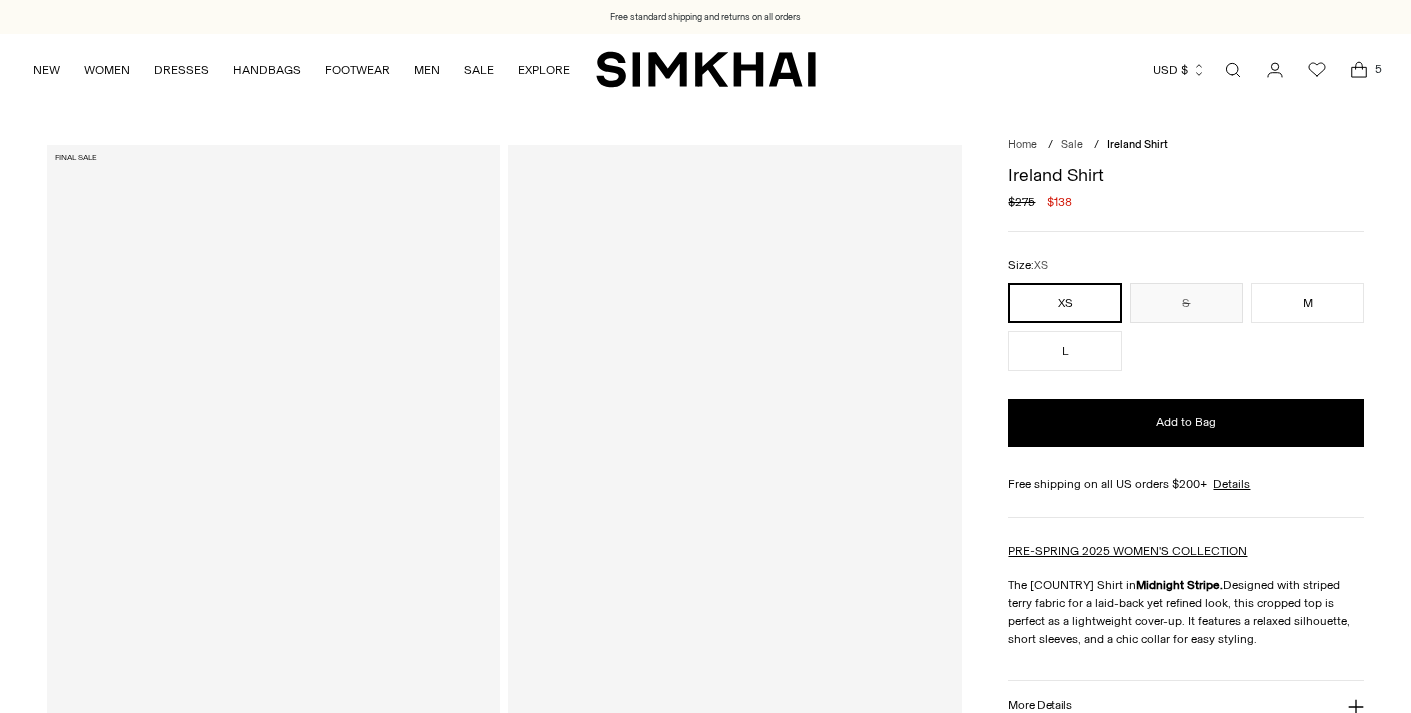 scroll, scrollTop: 0, scrollLeft: 0, axis: both 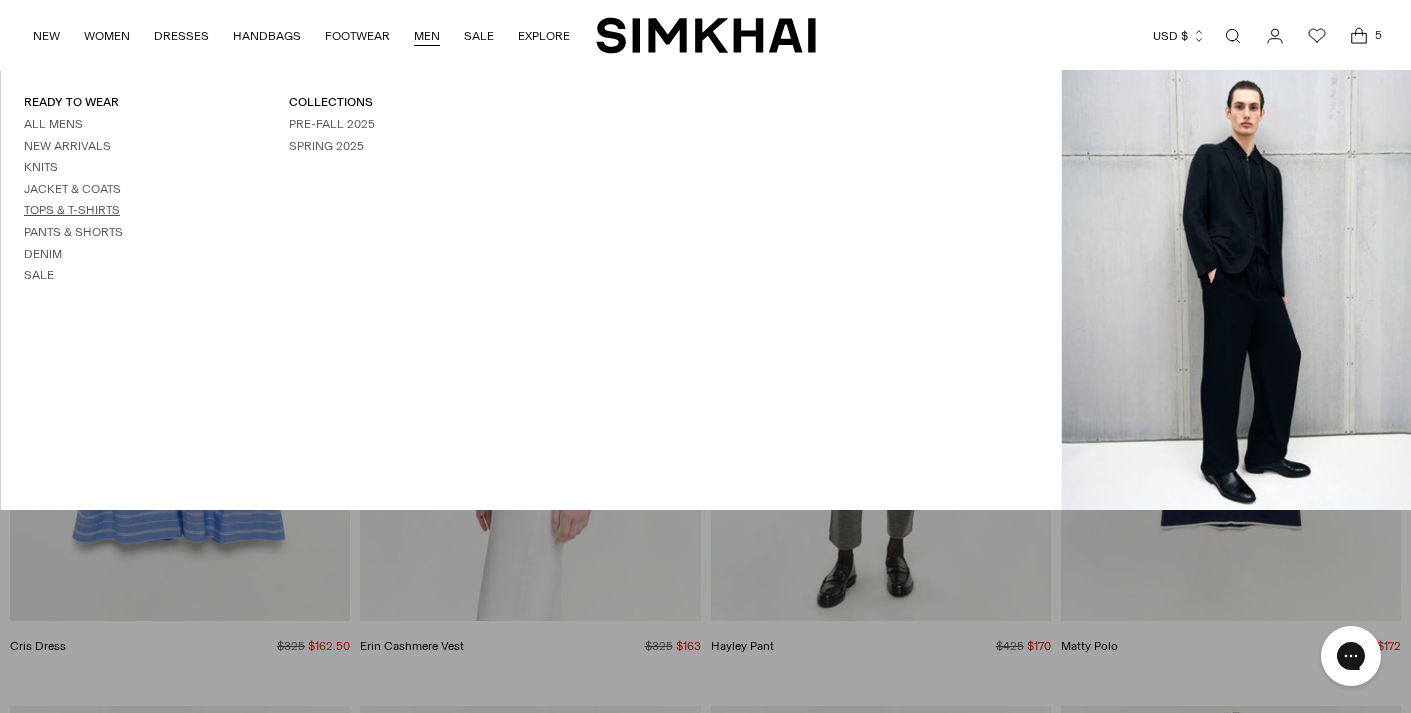 click on "Tops & T-Shirts" at bounding box center [72, 210] 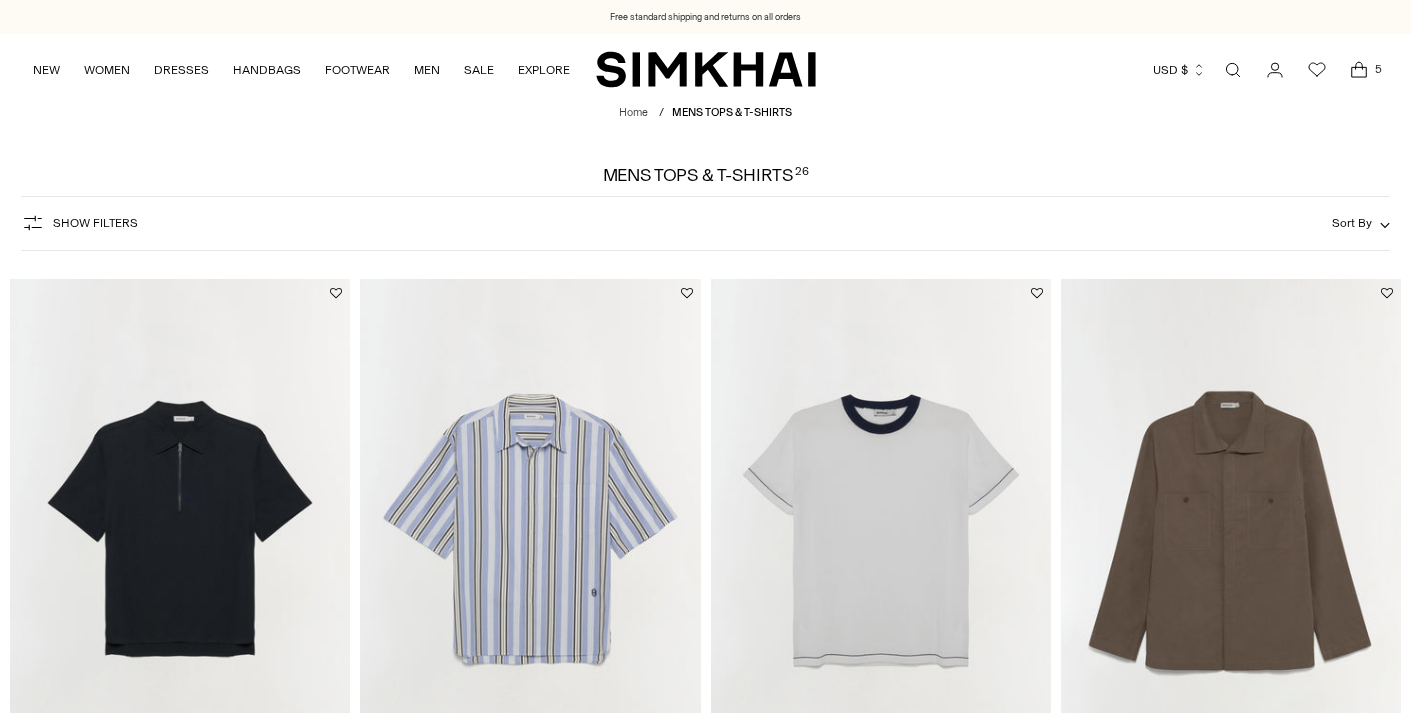 scroll, scrollTop: 0, scrollLeft: 0, axis: both 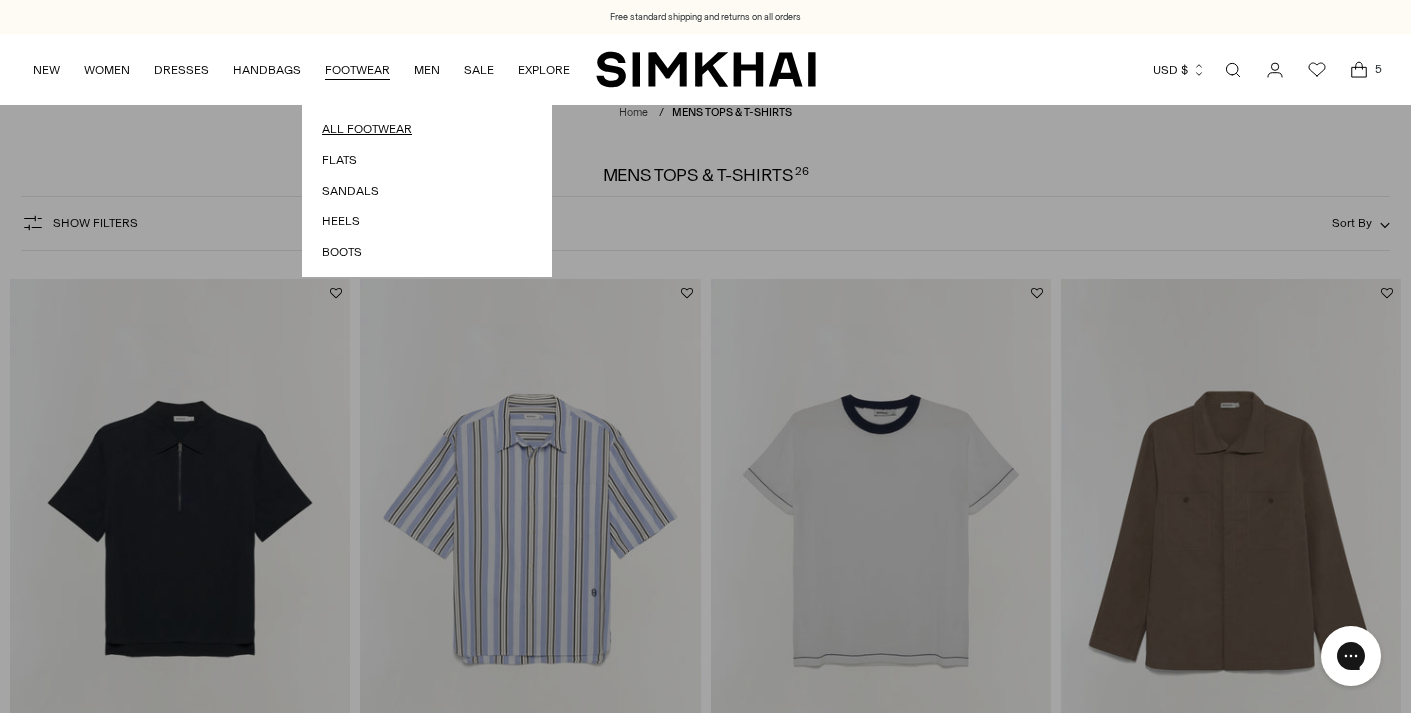 click on "All Footwear" at bounding box center [427, 129] 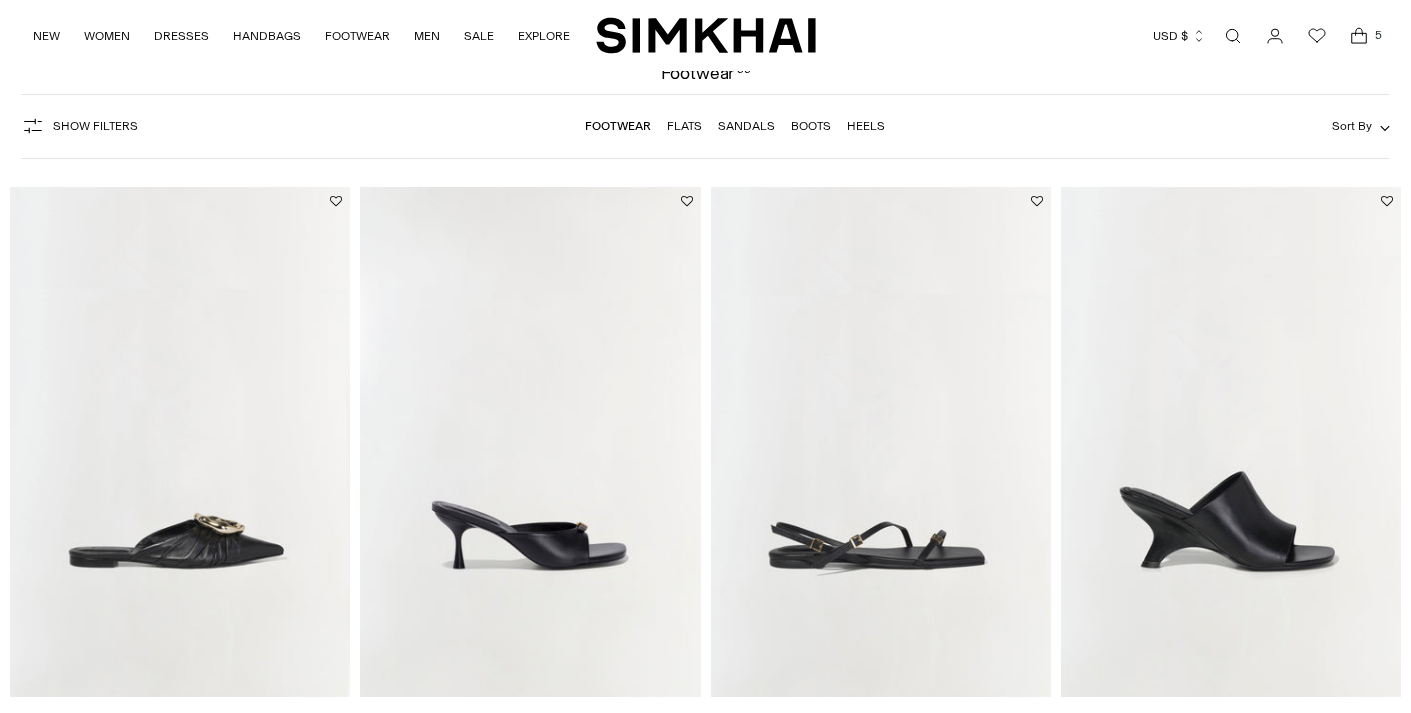 scroll, scrollTop: 307, scrollLeft: 0, axis: vertical 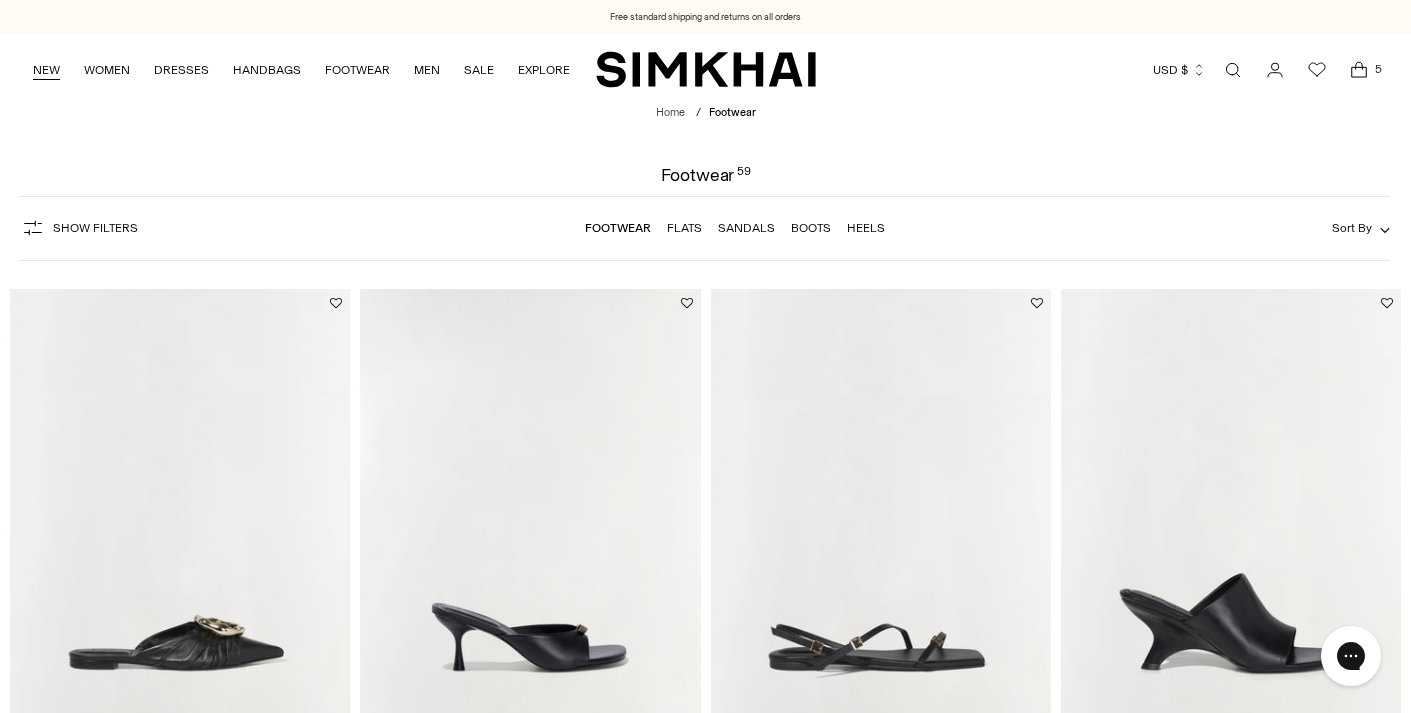 click on "NEW" at bounding box center [46, 70] 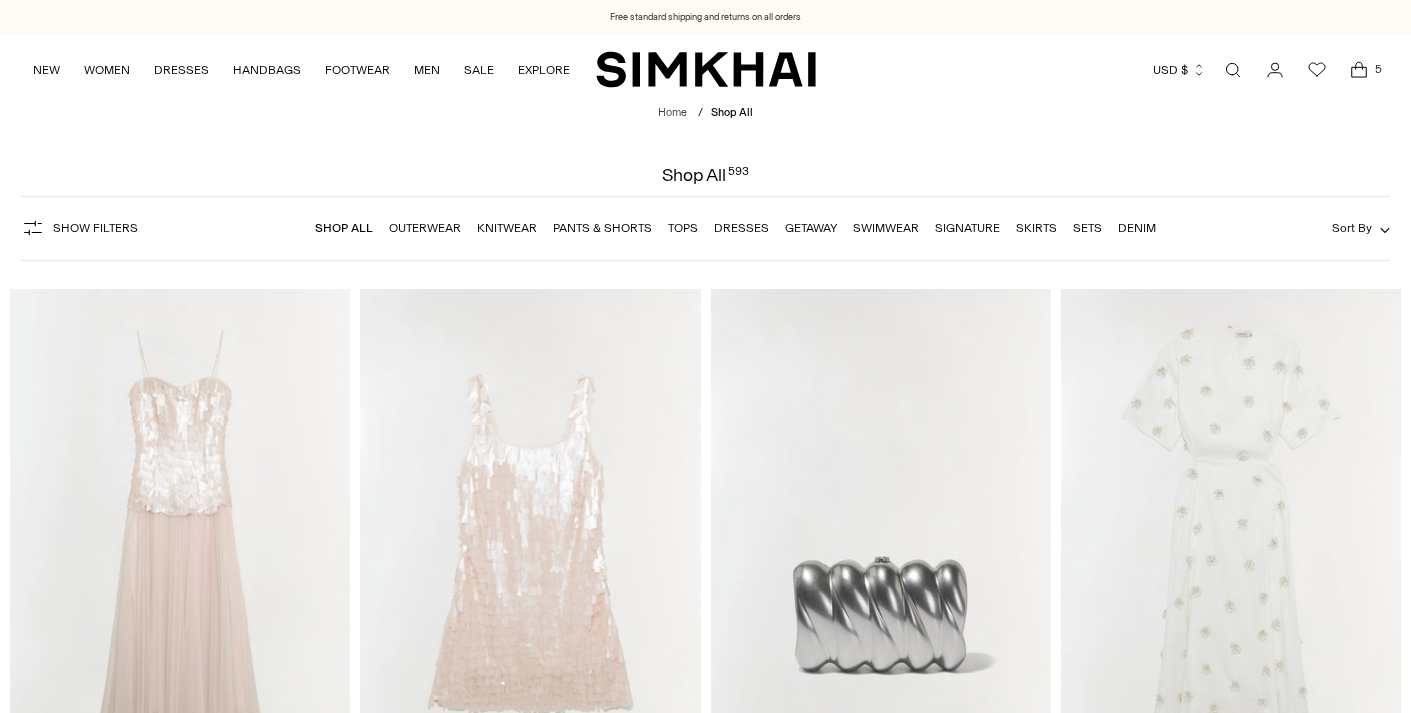 scroll, scrollTop: 0, scrollLeft: 0, axis: both 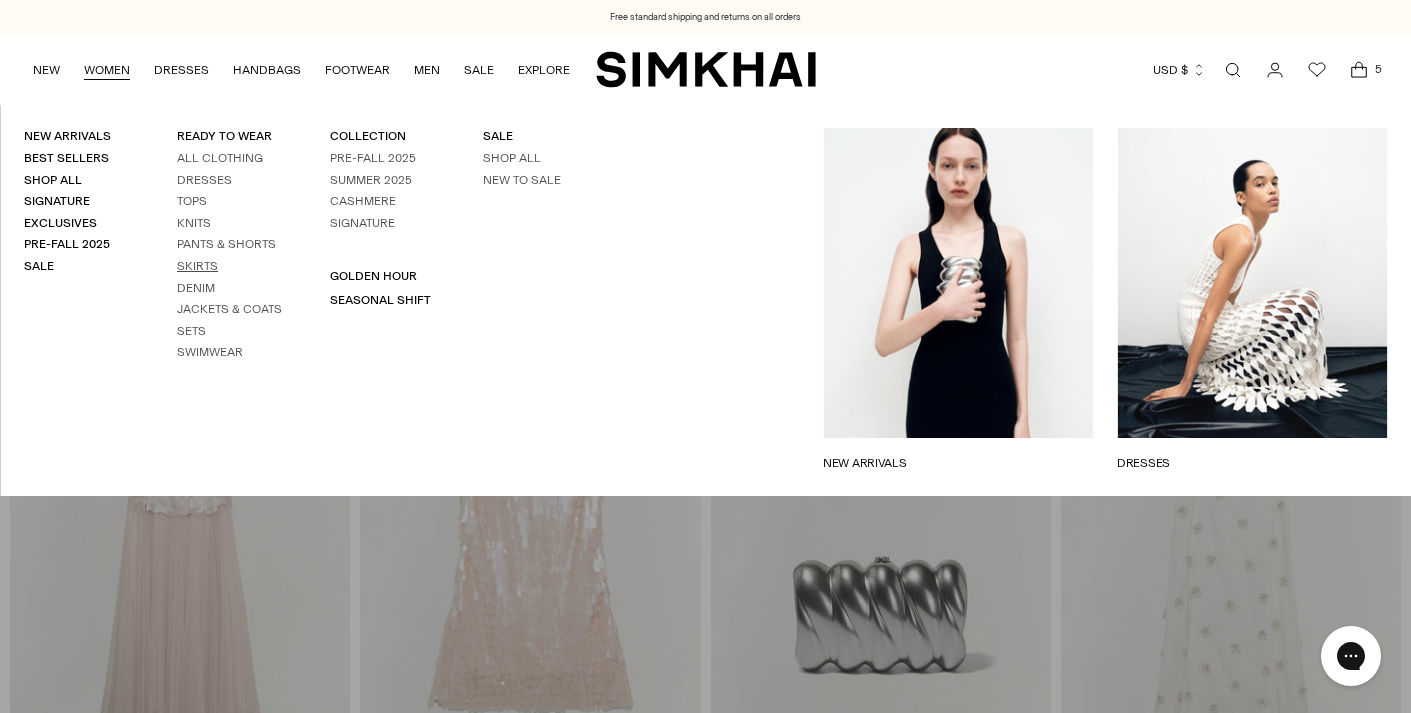 click on "Skirts" at bounding box center [197, 266] 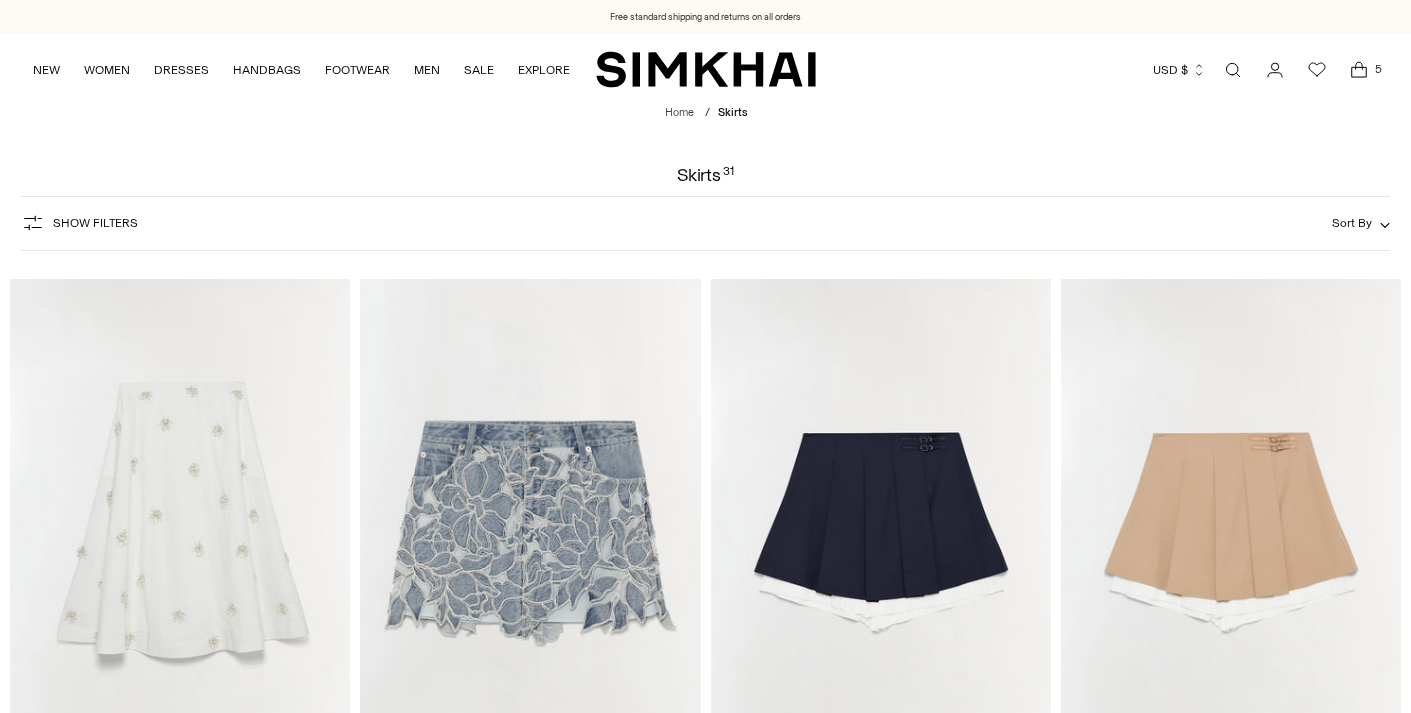 scroll, scrollTop: 0, scrollLeft: 0, axis: both 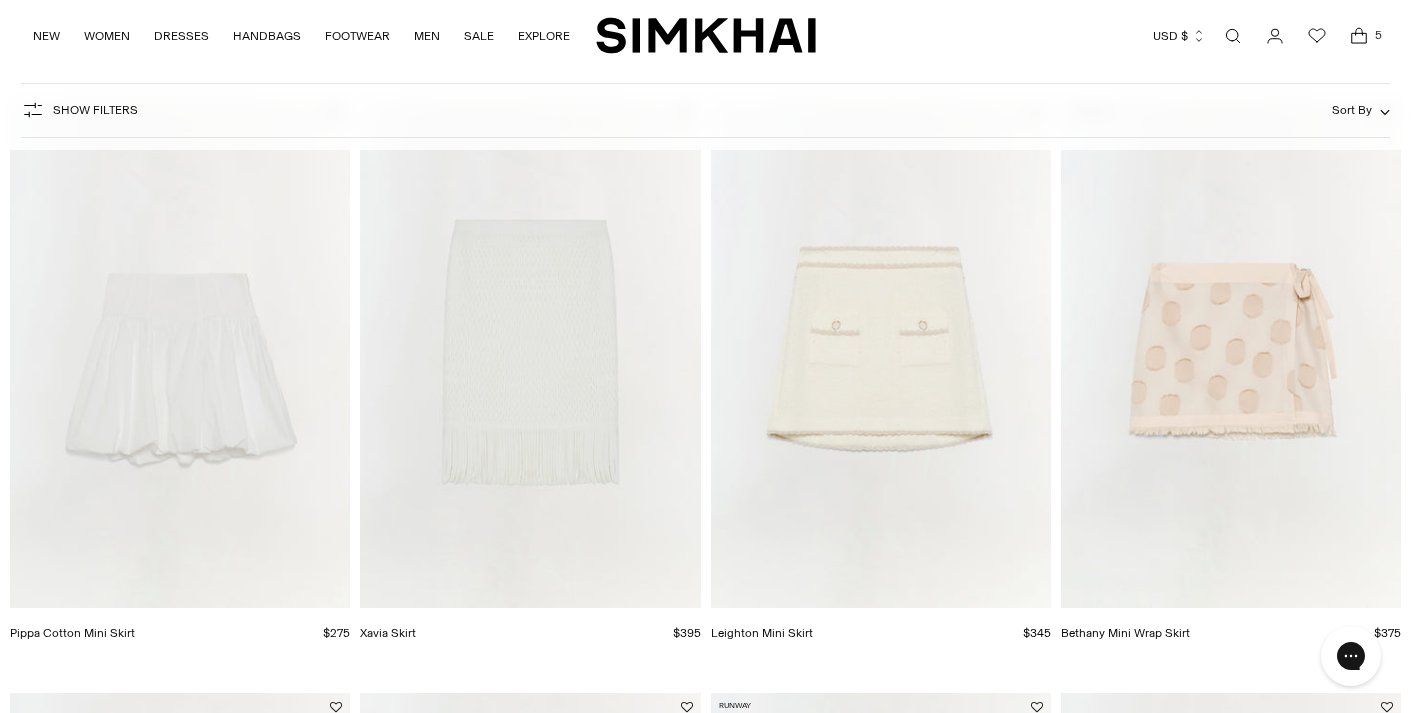 click at bounding box center (0, 0) 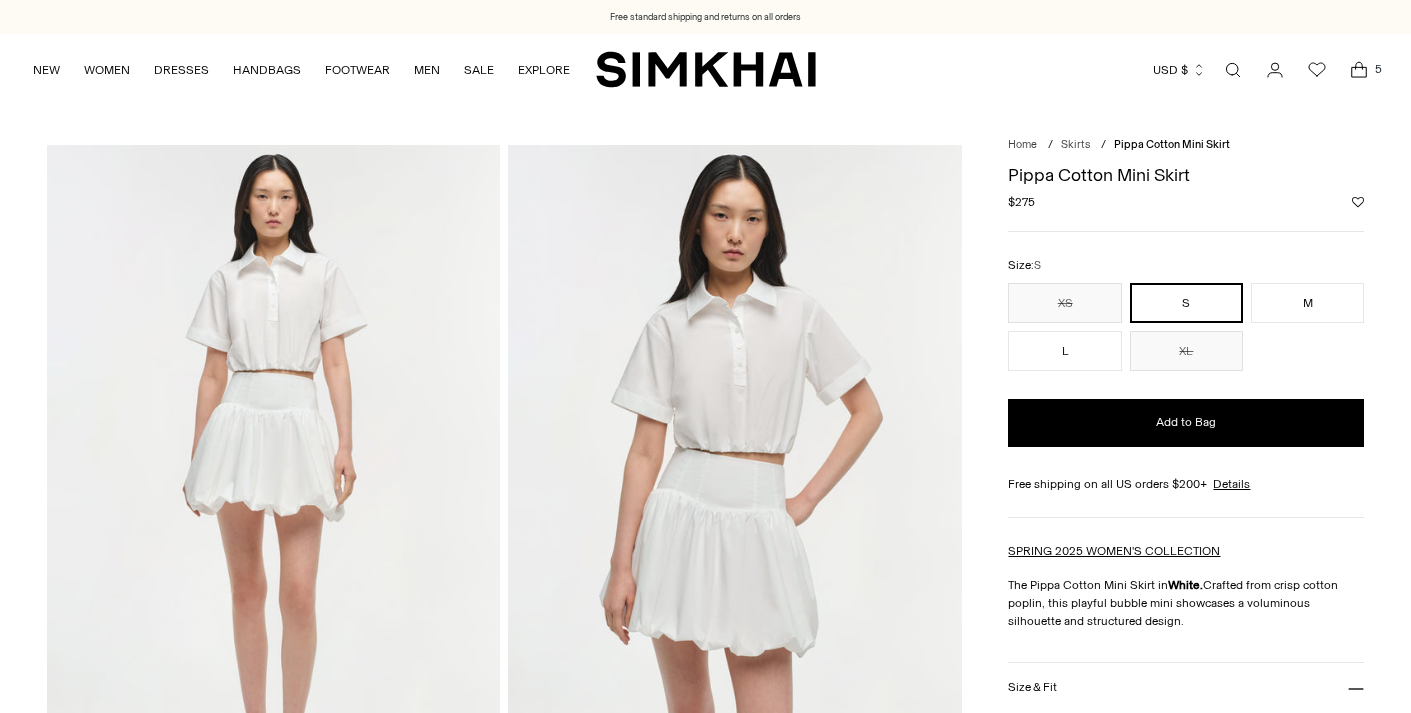 scroll, scrollTop: 0, scrollLeft: 0, axis: both 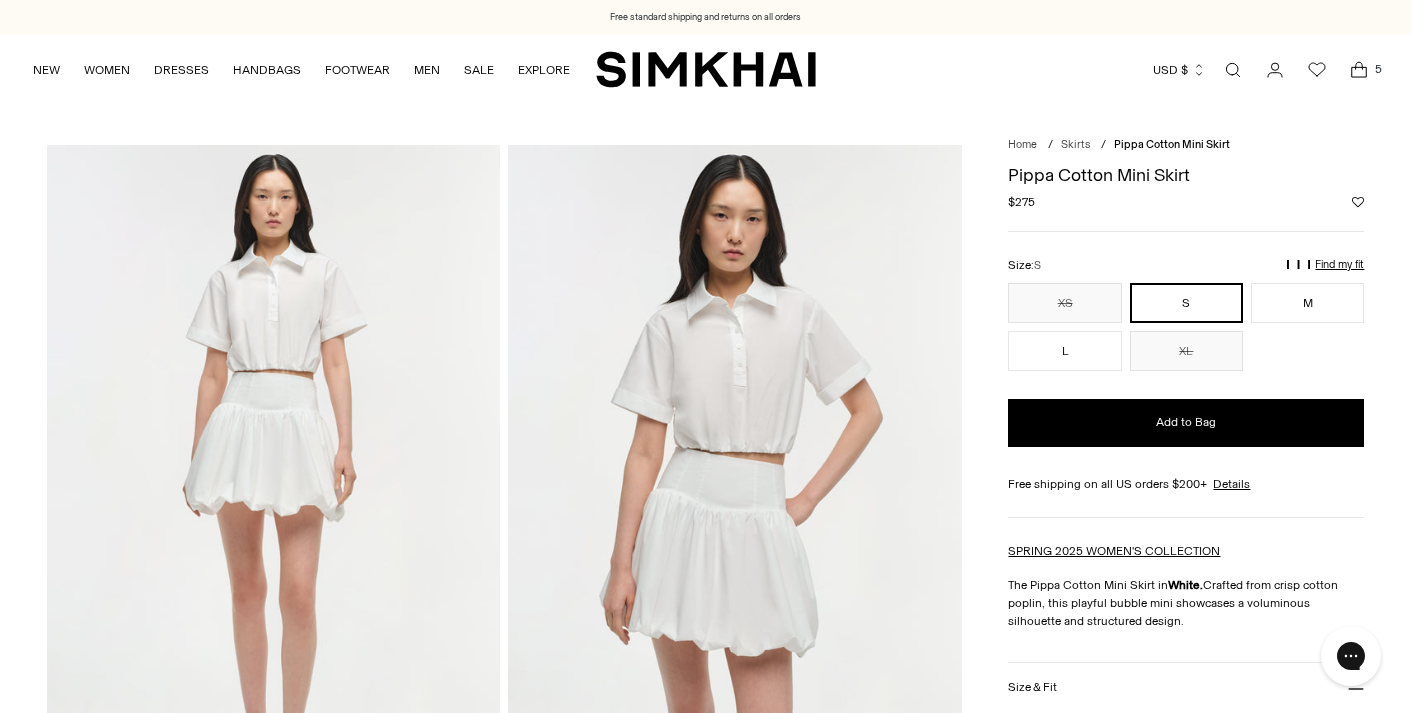 click 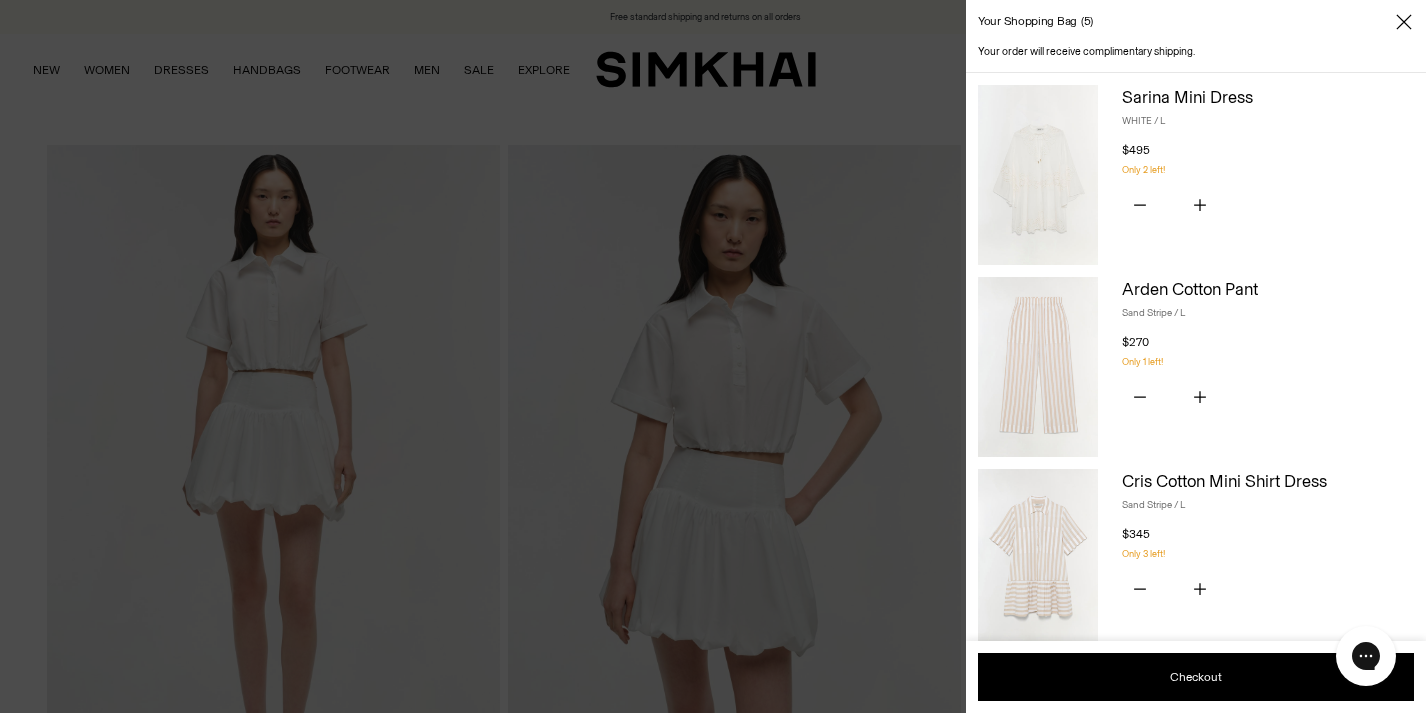 click on "Checkout" at bounding box center [0, 0] 